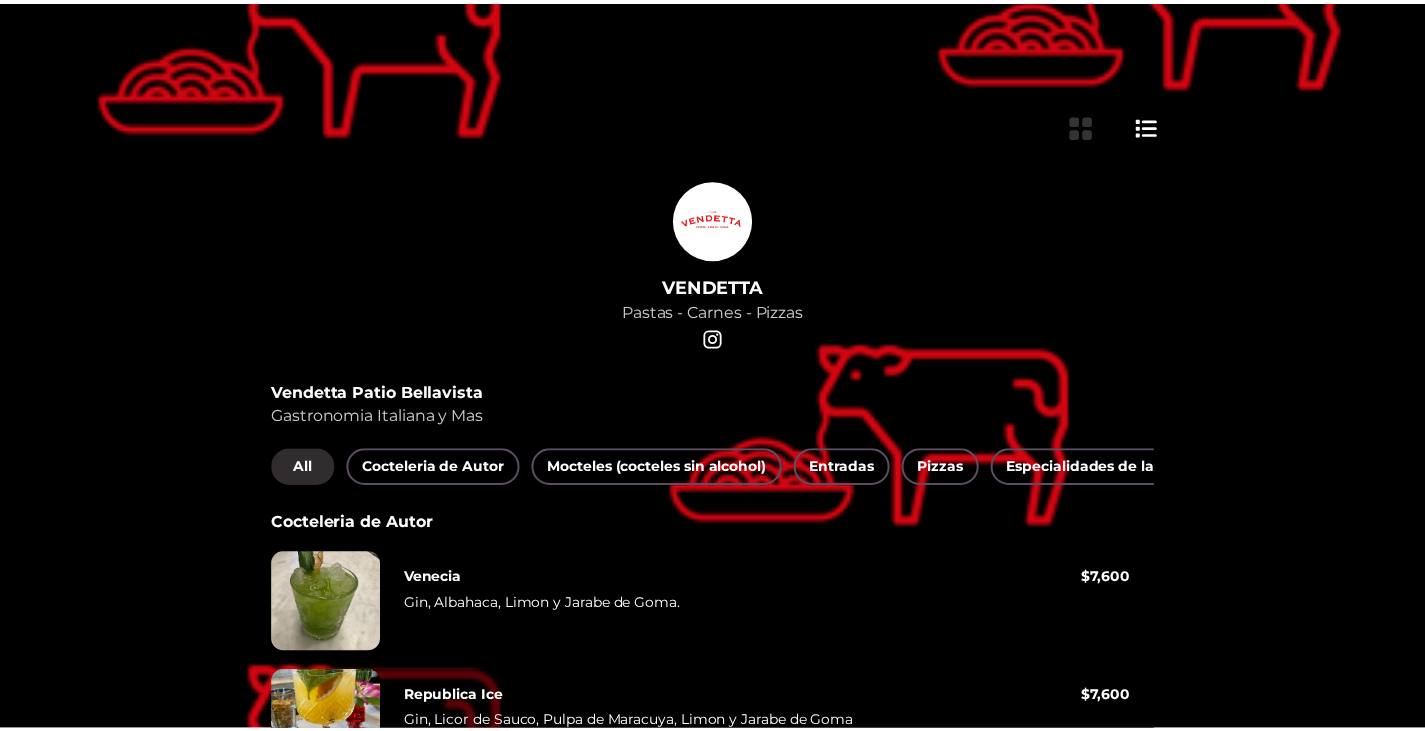 scroll, scrollTop: 0, scrollLeft: 0, axis: both 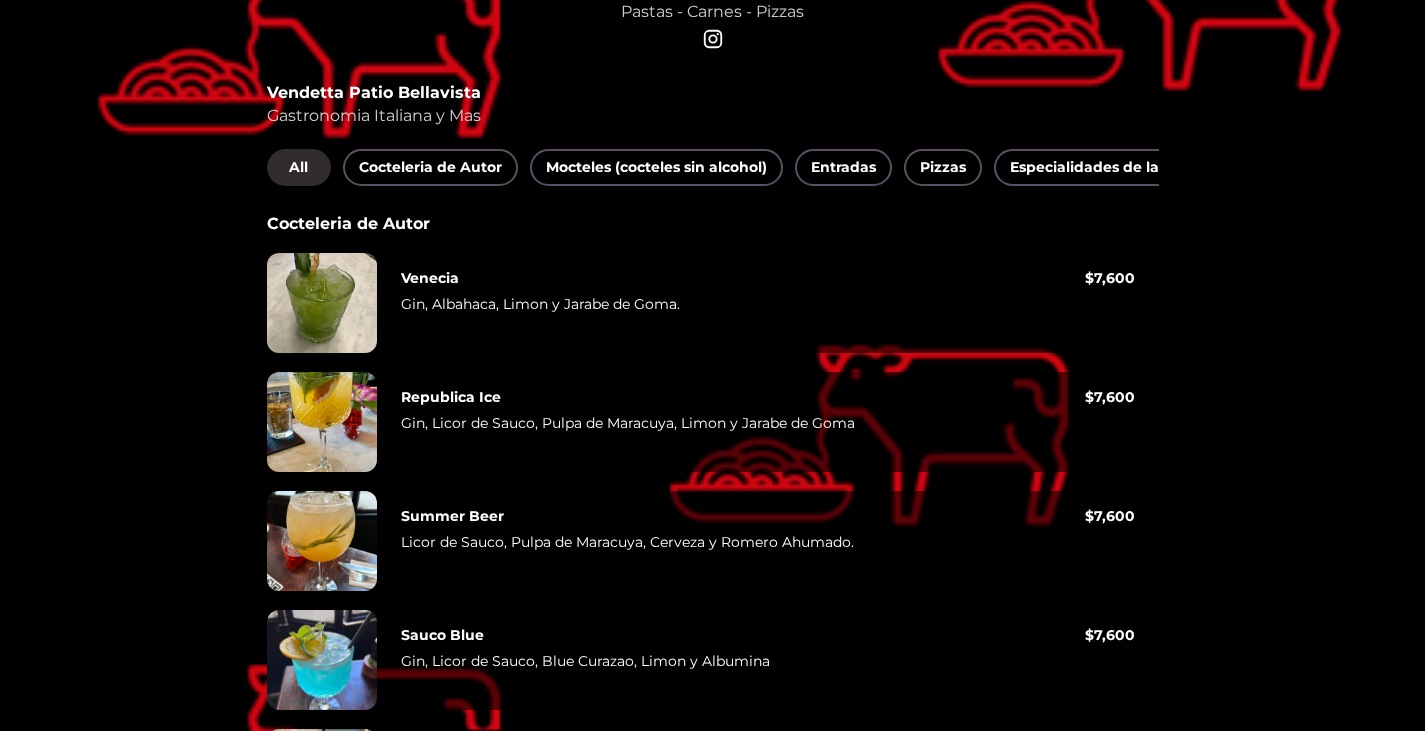 click on "Gin, Albahaca, Limon y Jarabe de Goma." at bounding box center (743, 308) 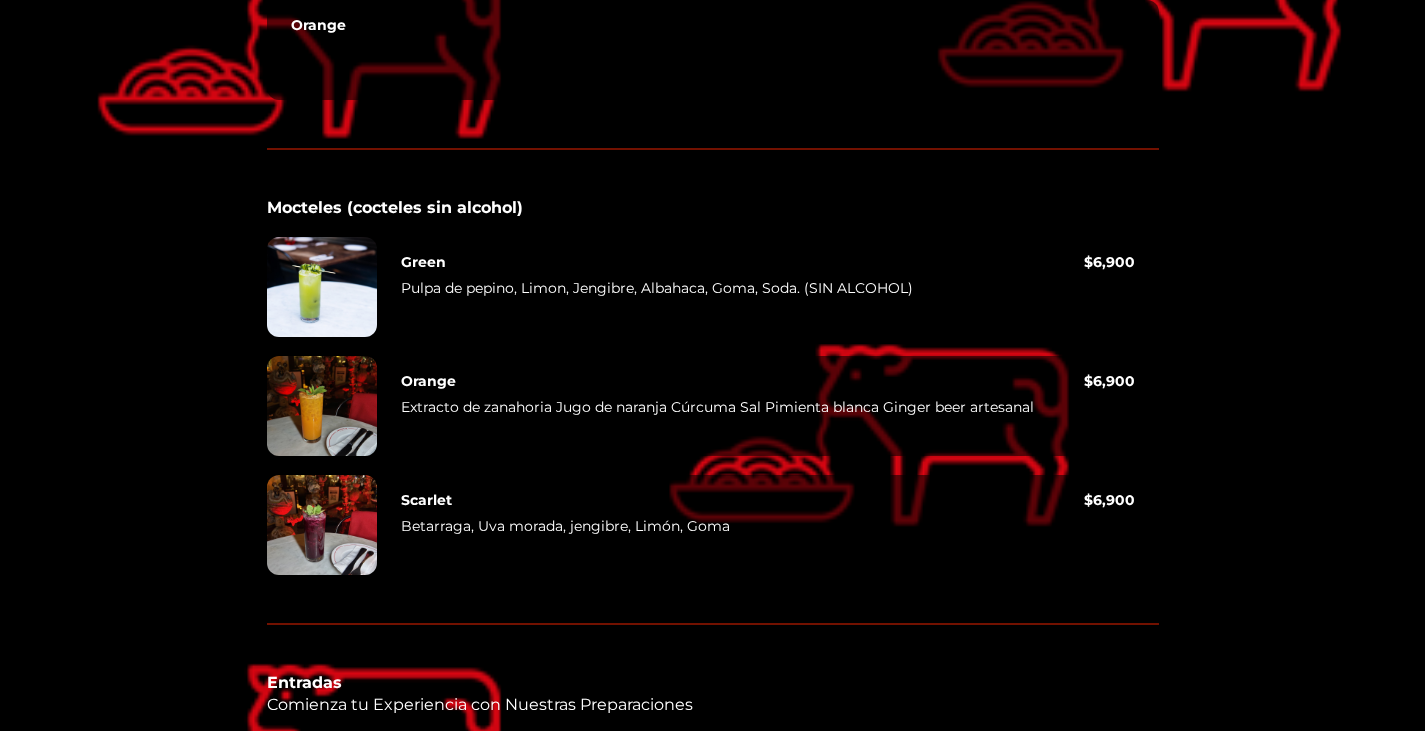 scroll, scrollTop: 1900, scrollLeft: 0, axis: vertical 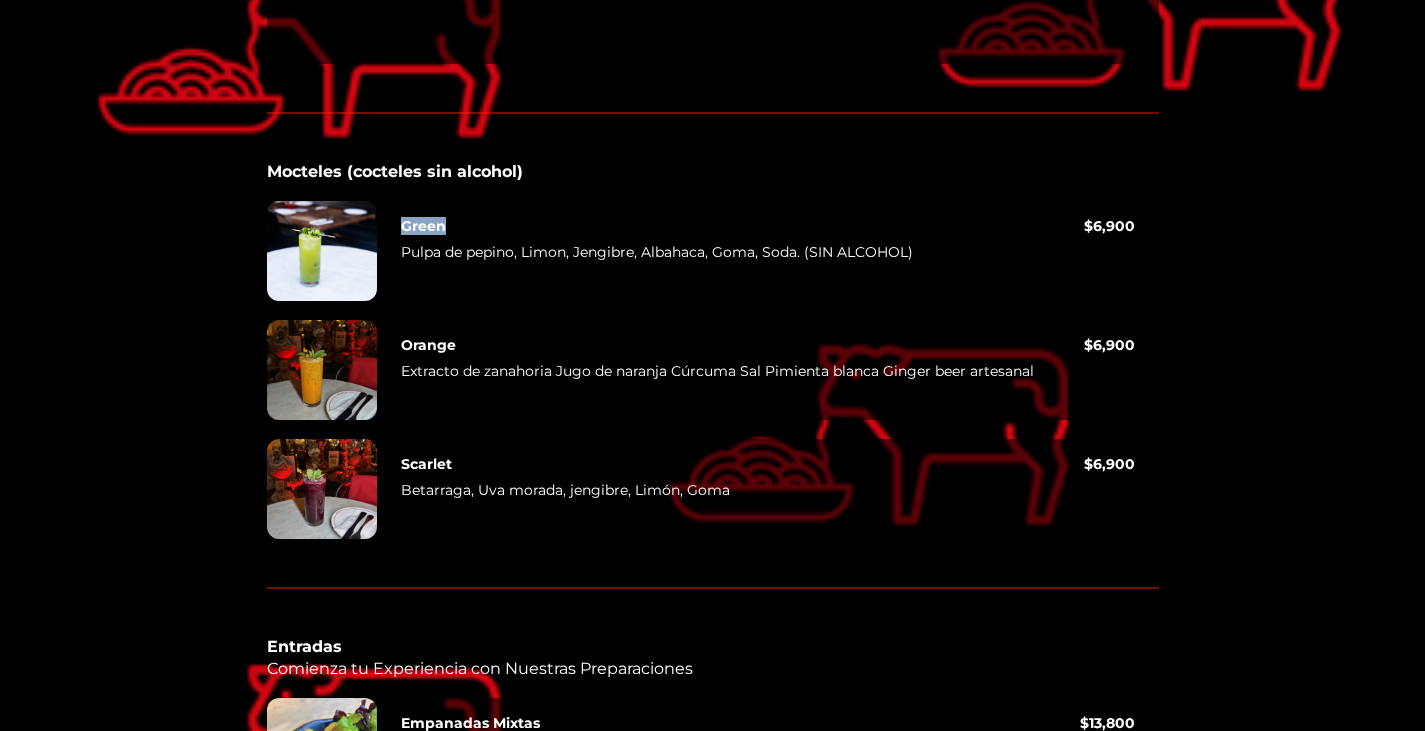 drag, startPoint x: 375, startPoint y: 153, endPoint x: 502, endPoint y: 156, distance: 127.03543 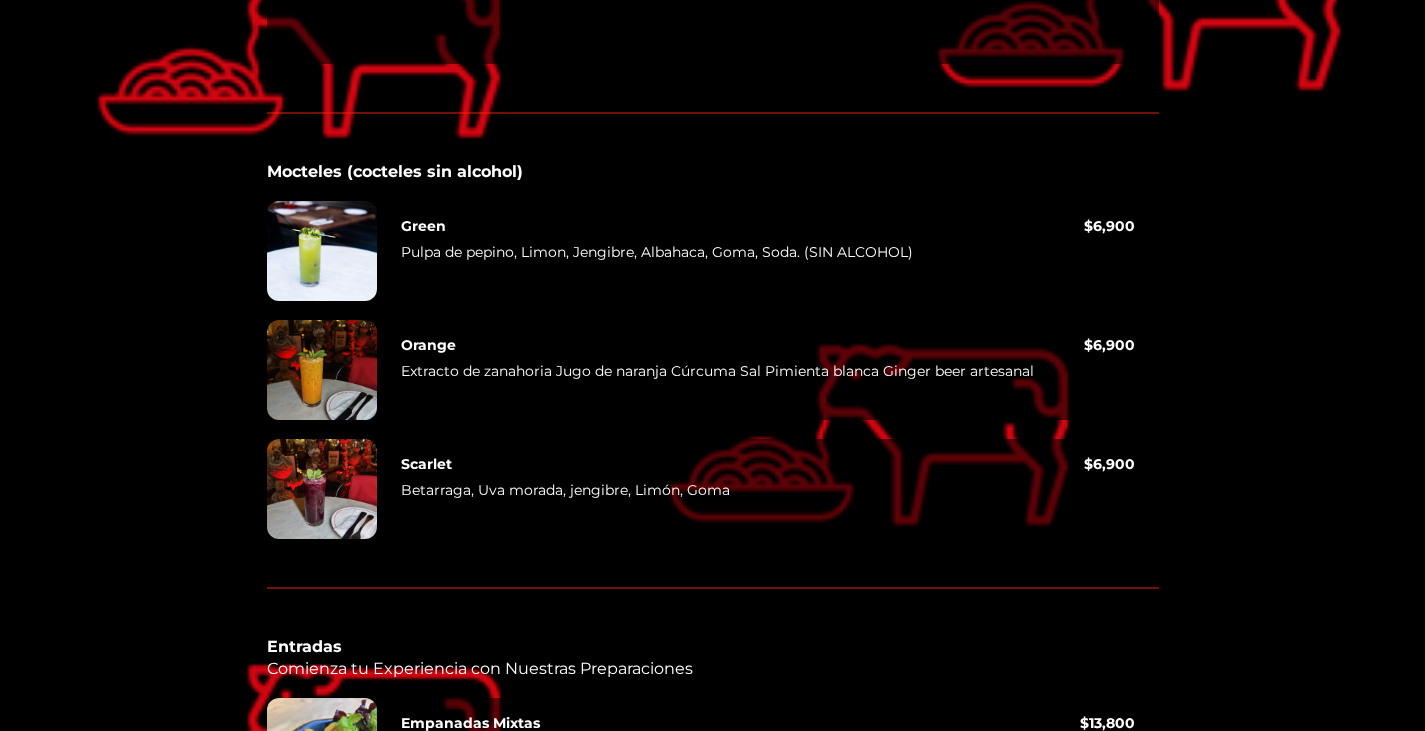 click on "Green Pulpa de pepino, Limon, Jengibre, Albahaca, Goma, Soda. (SIN ALCOHOL)" at bounding box center [742, 250] 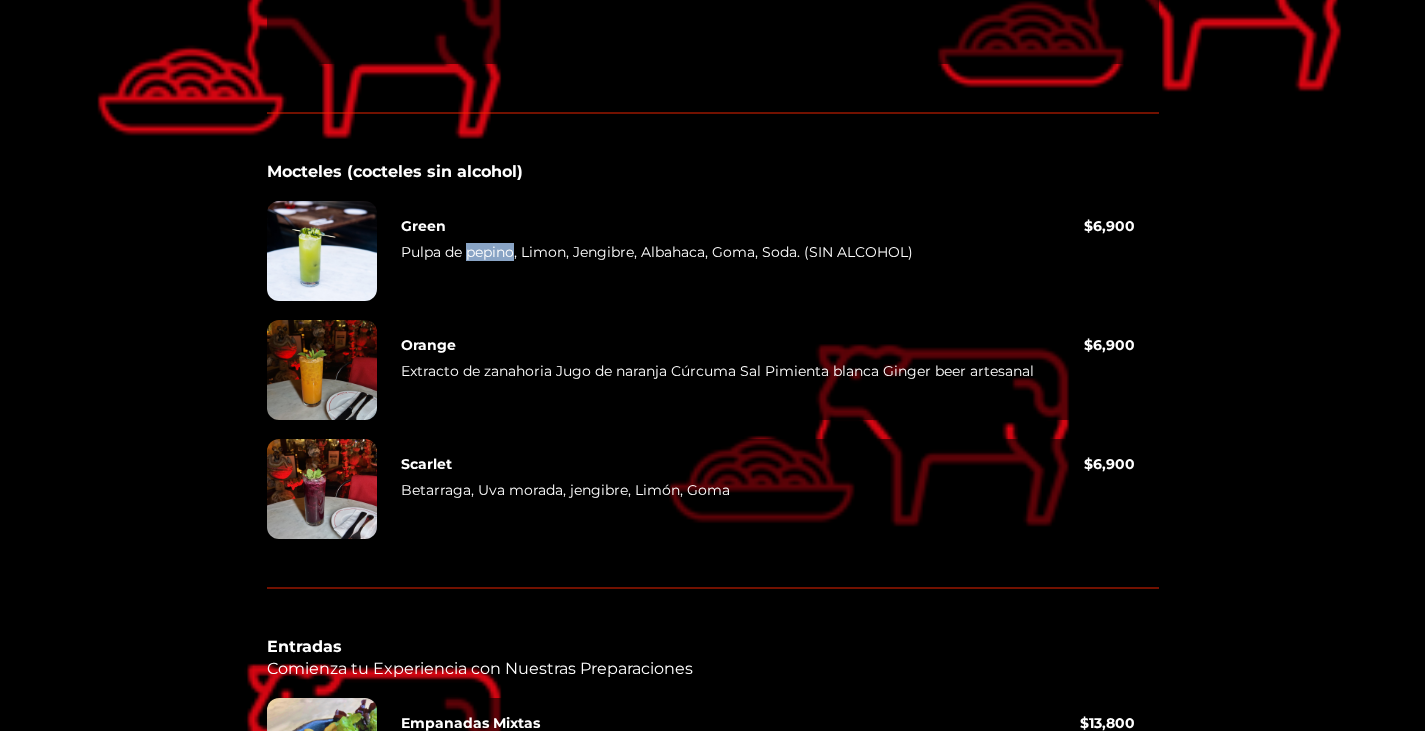 click on "Pulpa de pepino, Limon, Jengibre, Albahaca, Goma, Soda. (SIN ALCOHOL)" at bounding box center (742, 256) 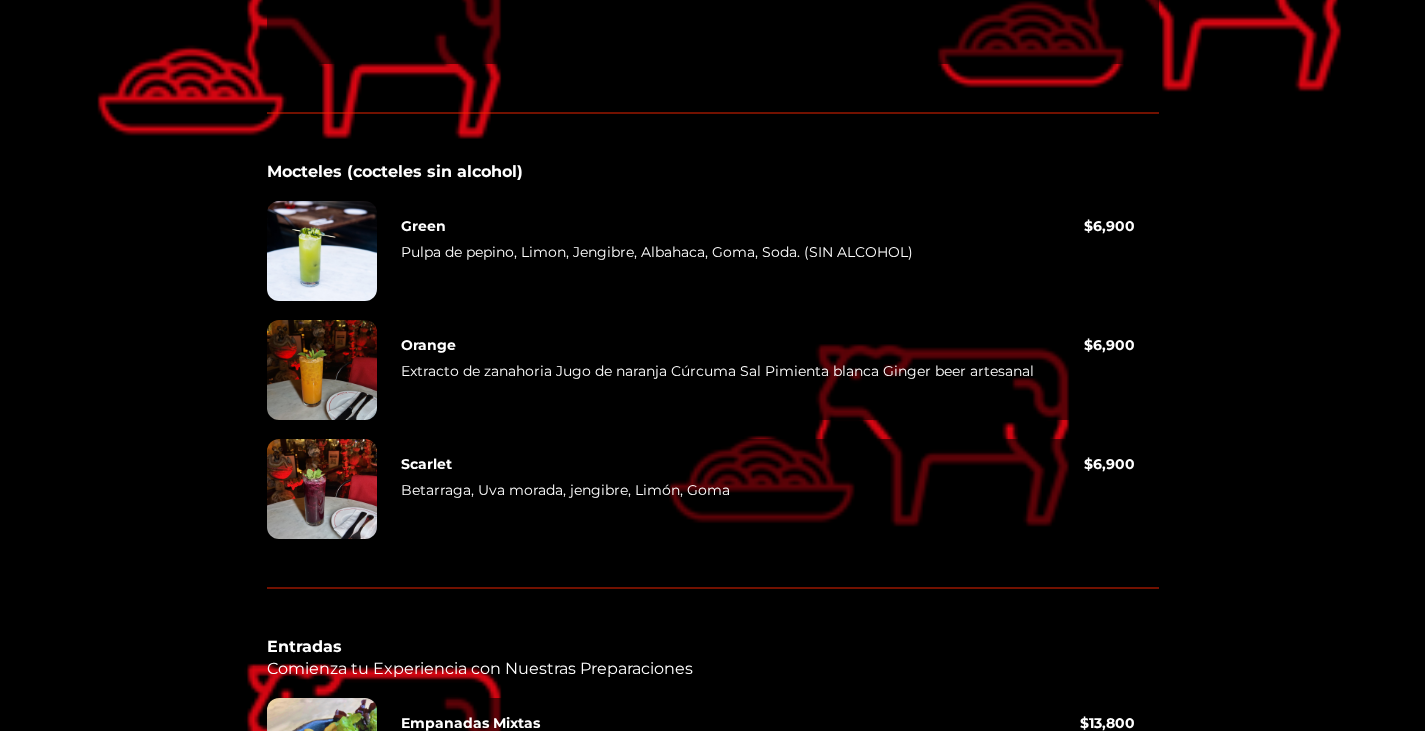 click on "Pulpa de pepino, Limon, Jengibre, Albahaca, Goma, Soda. (SIN ALCOHOL)" at bounding box center [742, 256] 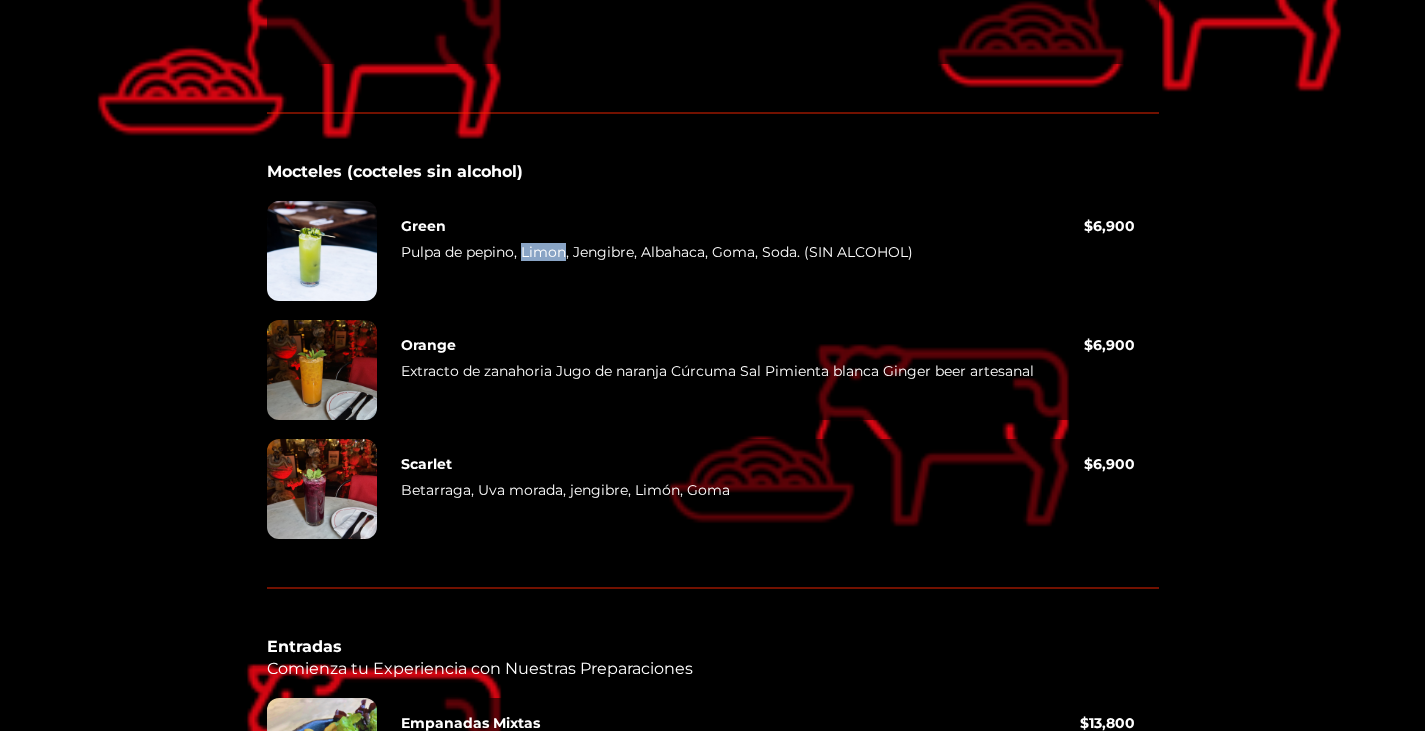 click on "Pulpa de pepino, Limon, Jengibre, Albahaca, Goma, Soda. (SIN ALCOHOL)" at bounding box center (742, 256) 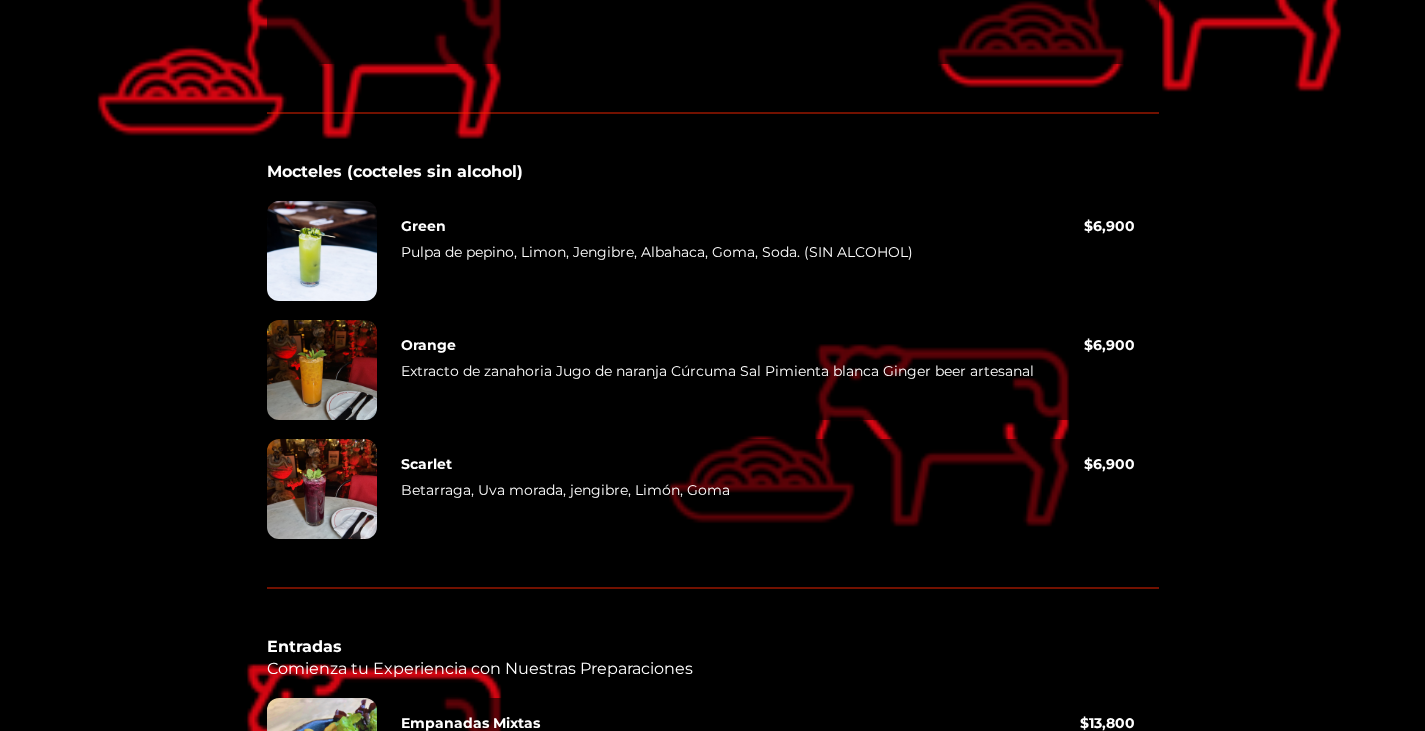 click on "Pulpa de pepino, Limon, Jengibre, Albahaca, Goma, Soda. (SIN ALCOHOL)" at bounding box center [742, 256] 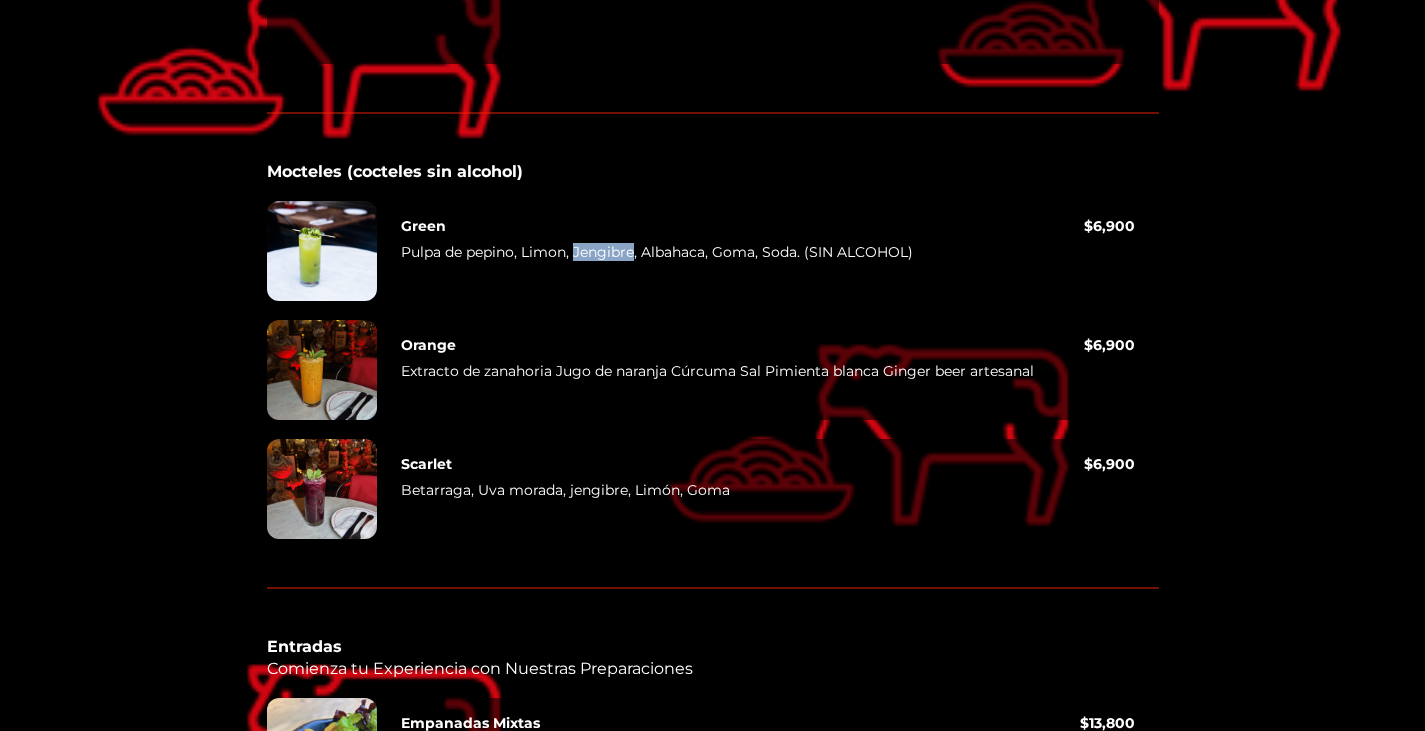 click on "Pulpa de pepino, Limon, Jengibre, Albahaca, Goma, Soda. (SIN ALCOHOL)" at bounding box center (742, 256) 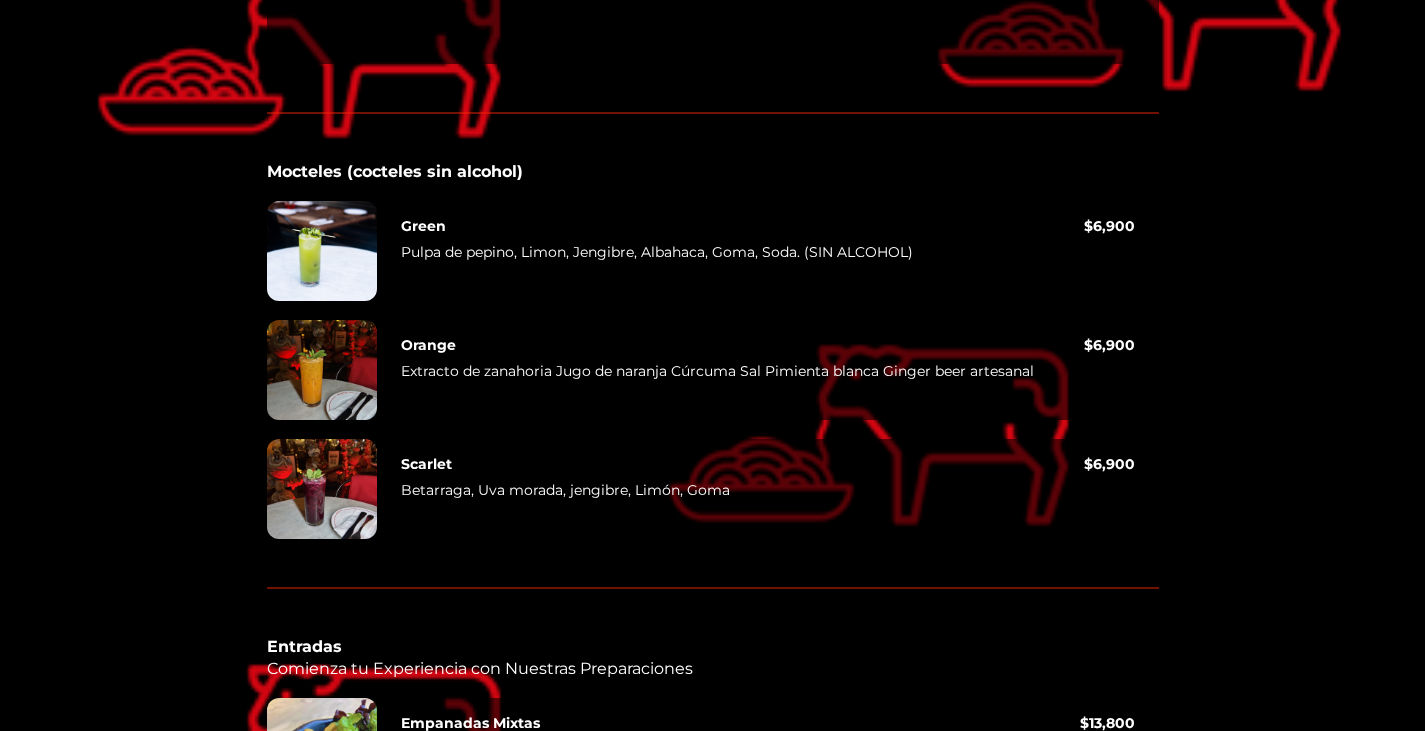click on "Pulpa de pepino, Limon, Jengibre, Albahaca, Goma, Soda. (SIN ALCOHOL)" at bounding box center (742, 256) 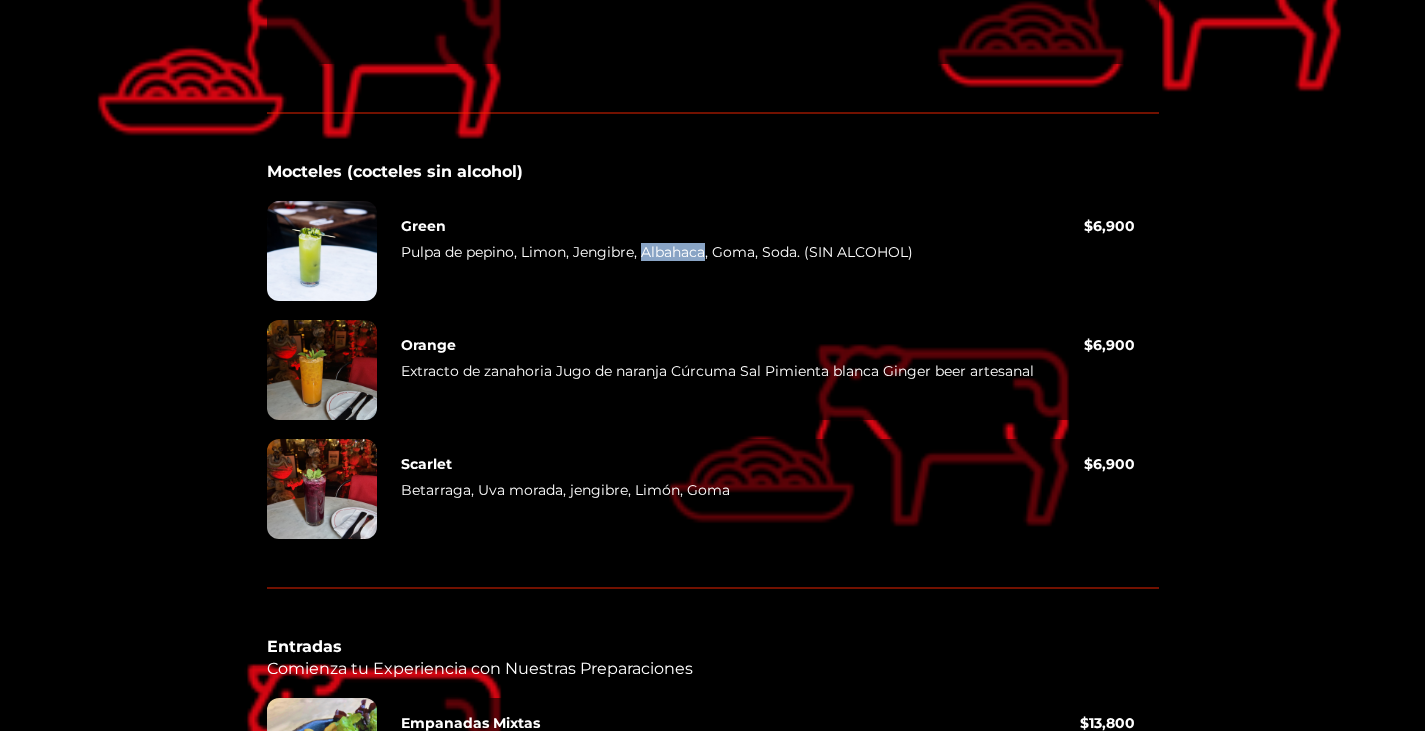 click on "Pulpa de pepino, Limon, Jengibre, Albahaca, Goma, Soda. (SIN ALCOHOL)" at bounding box center [742, 256] 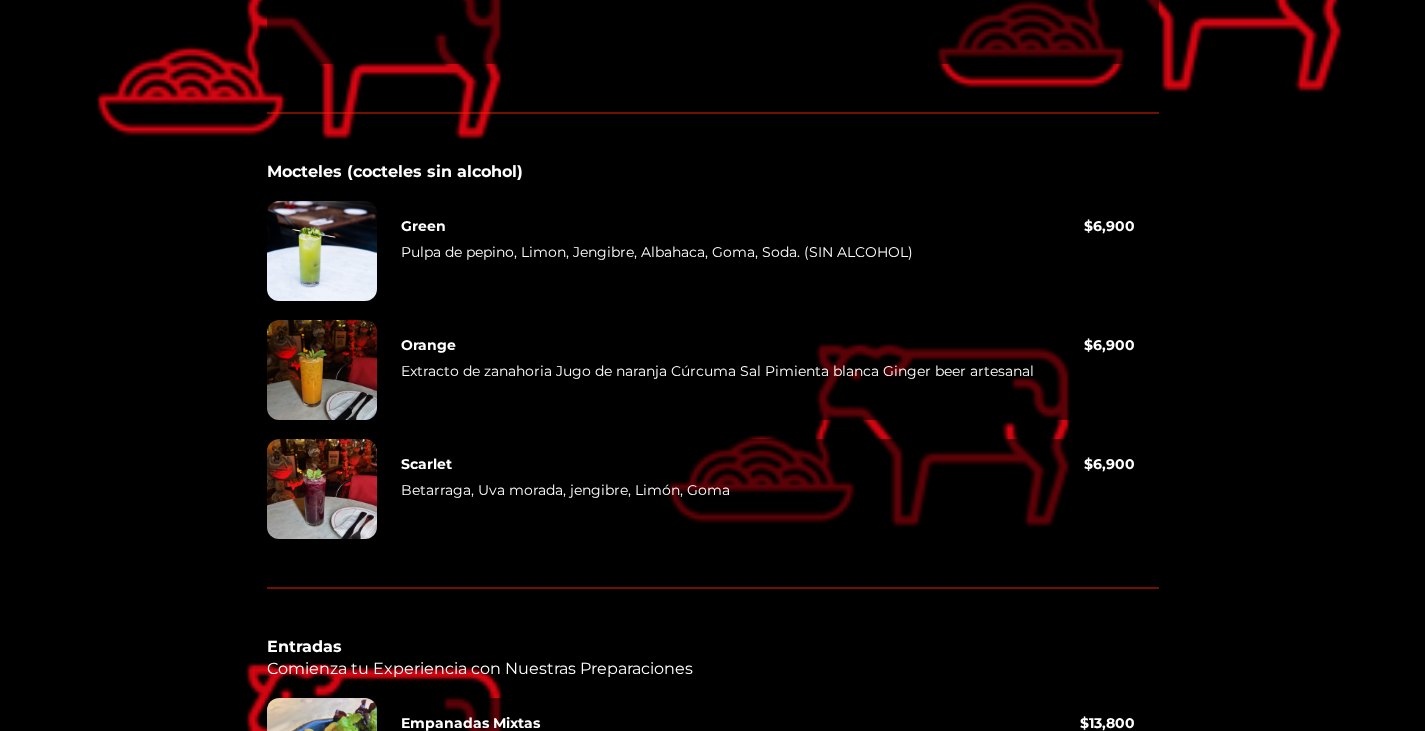 click on "Pulpa de pepino, Limon, Jengibre, Albahaca, Goma, Soda. (SIN ALCOHOL)" at bounding box center [742, 256] 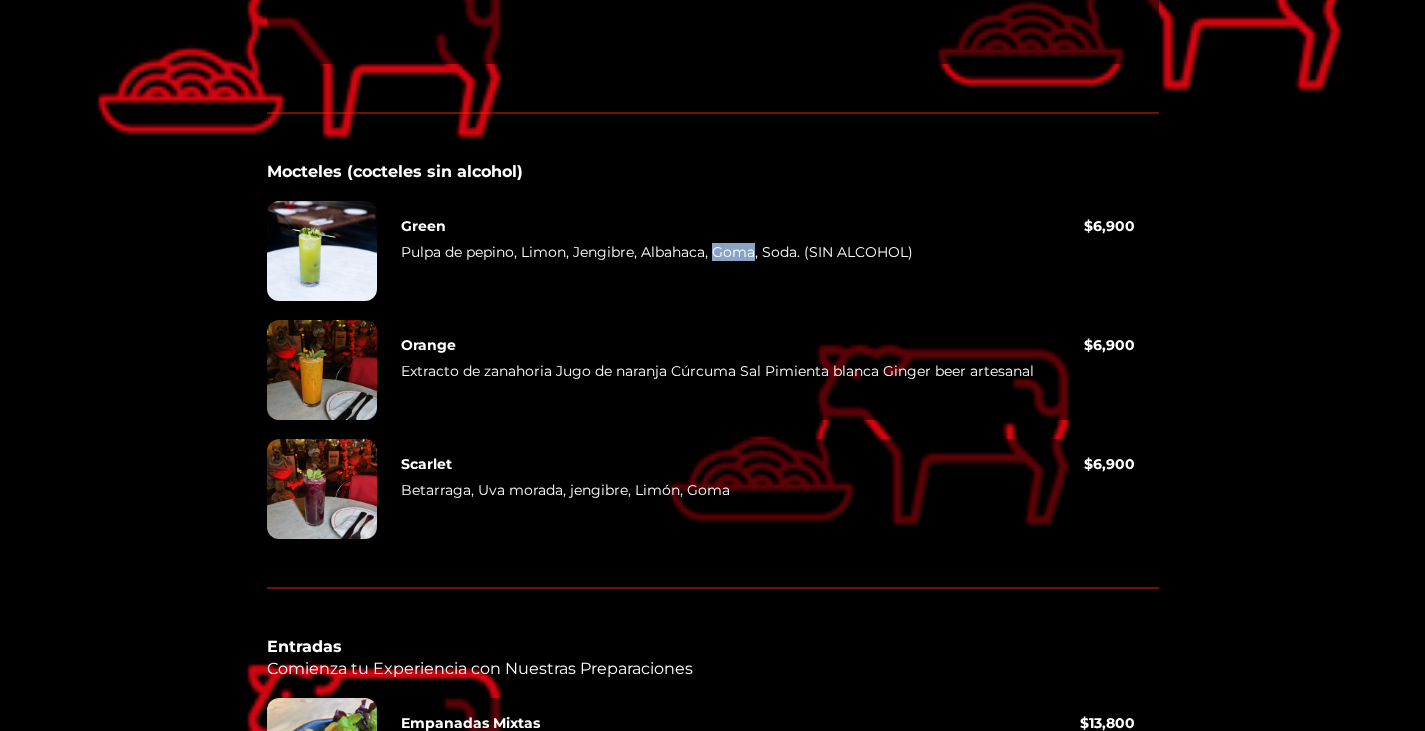 click on "Pulpa de pepino, Limon, Jengibre, Albahaca, Goma, Soda. (SIN ALCOHOL)" at bounding box center (742, 256) 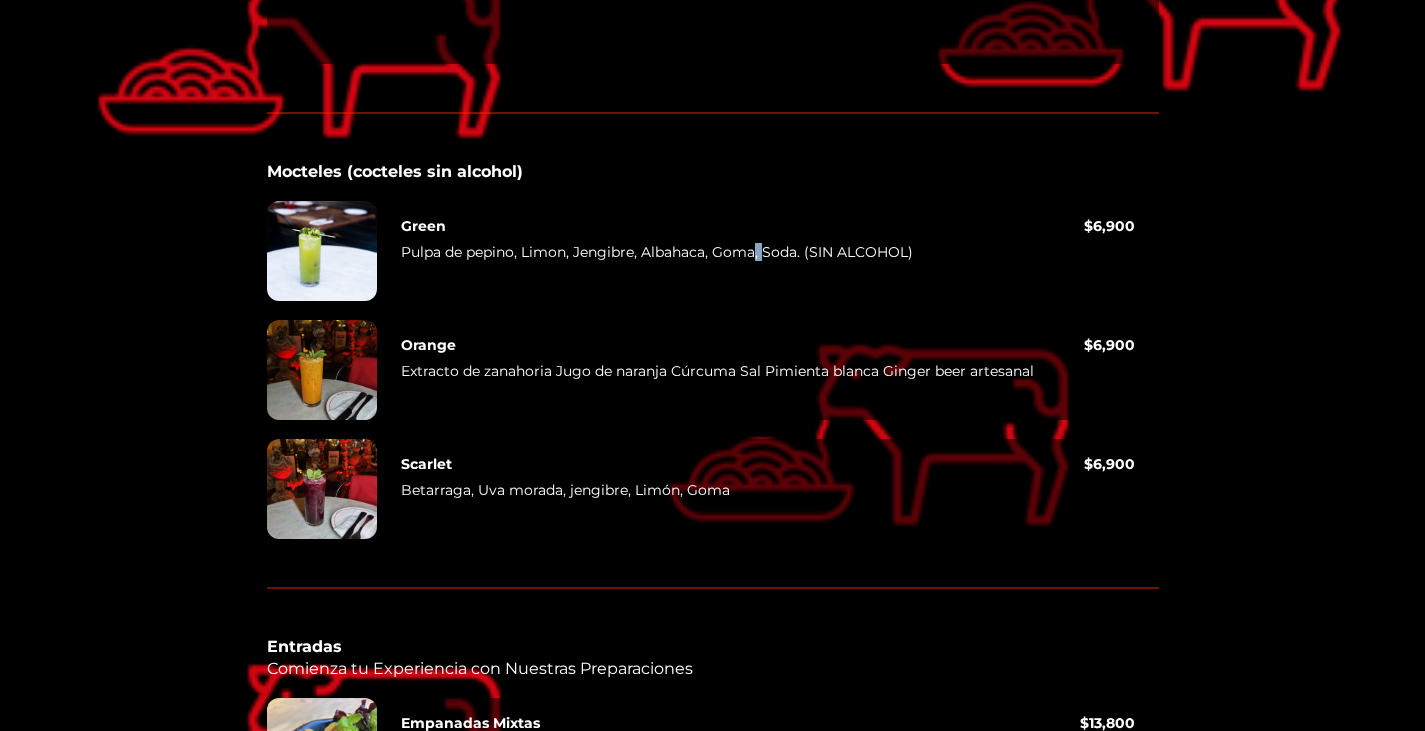 click on "Pulpa de pepino, Limon, Jengibre, Albahaca, Goma, Soda. (SIN ALCOHOL)" at bounding box center (742, 256) 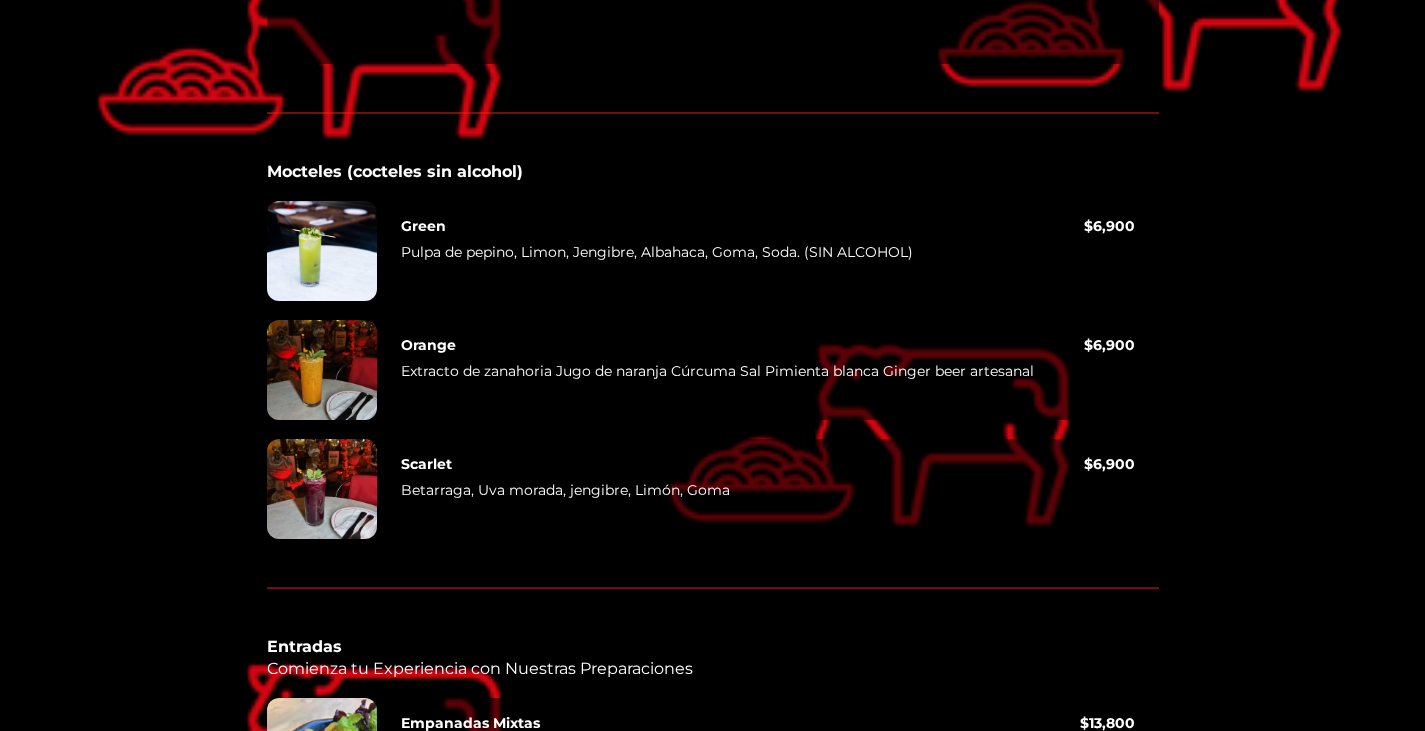 click on "Pulpa de pepino, Limon, Jengibre, Albahaca, Goma, Soda. (SIN ALCOHOL)" at bounding box center [742, 256] 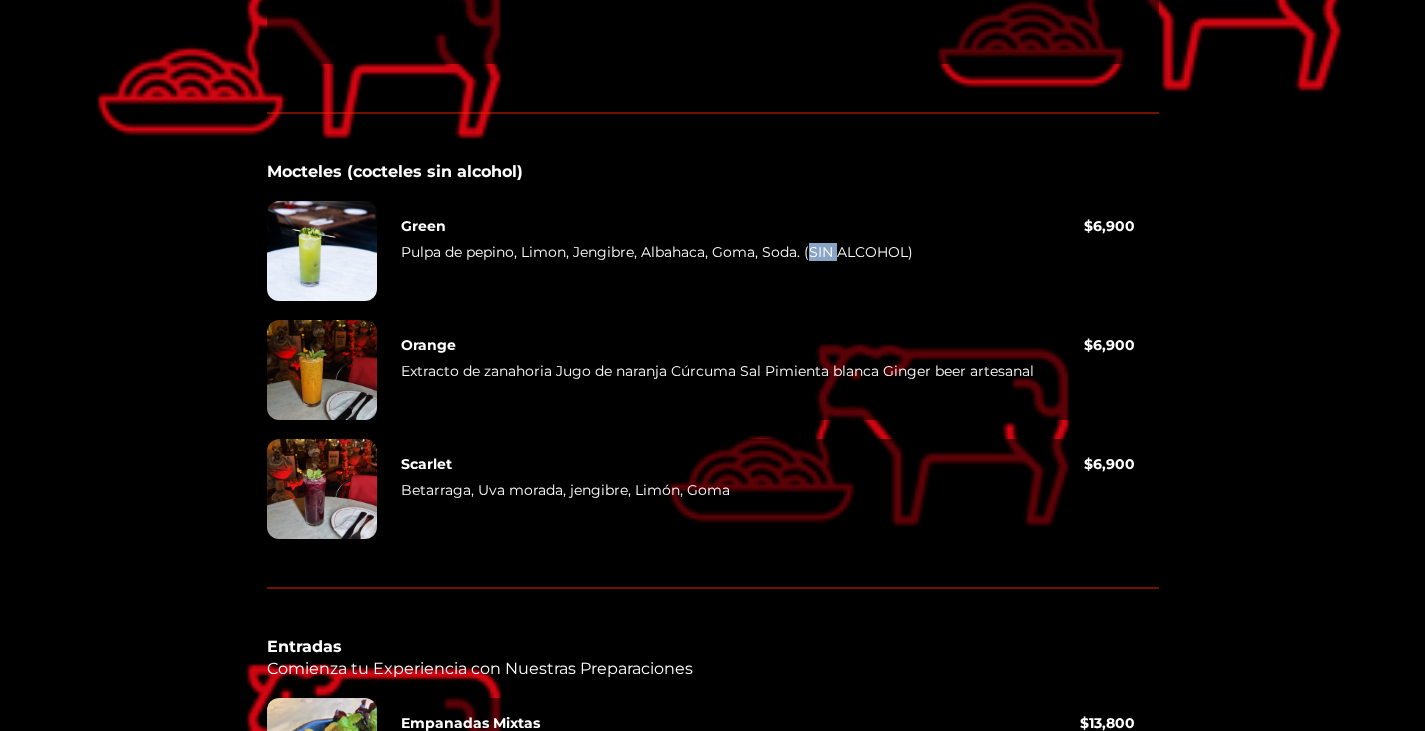 click on "Pulpa de pepino, Limon, Jengibre, Albahaca, Goma, Soda. (SIN ALCOHOL)" at bounding box center [742, 256] 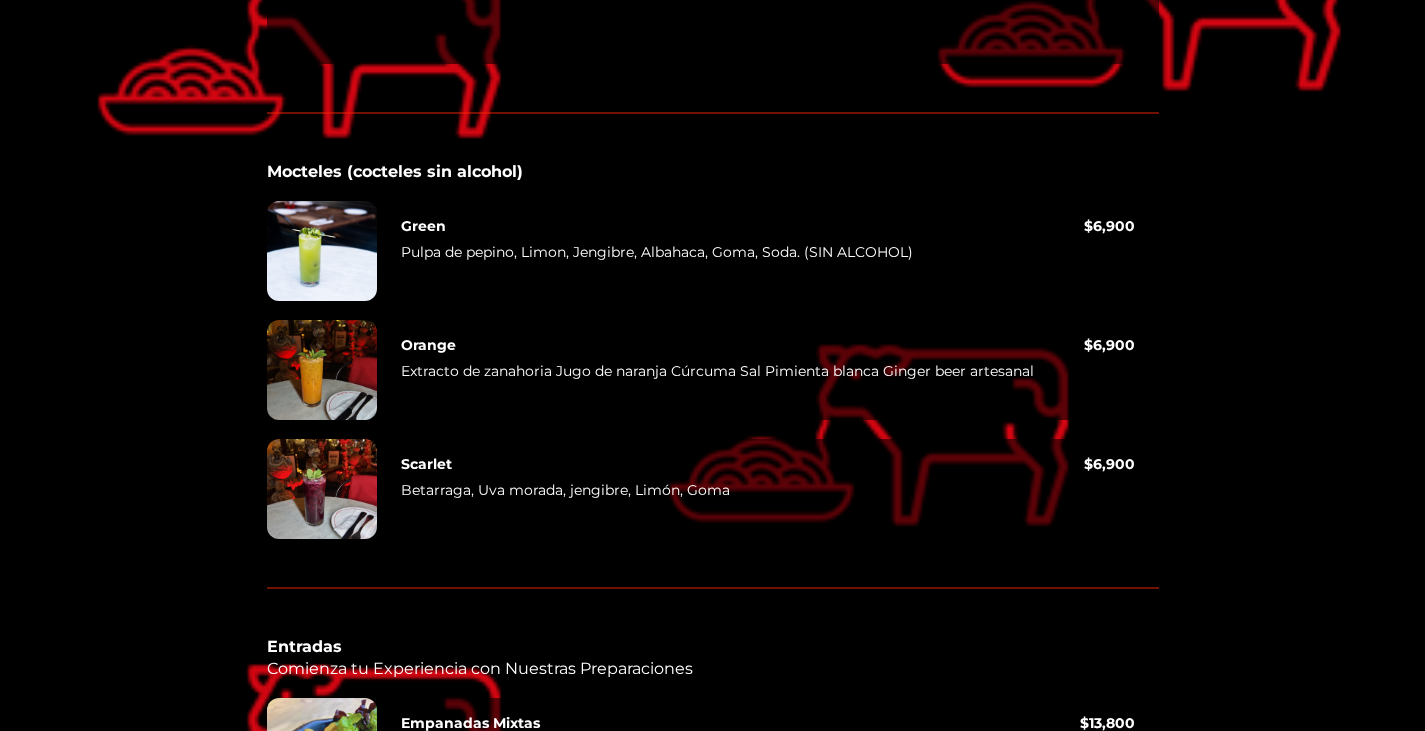 click on "Pulpa de pepino, Limon, Jengibre, Albahaca, Goma, Soda. (SIN ALCOHOL)" at bounding box center (742, 256) 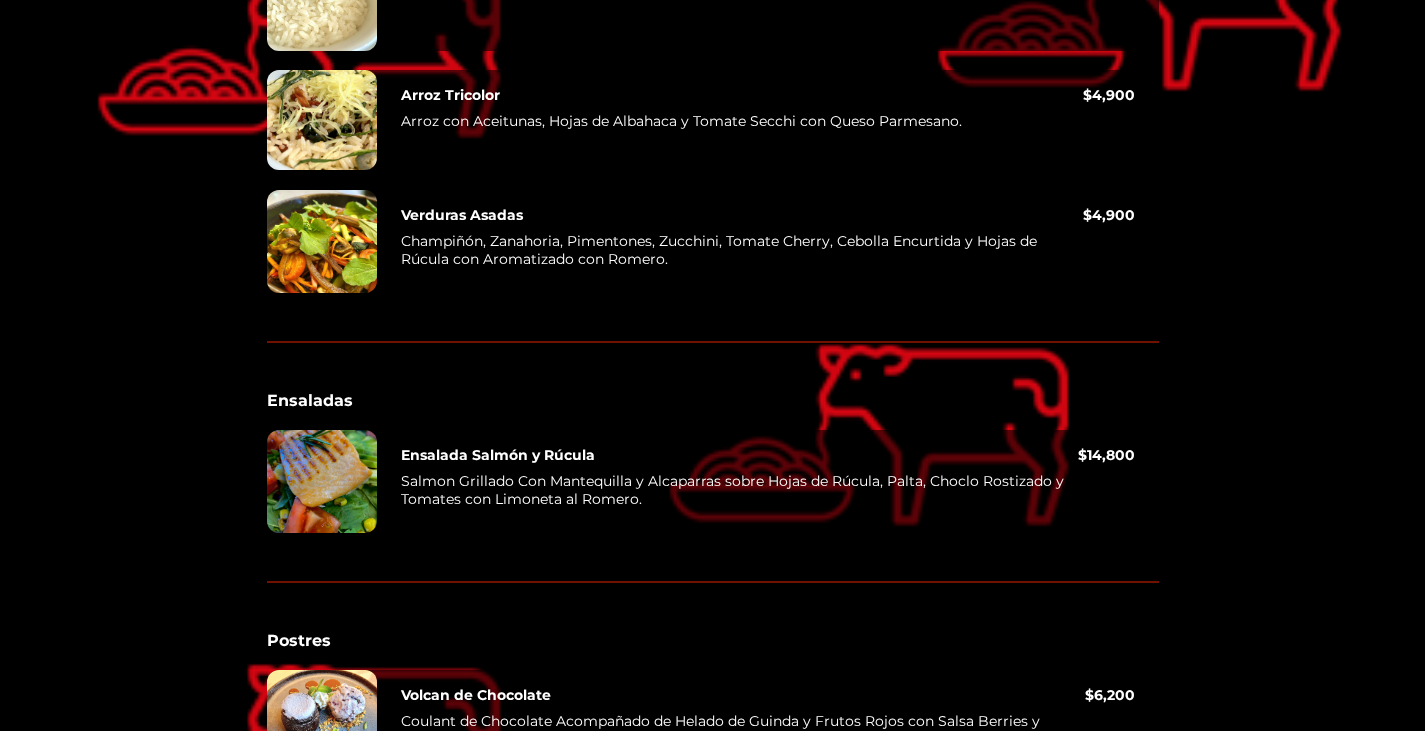 scroll, scrollTop: 7100, scrollLeft: 0, axis: vertical 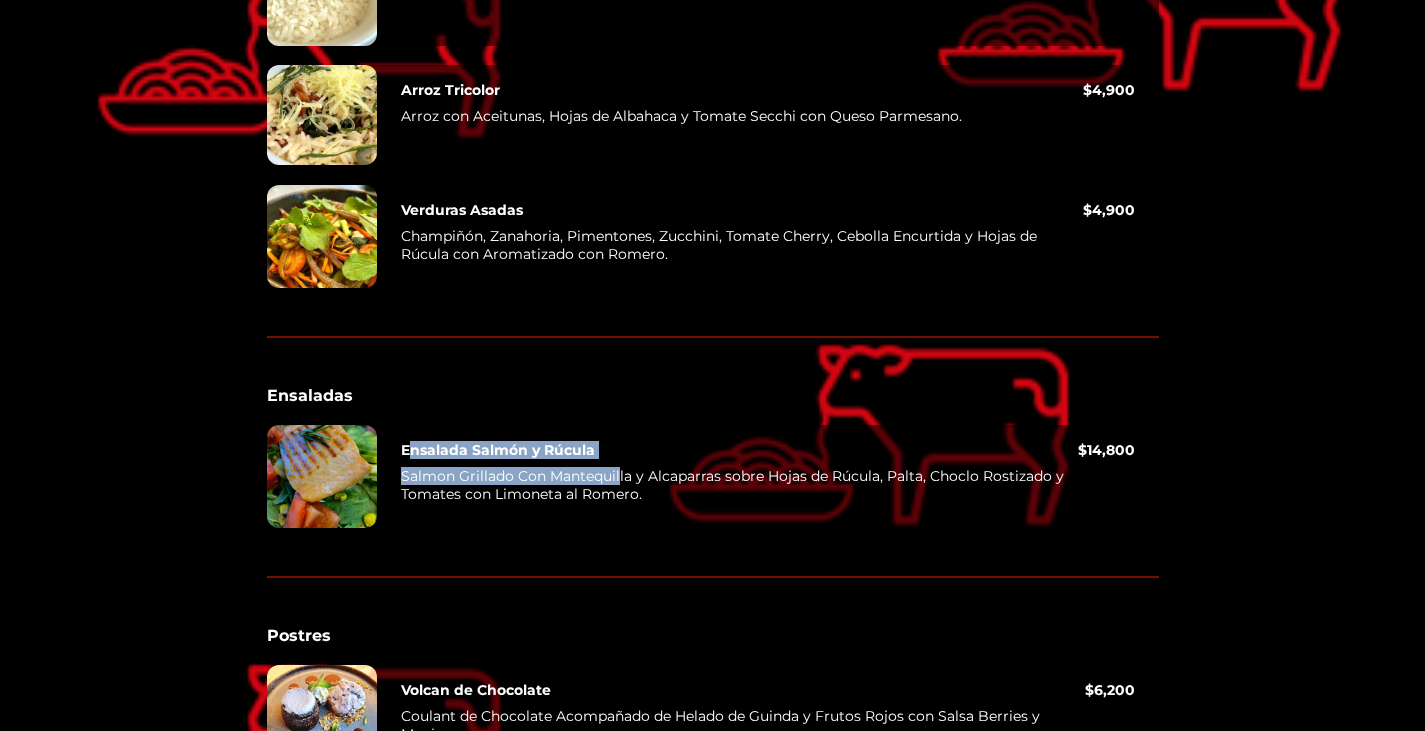 drag, startPoint x: 412, startPoint y: 380, endPoint x: 617, endPoint y: 394, distance: 205.4775 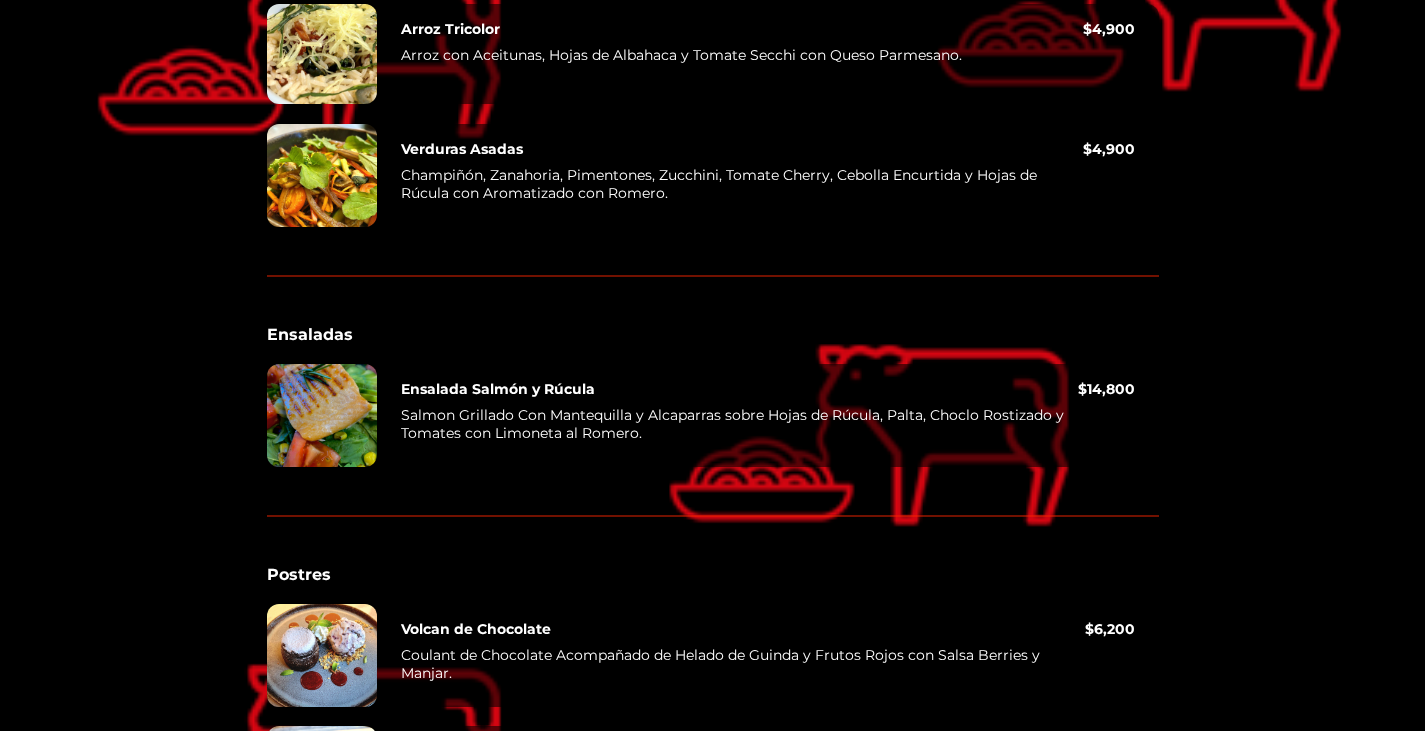 scroll, scrollTop: 7200, scrollLeft: 0, axis: vertical 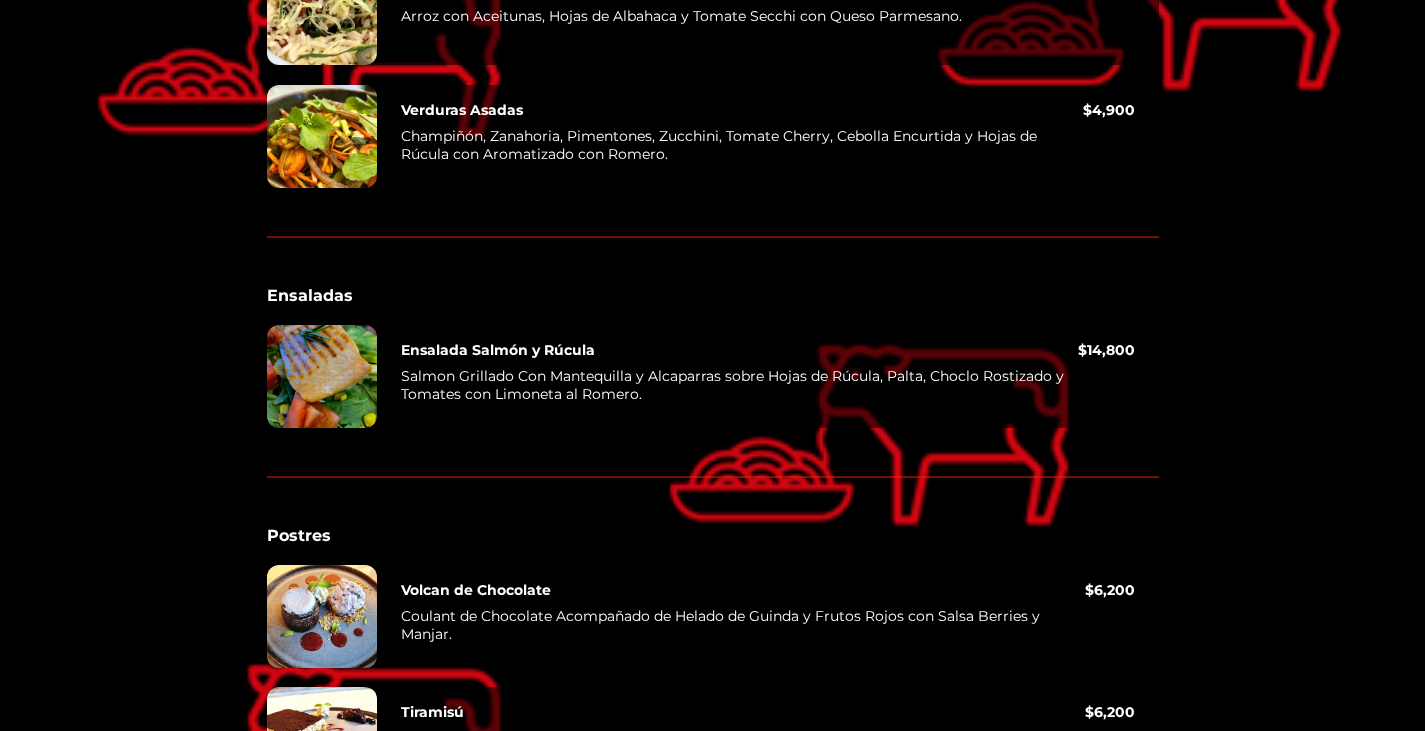 click on "Salmon Grillado Con Mantequilla y Alcaparras sobre Hojas de Rúcula, Palta, Choclo Rostizado y Tomates con Limoneta al Romero." at bounding box center [739, 389] 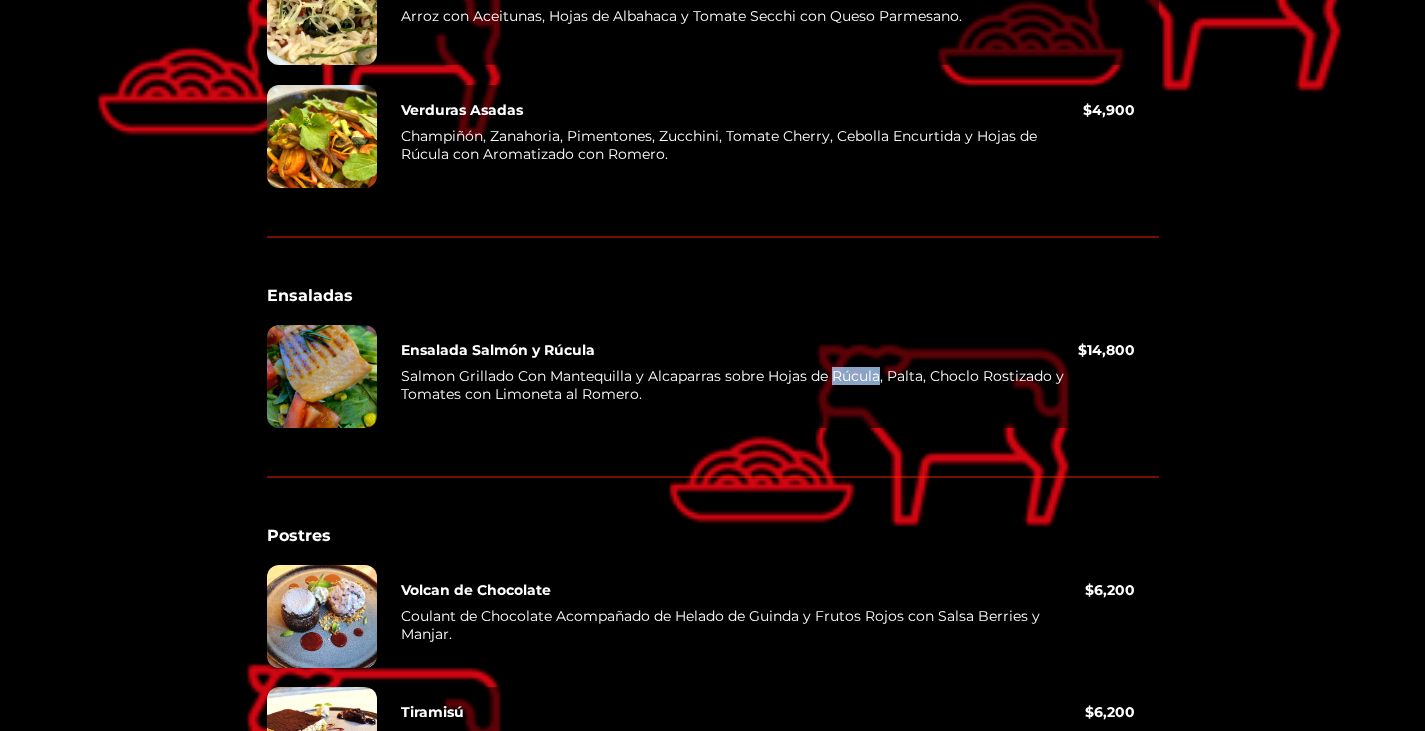 click on "Salmon Grillado Con Mantequilla y Alcaparras sobre Hojas de Rúcula, Palta, Choclo Rostizado y Tomates con Limoneta al Romero." at bounding box center (739, 389) 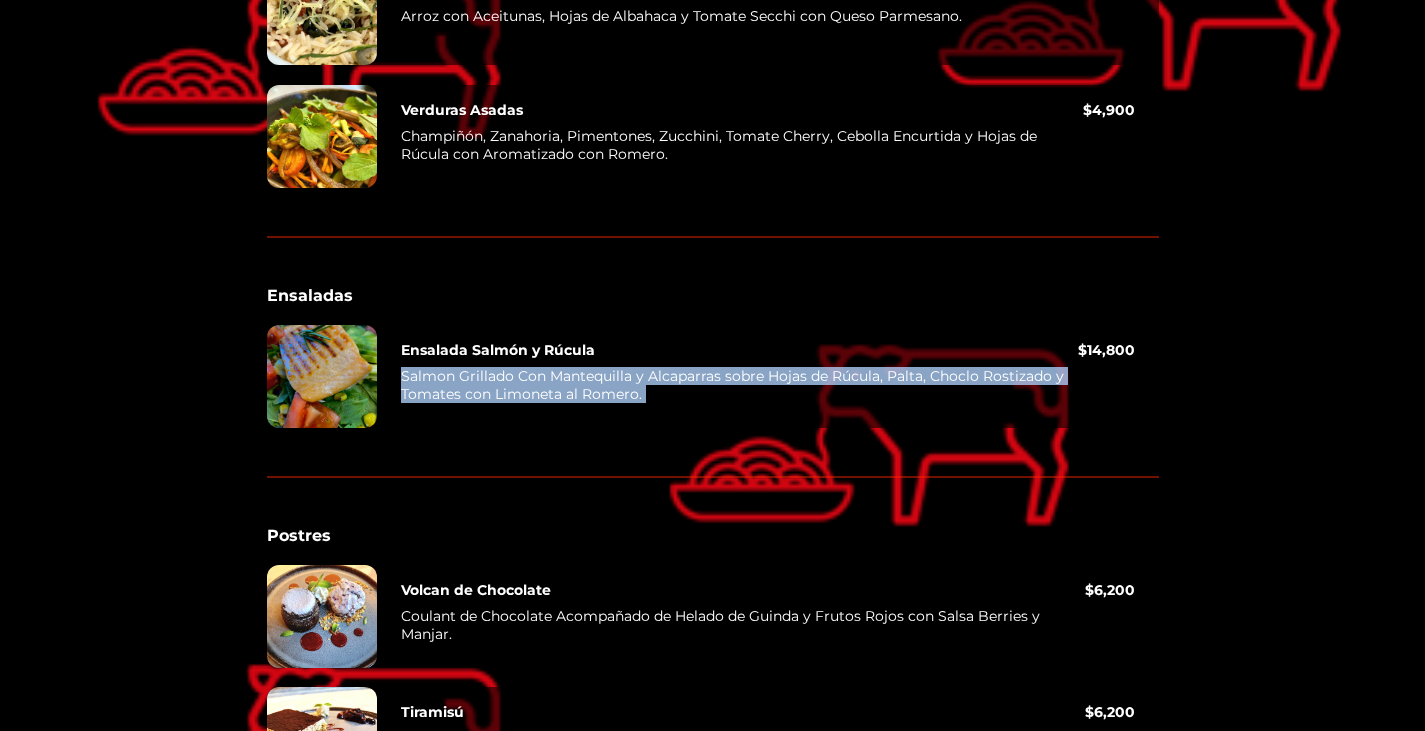 click on "Salmon Grillado Con Mantequilla y Alcaparras sobre Hojas de Rúcula, Palta, Choclo Rostizado y Tomates con Limoneta al Romero." at bounding box center [739, 389] 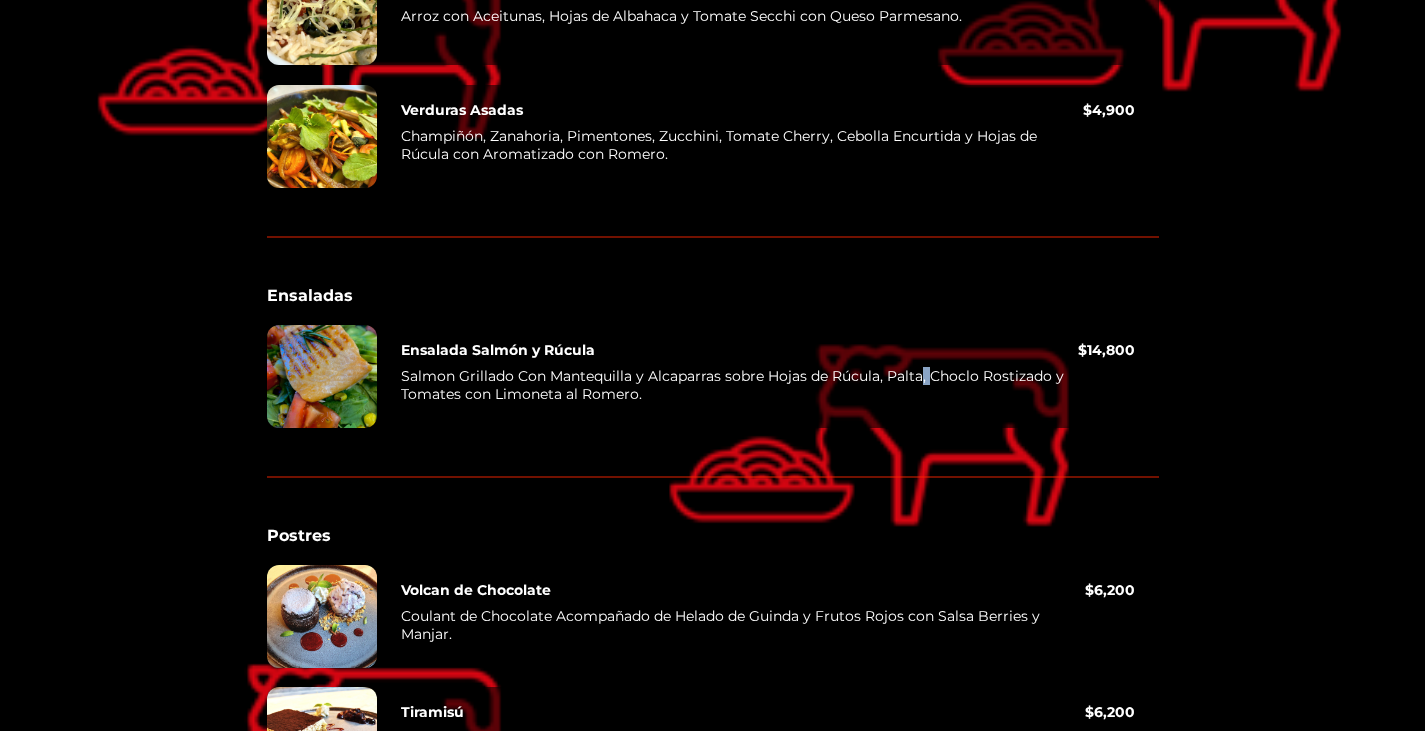 click on "Salmon Grillado Con Mantequilla y Alcaparras sobre Hojas de Rúcula, Palta, Choclo Rostizado y Tomates con Limoneta al Romero." at bounding box center (739, 389) 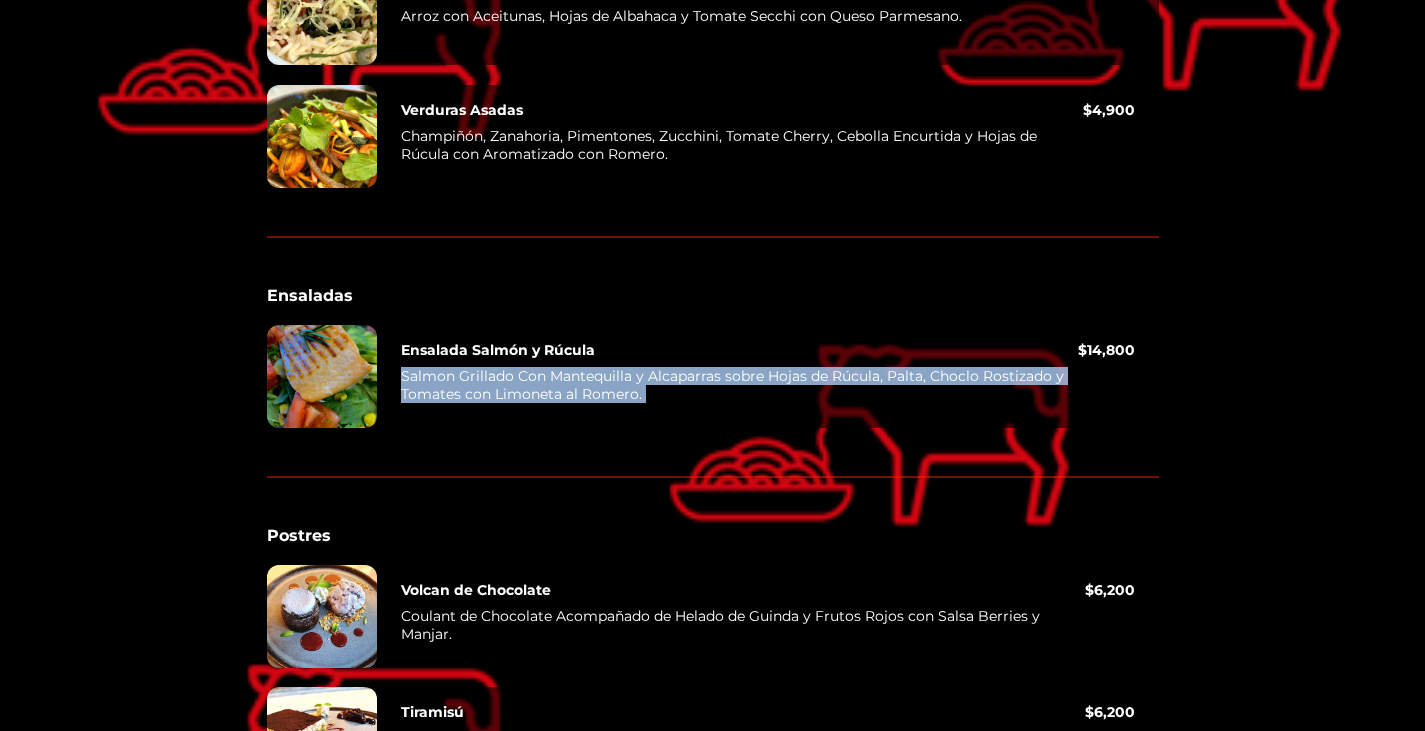 click on "Salmon Grillado Con Mantequilla y Alcaparras sobre Hojas de Rúcula, Palta, Choclo Rostizado y Tomates con Limoneta al Romero." at bounding box center [739, 389] 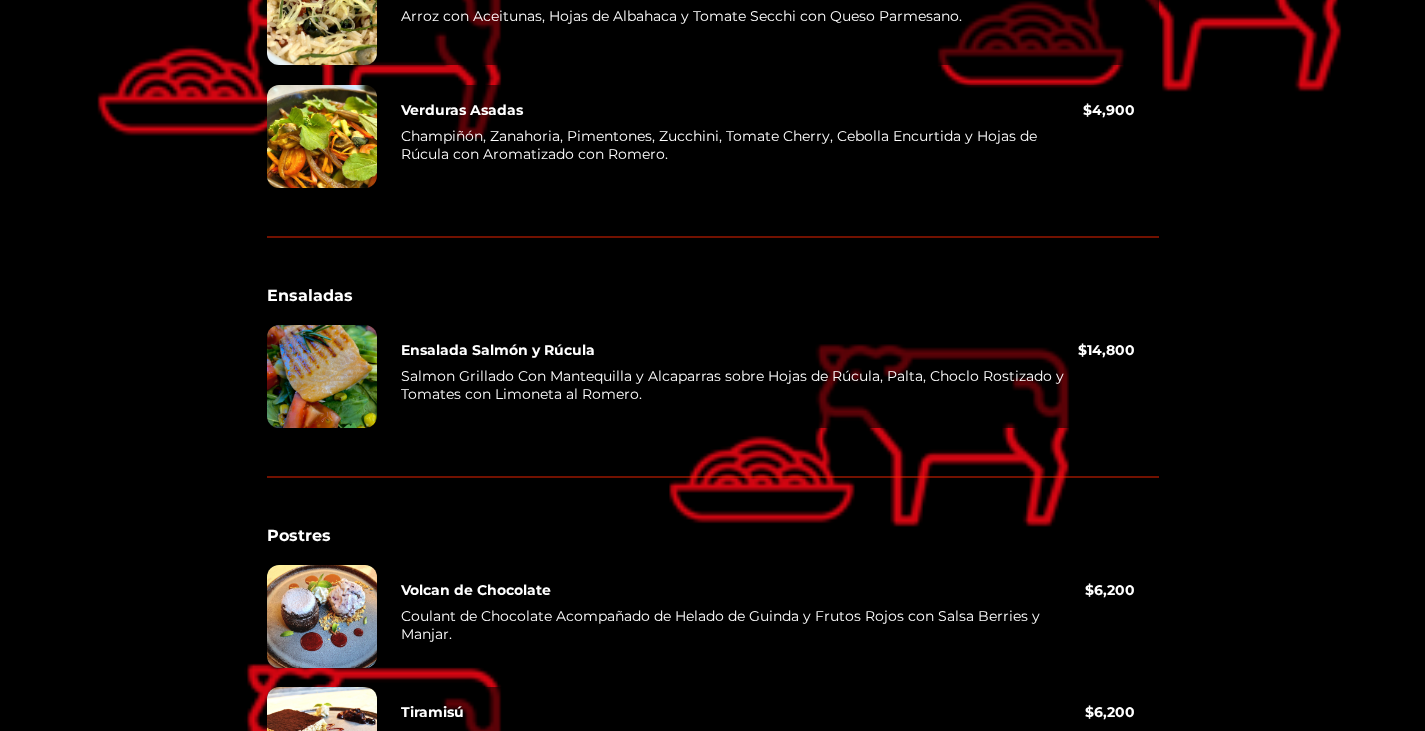 click on "Salmon Grillado Con Mantequilla y Alcaparras sobre Hojas de Rúcula, Palta, Choclo Rostizado y Tomates con Limoneta al Romero." at bounding box center (739, 389) 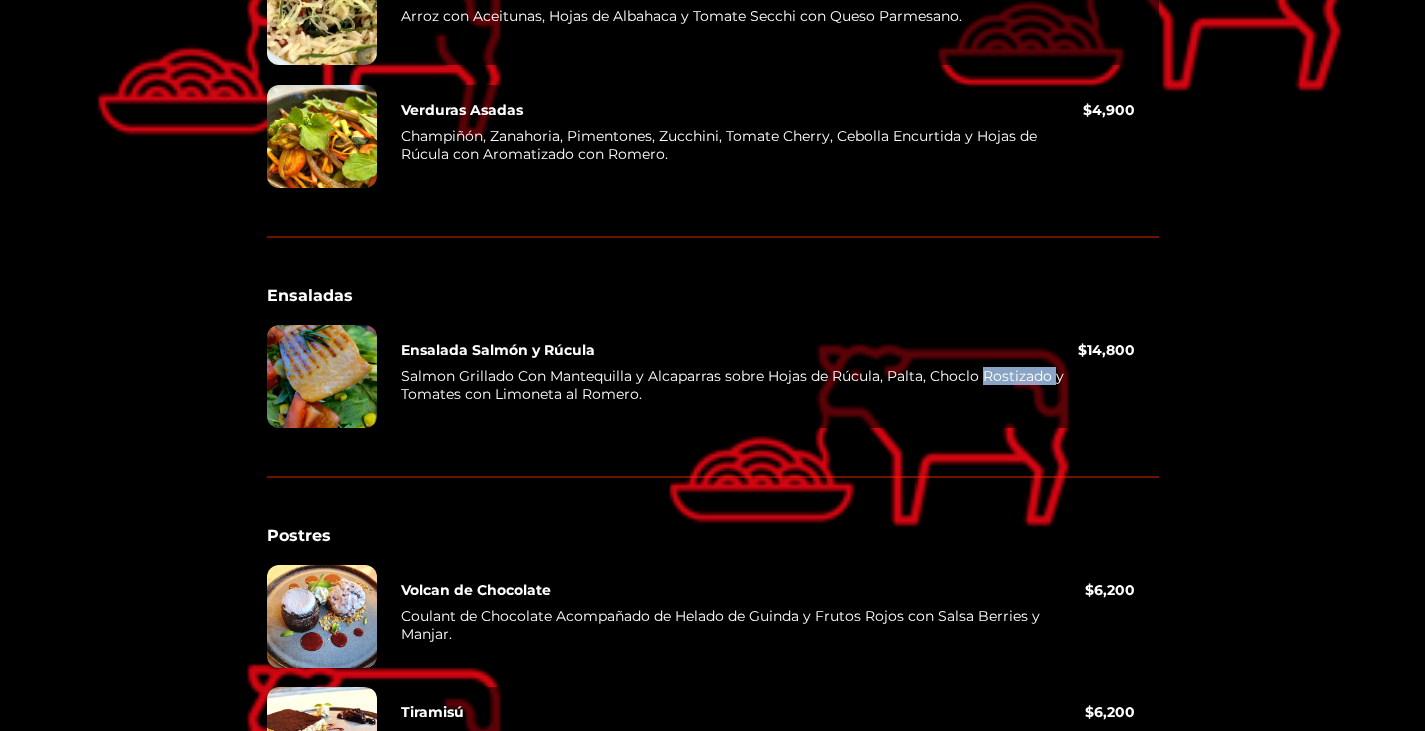 click on "Salmon Grillado Con Mantequilla y Alcaparras sobre Hojas de Rúcula, Palta, Choclo Rostizado y Tomates con Limoneta al Romero." at bounding box center (739, 389) 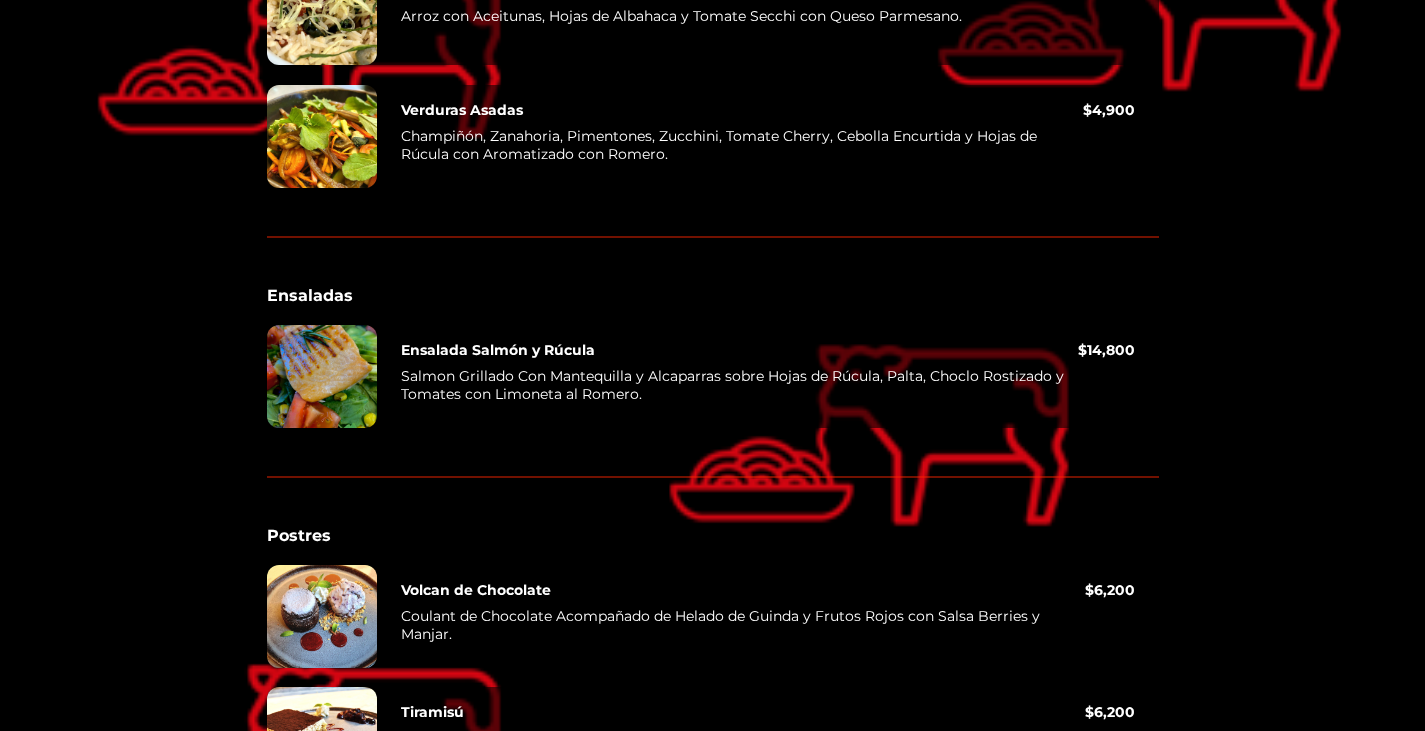 click on "Salmon Grillado Con Mantequilla y Alcaparras sobre Hojas de Rúcula, Palta, Choclo Rostizado y Tomates con Limoneta al Romero." at bounding box center (739, 389) 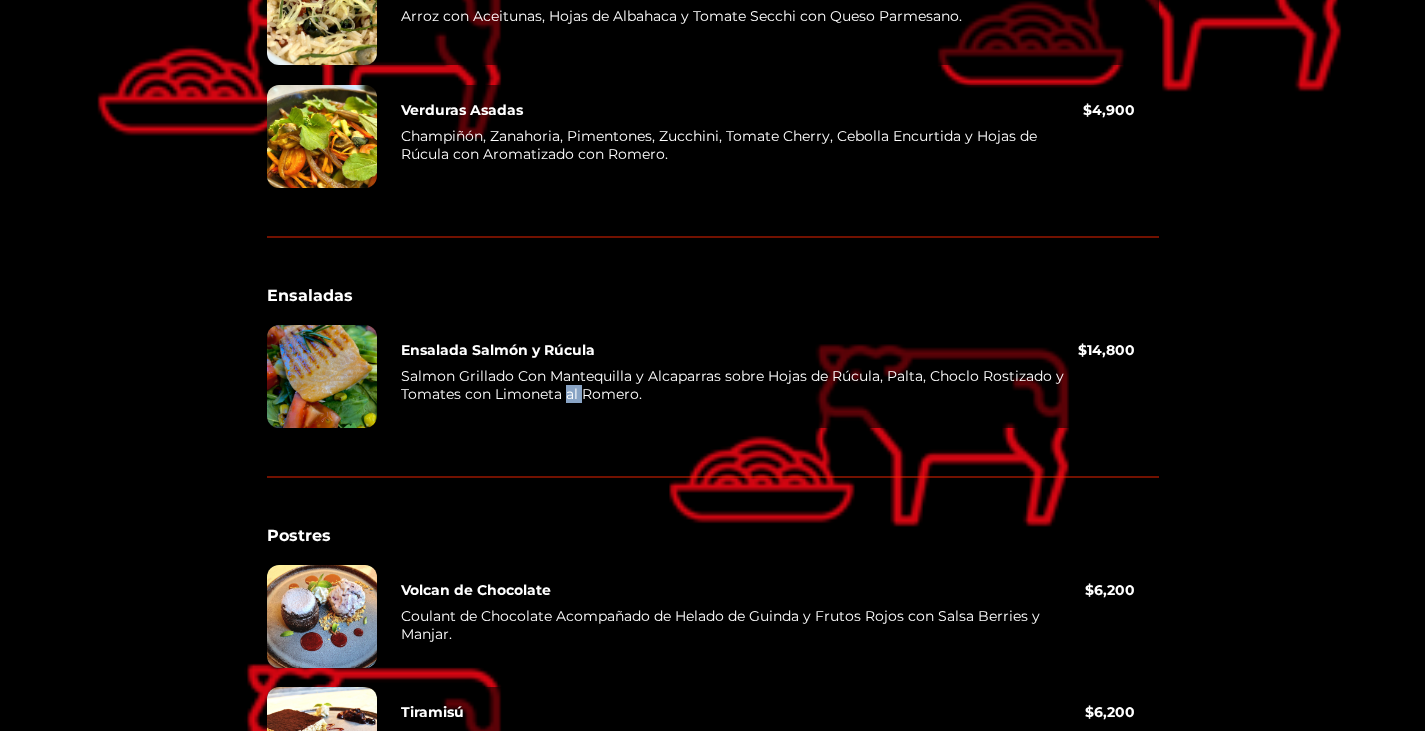 click on "Salmon Grillado Con Mantequilla y Alcaparras sobre Hojas de Rúcula, Palta, Choclo Rostizado y Tomates con Limoneta al Romero." at bounding box center (739, 389) 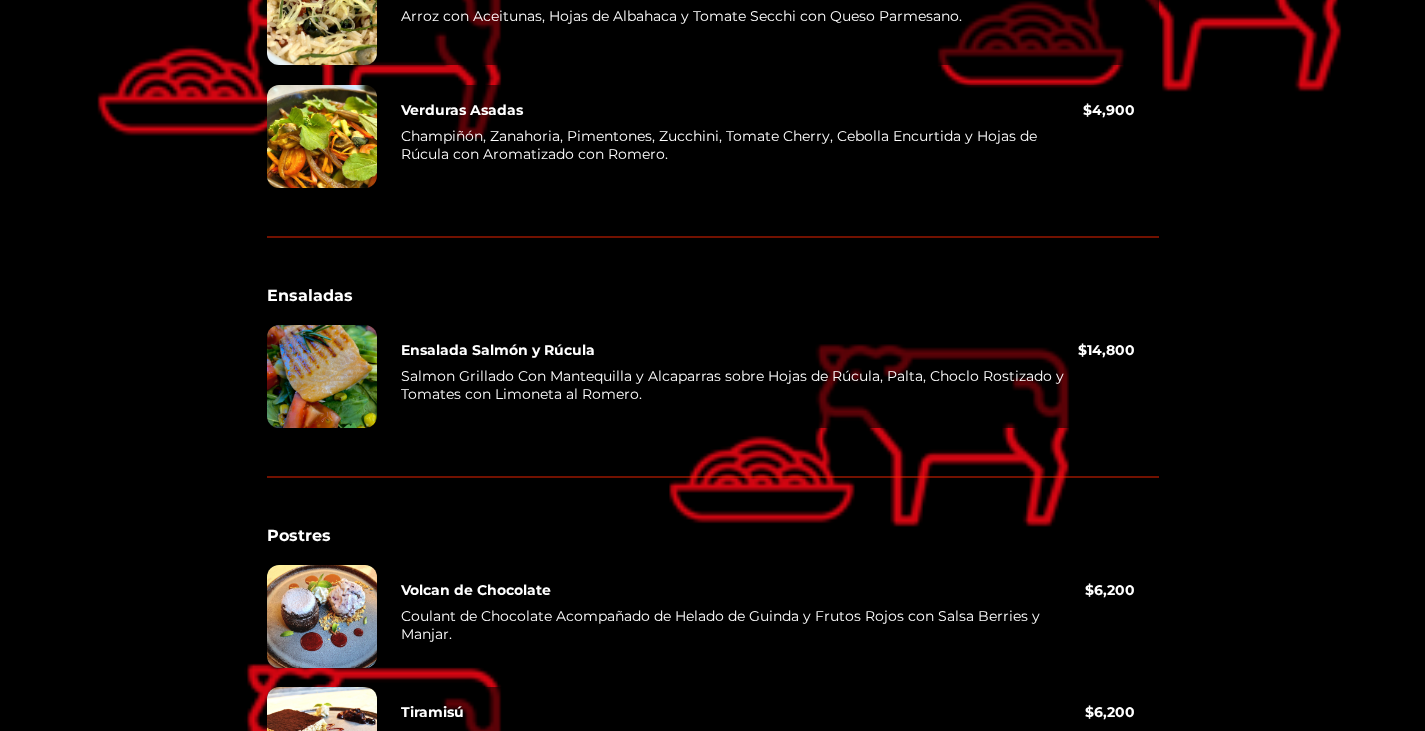 click on "Salmon Grillado Con Mantequilla y Alcaparras sobre Hojas de Rúcula, Palta, Choclo Rostizado y Tomates con Limoneta al Romero." at bounding box center (739, 389) 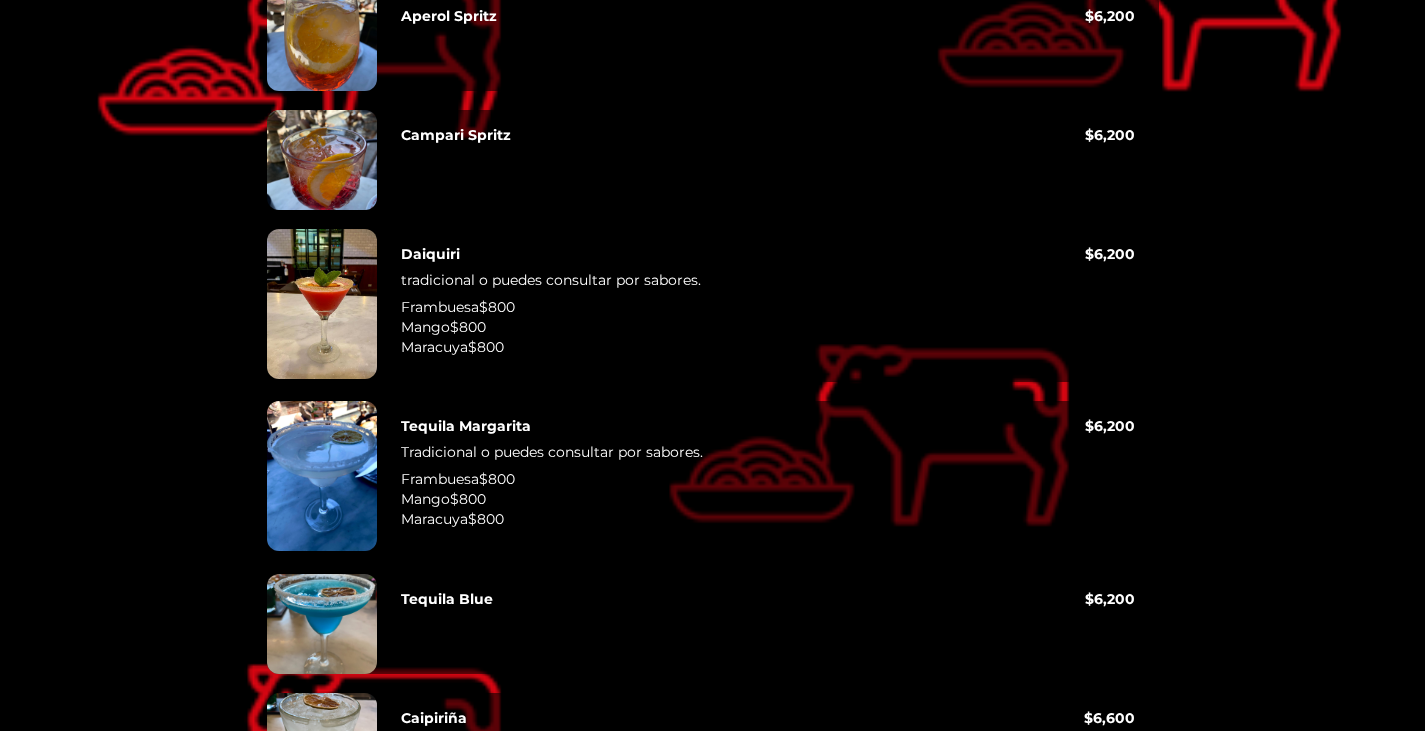 scroll, scrollTop: 9200, scrollLeft: 0, axis: vertical 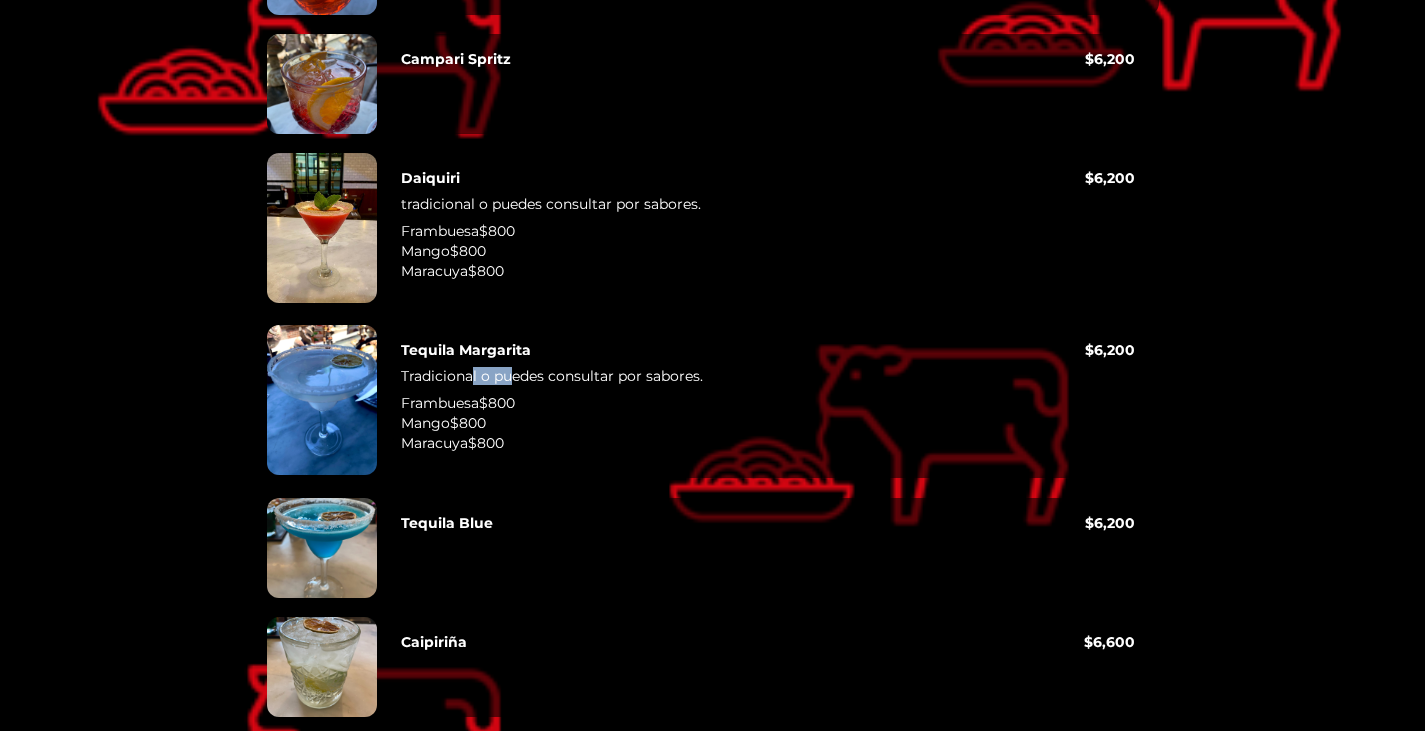drag, startPoint x: 472, startPoint y: 280, endPoint x: 508, endPoint y: 305, distance: 43.829212 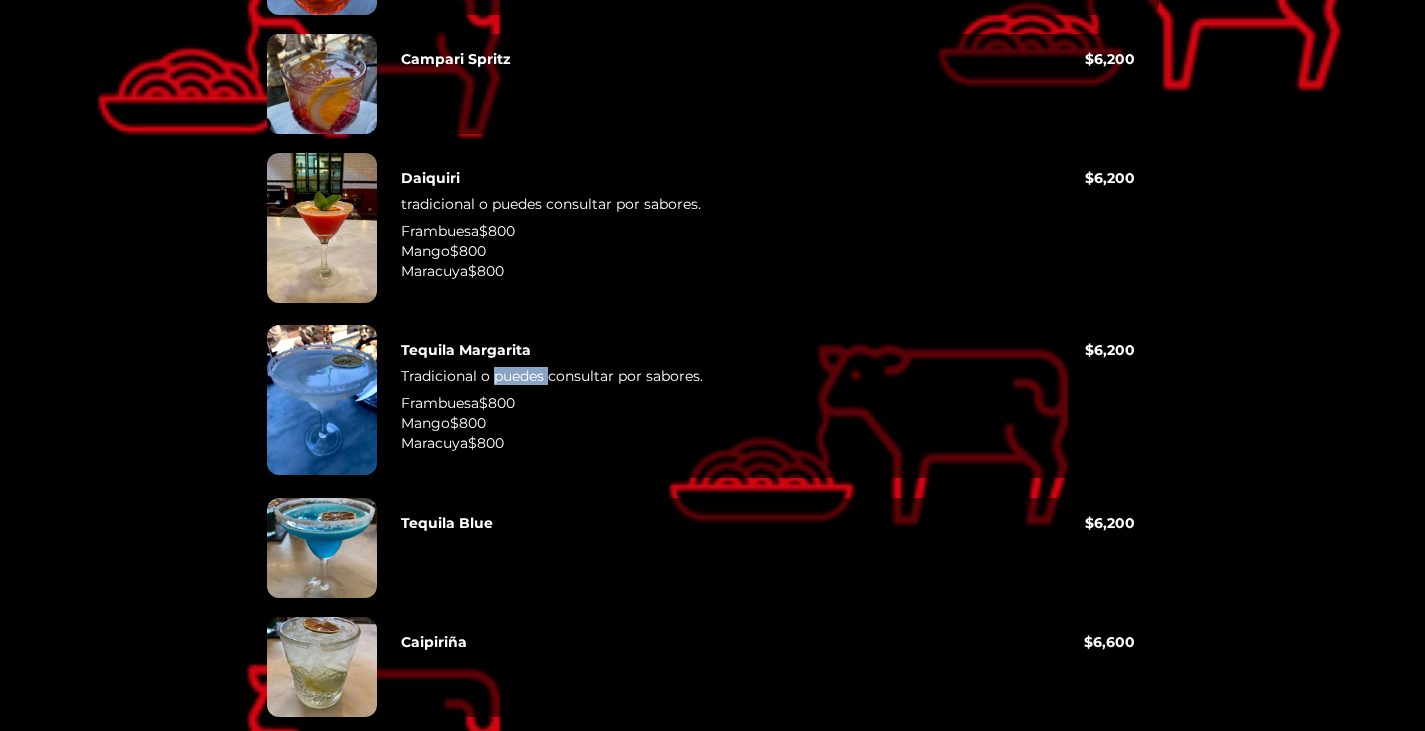 click on "Tradicional o puedes consultar por sabores." at bounding box center (743, 380) 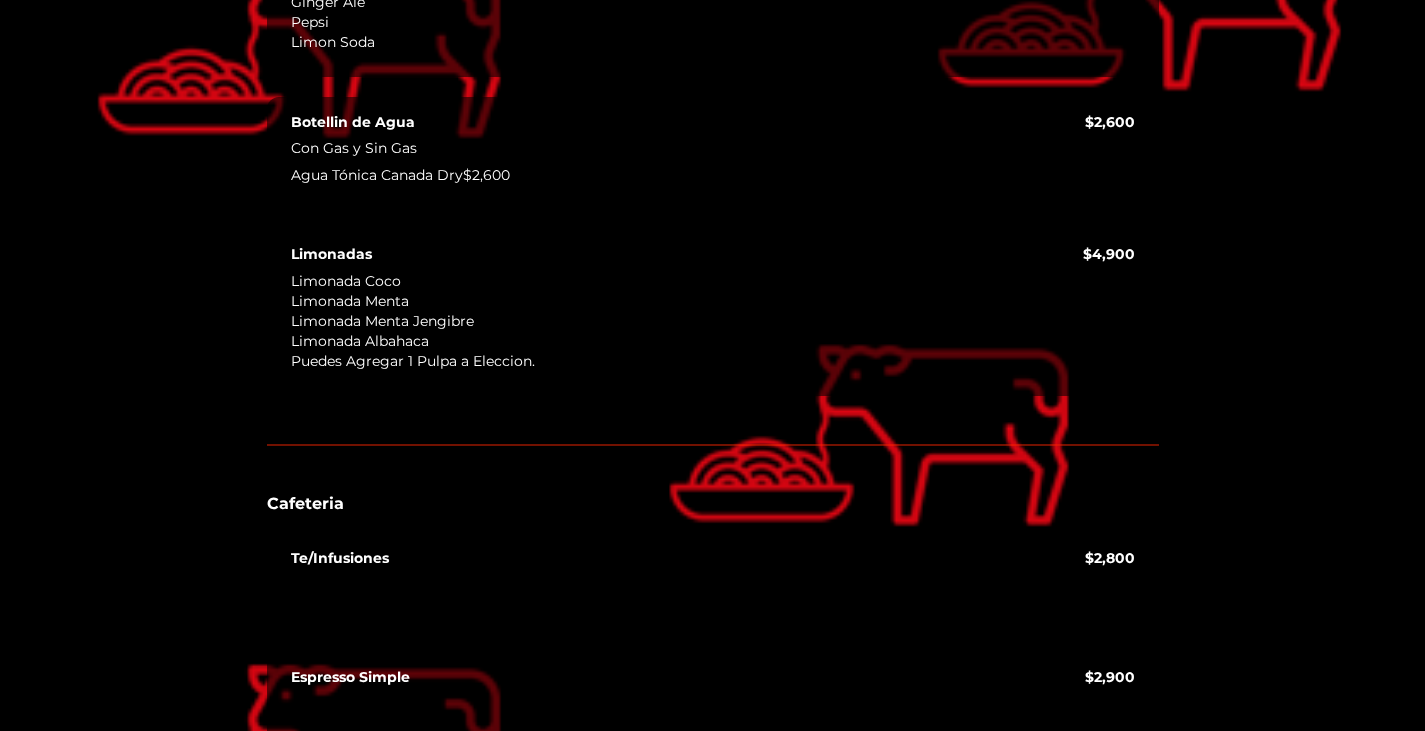 scroll, scrollTop: 16600, scrollLeft: 0, axis: vertical 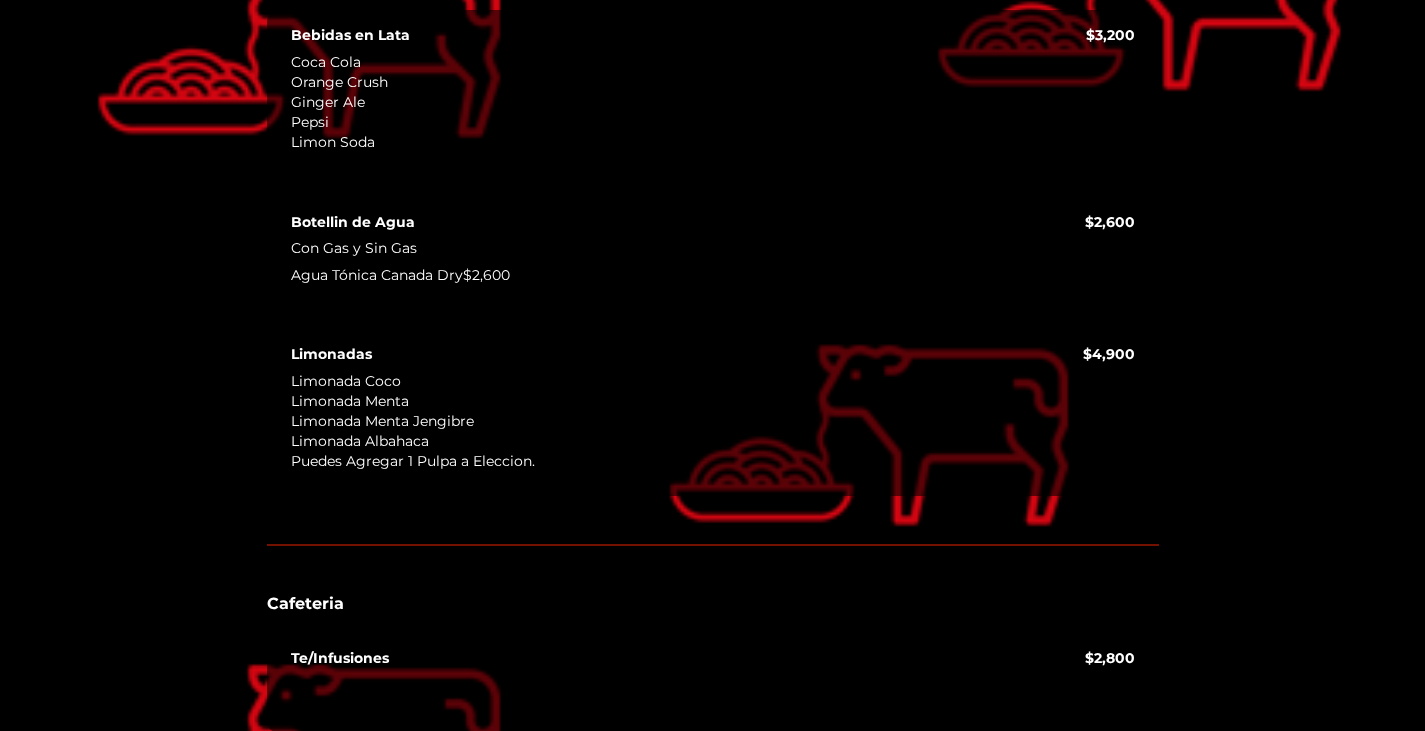 click on "Limonada Coco" at bounding box center [687, 381] 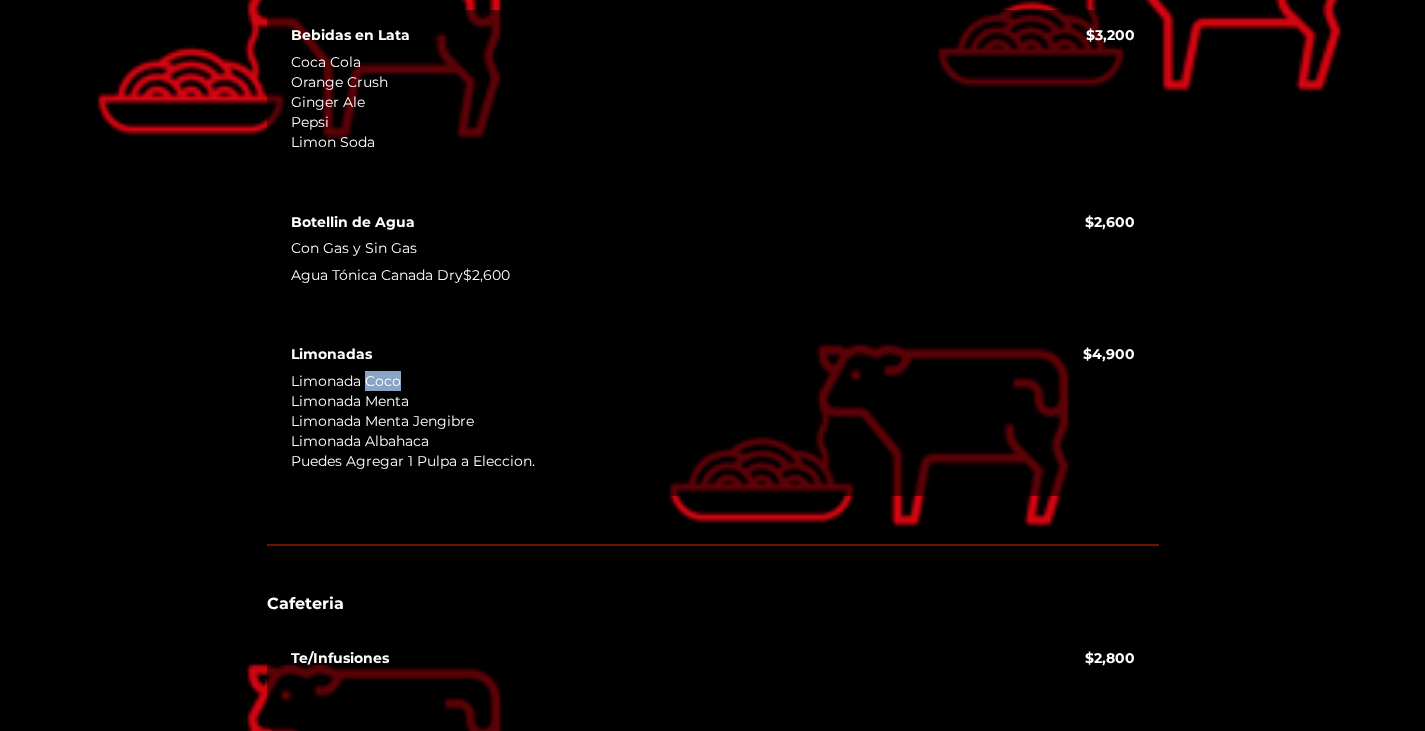click on "Limonada Coco" at bounding box center (687, 381) 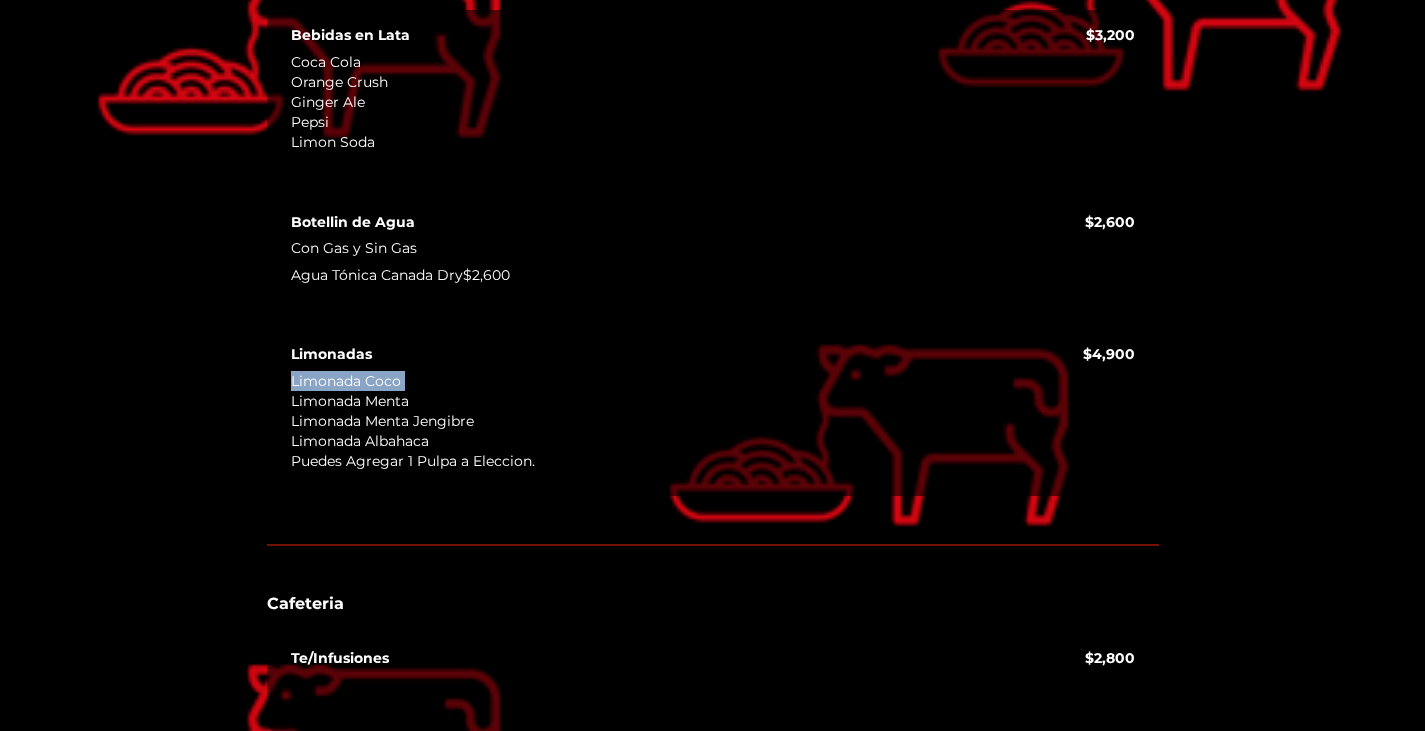 click on "Limonada Coco" at bounding box center [687, 381] 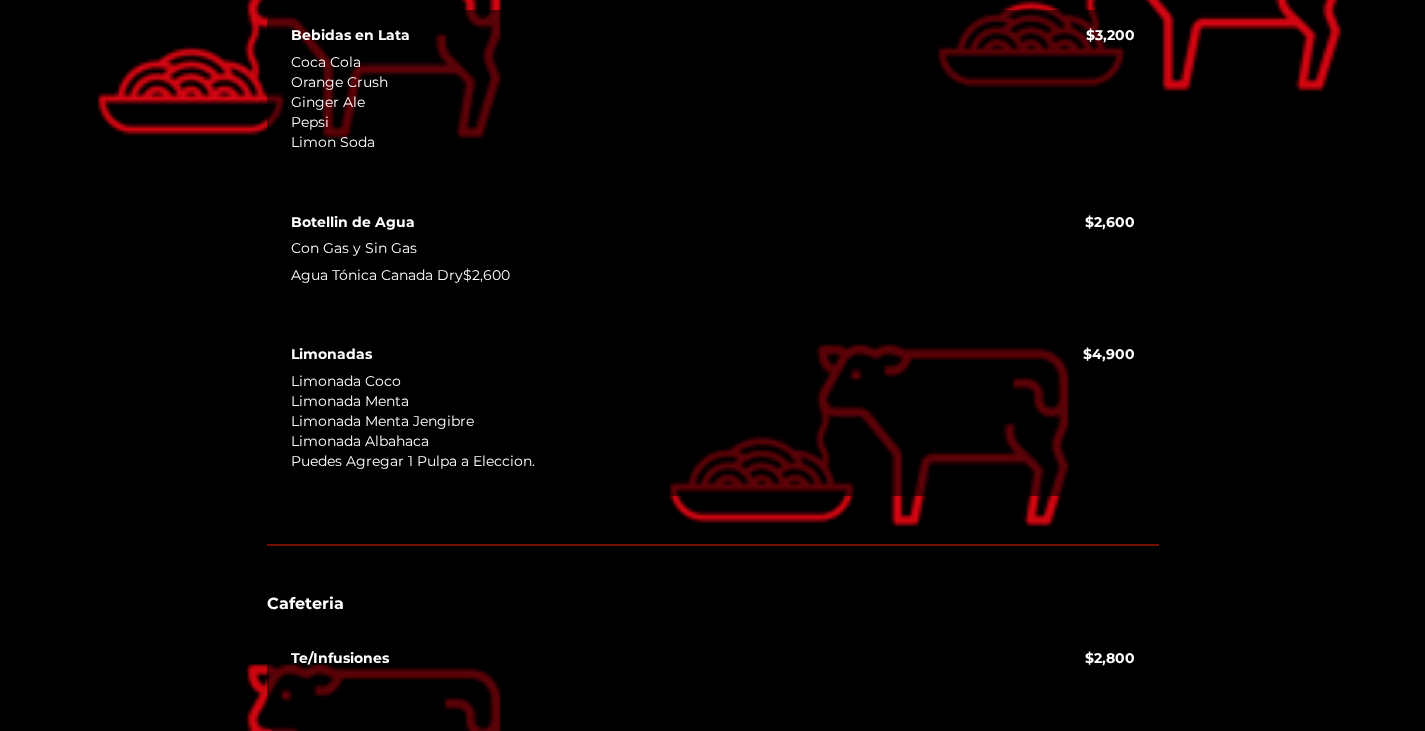 click on "Limonada Menta" at bounding box center (687, 401) 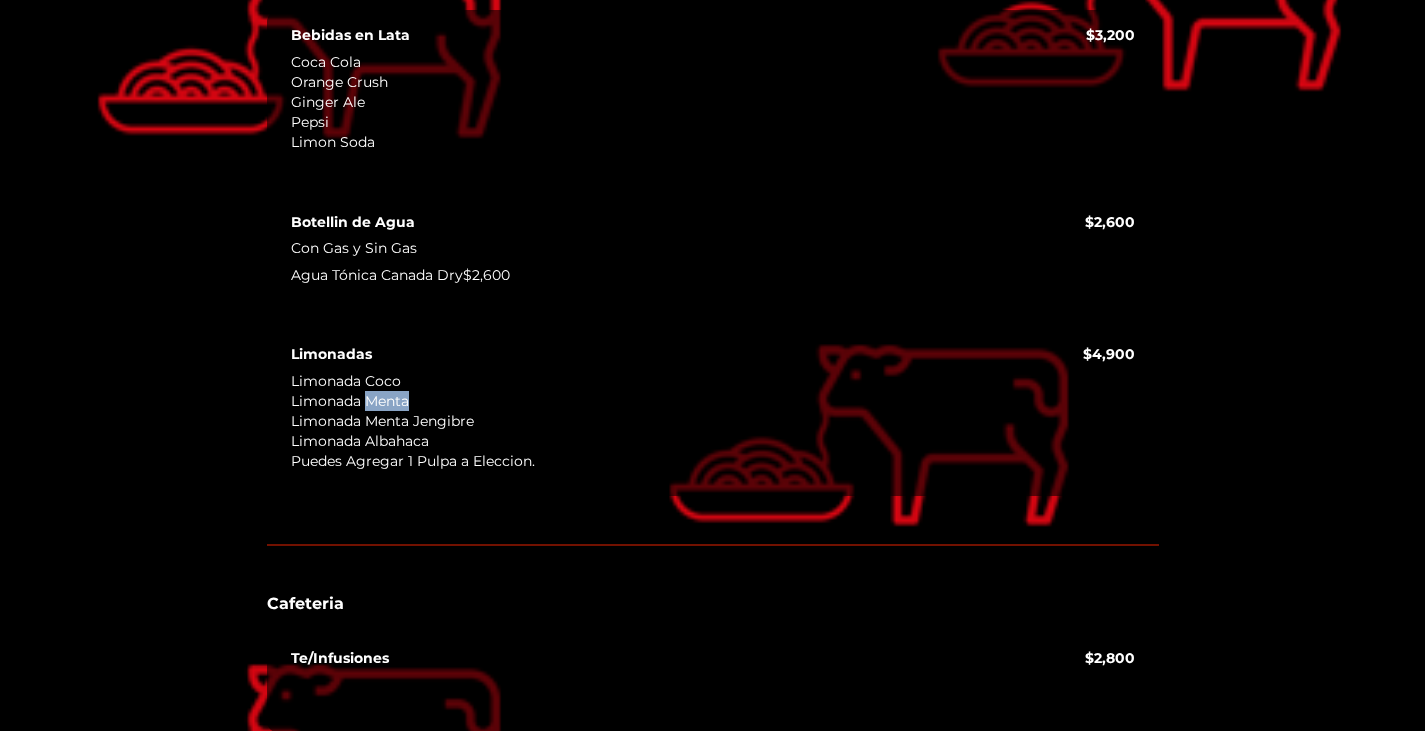 click on "Limonada Menta" at bounding box center [687, 401] 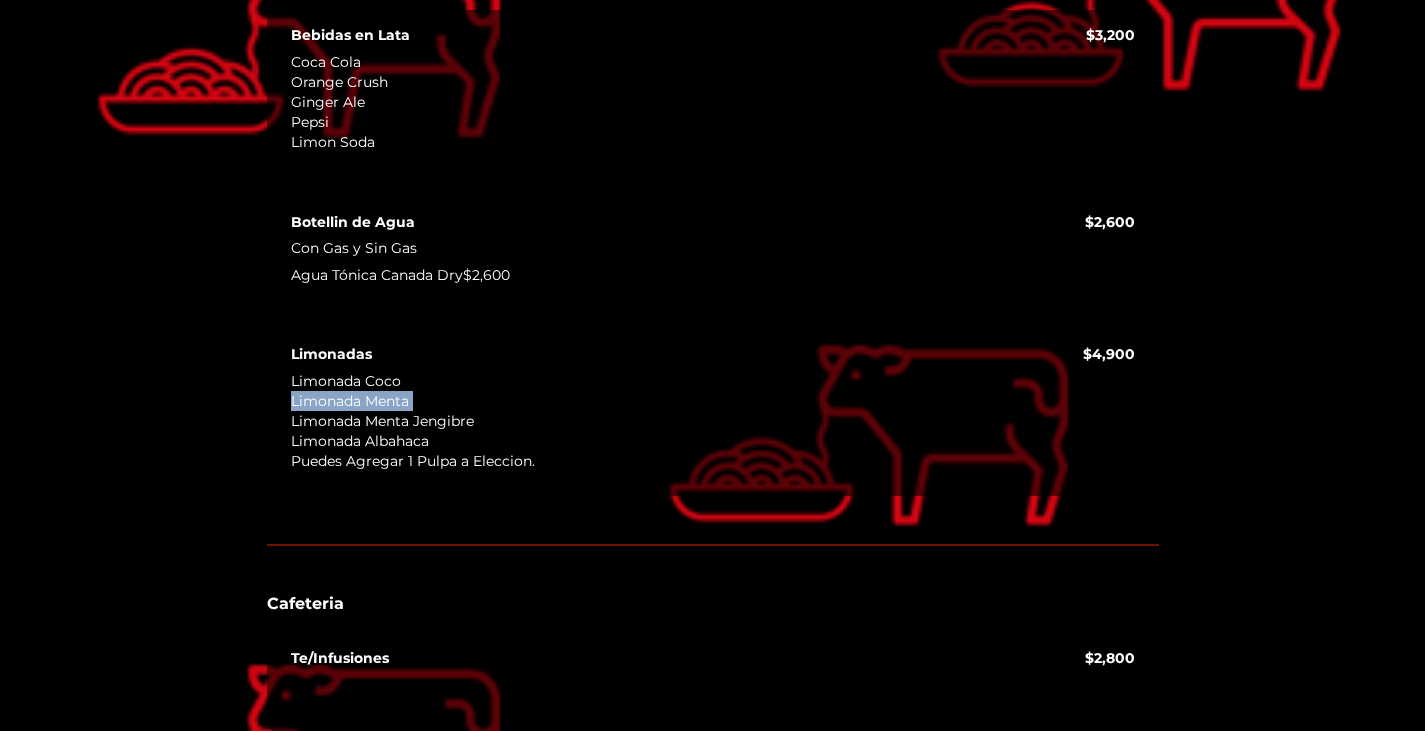 click on "Limonada Menta" at bounding box center [687, 401] 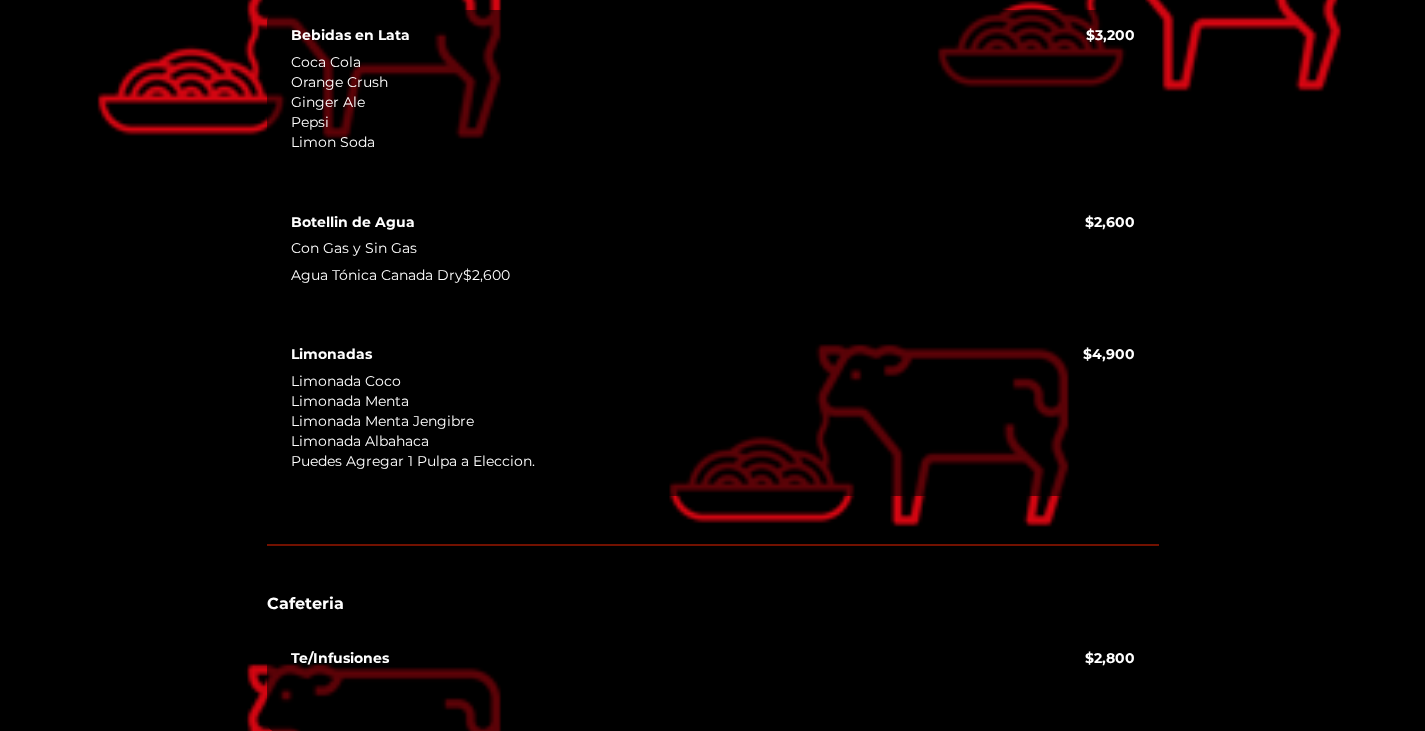 click on "Limonada Menta Jengibre" at bounding box center [687, 421] 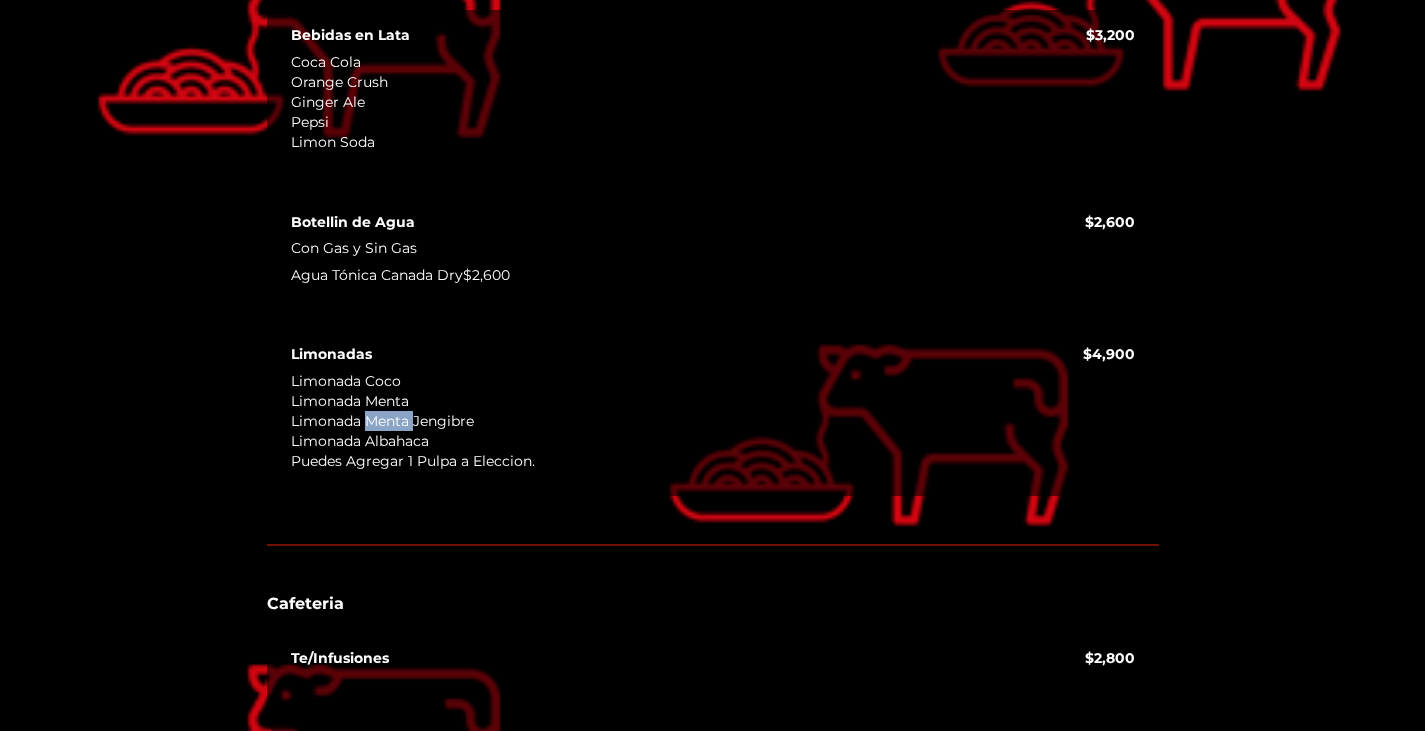 click on "Limonada Menta Jengibre" at bounding box center (687, 421) 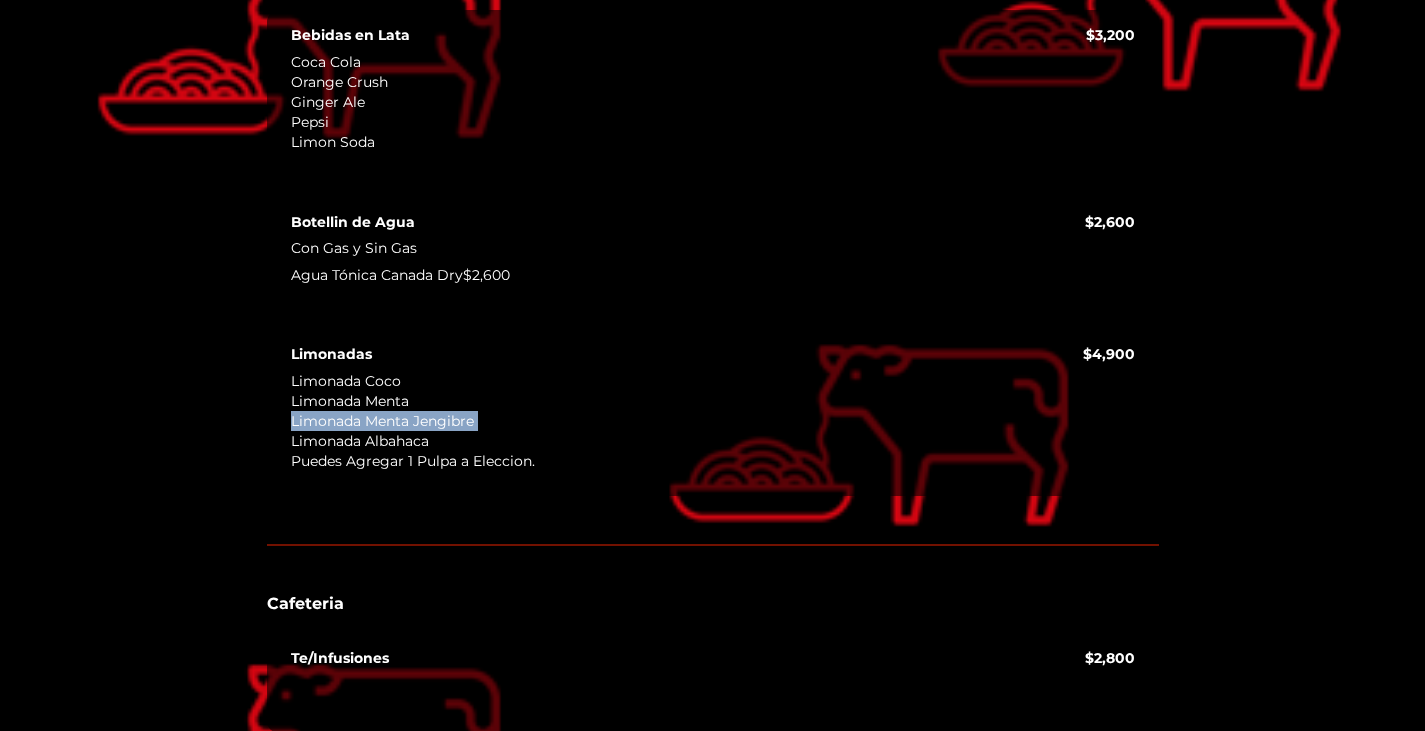 click on "Limonada Menta Jengibre" at bounding box center [687, 421] 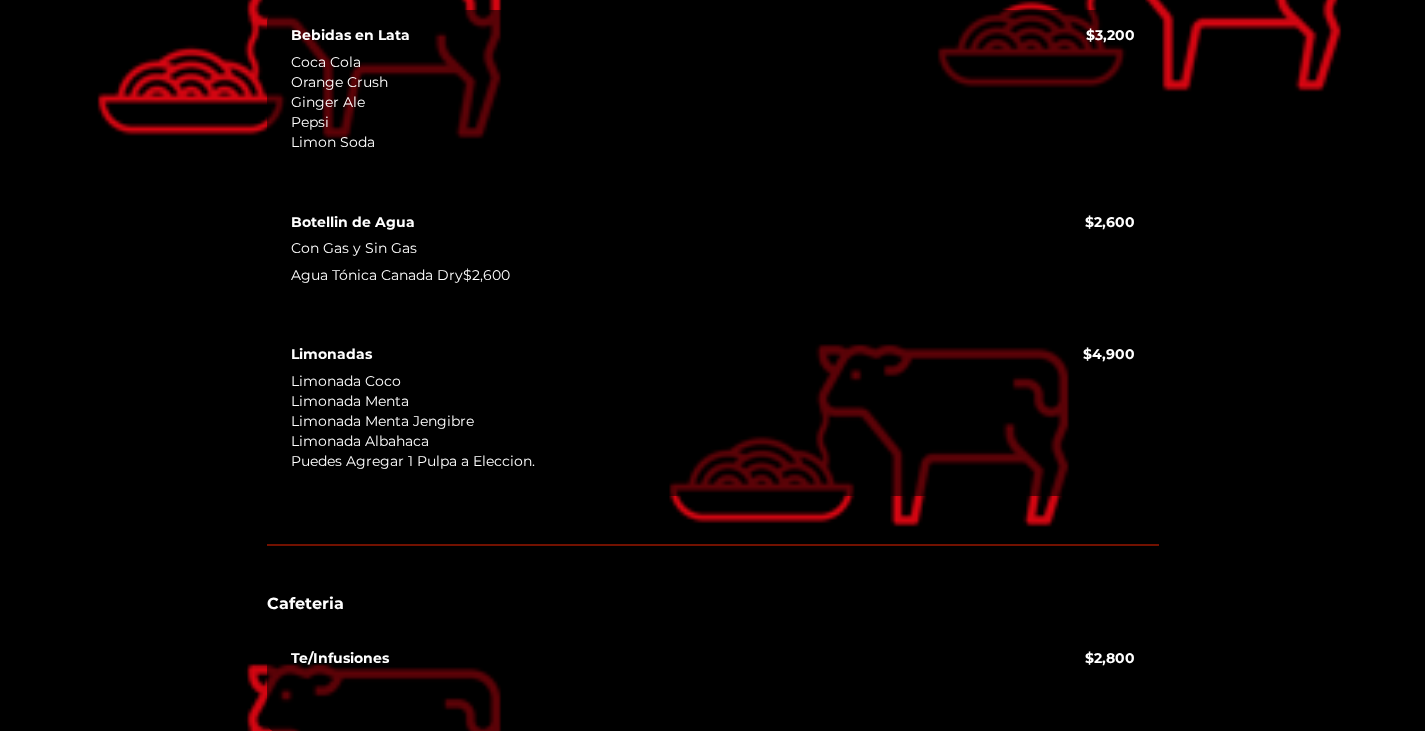 click on "Limonada Albahaca" at bounding box center [687, 441] 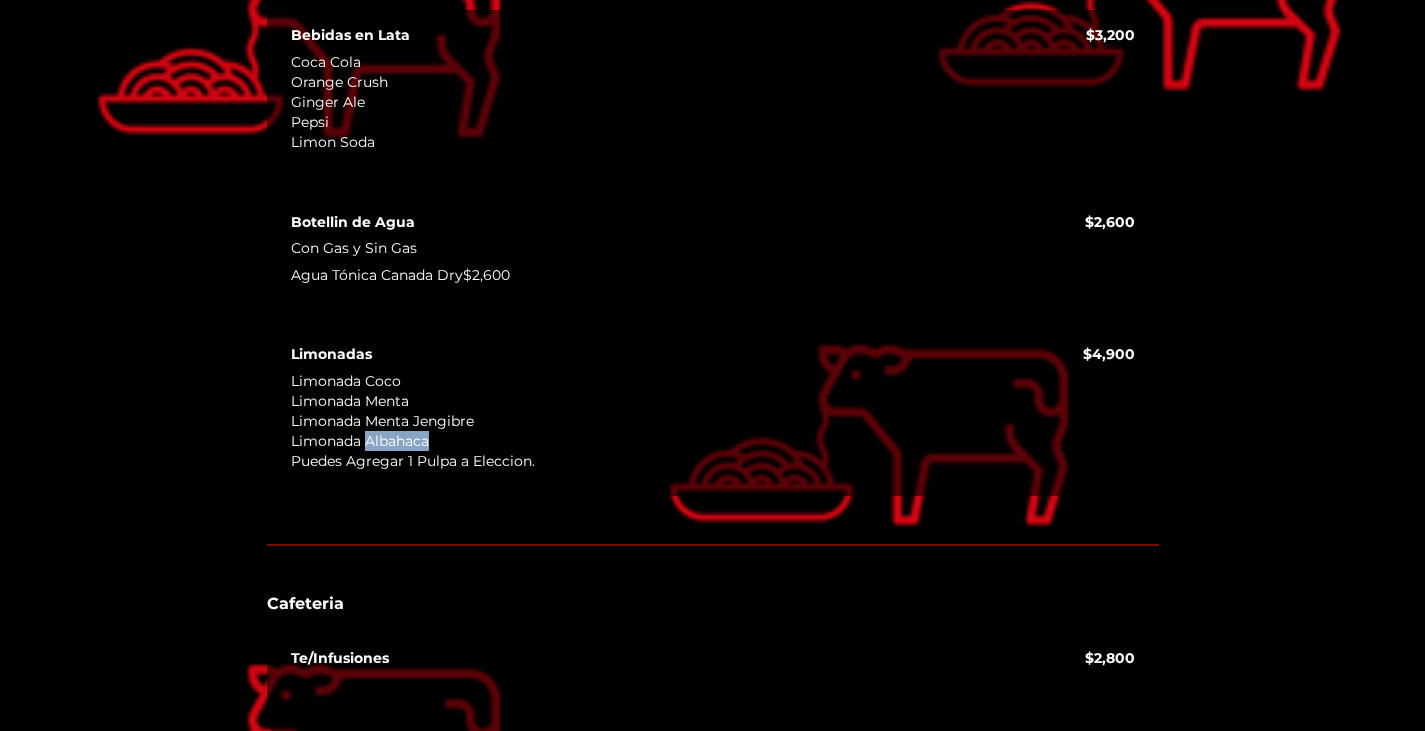 click on "Limonada Albahaca" at bounding box center [687, 441] 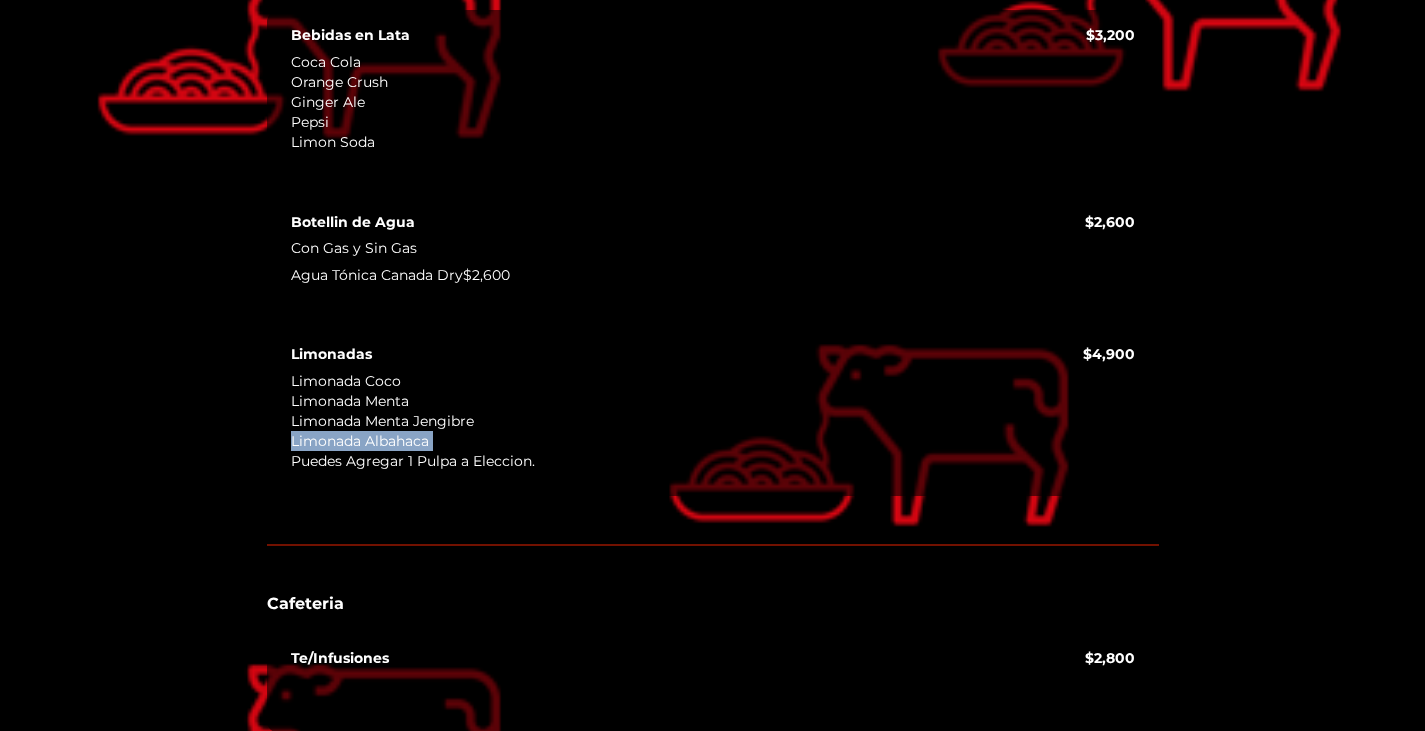 click on "Limonada Albahaca" at bounding box center [687, 441] 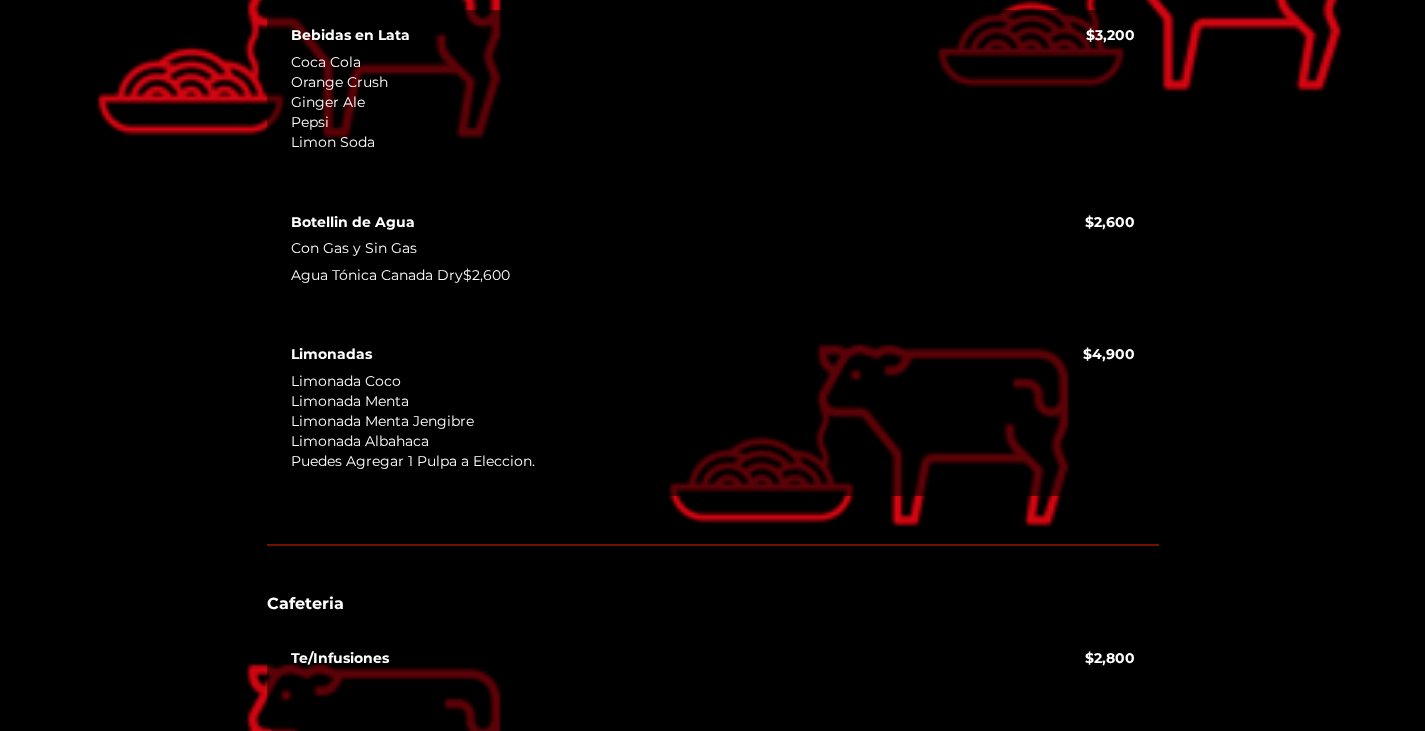click on "Puedes Agregar 1 Pulpa a Eleccion." at bounding box center [687, 461] 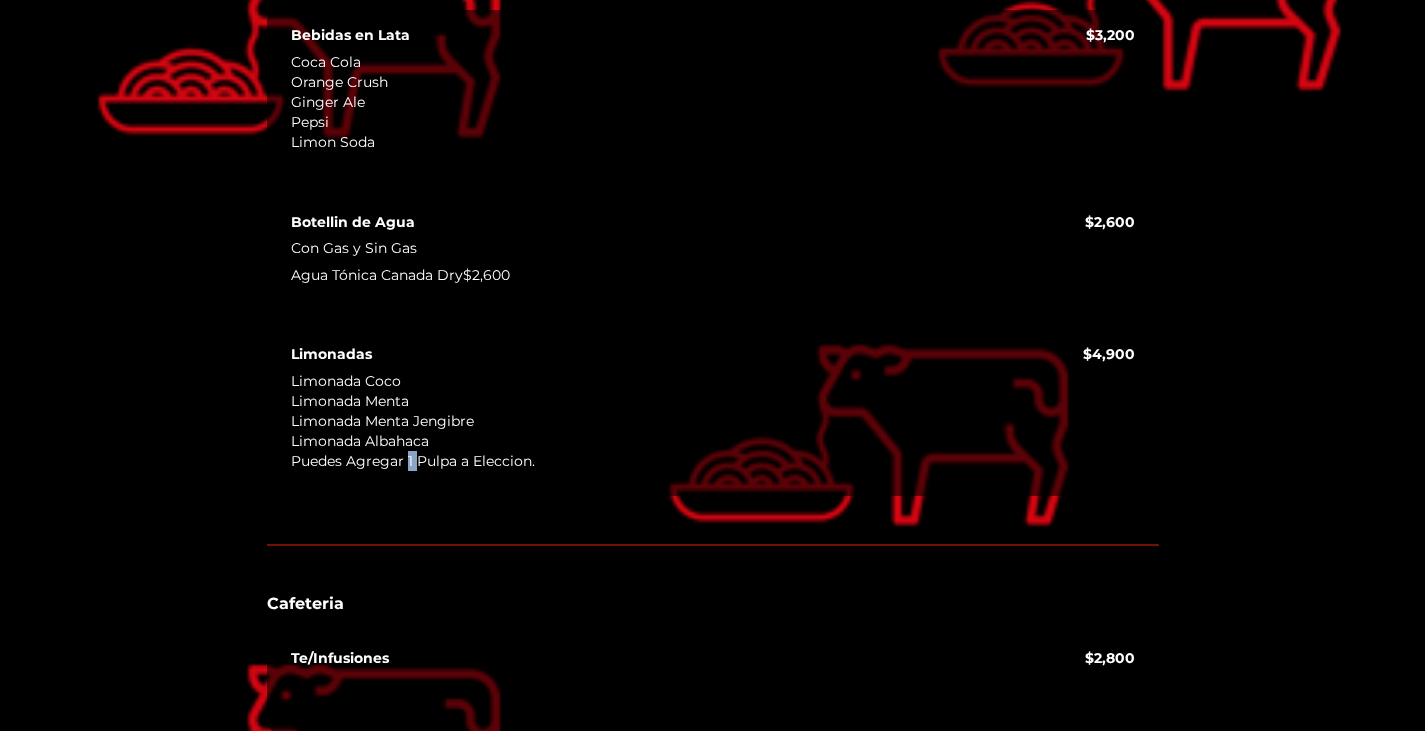 click on "Puedes Agregar 1 Pulpa a Eleccion." at bounding box center (687, 461) 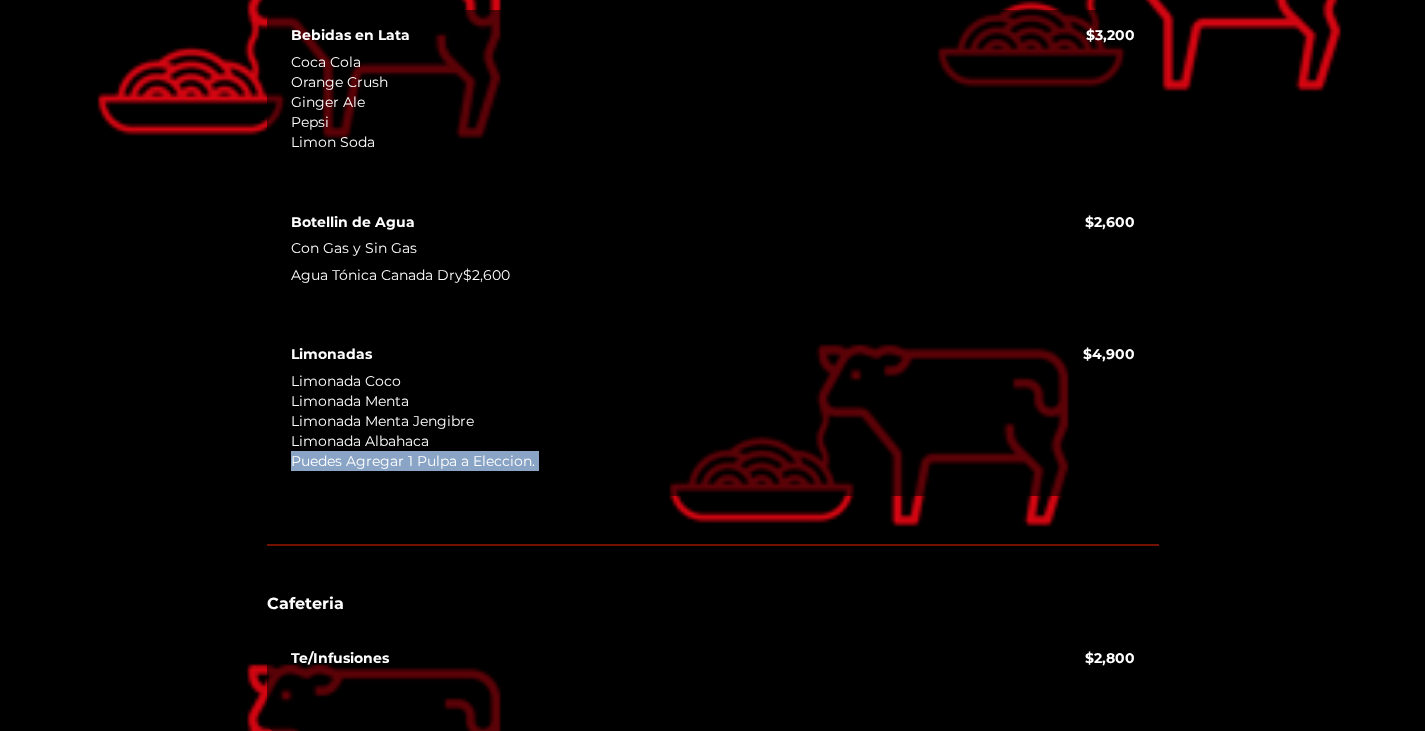 click on "Puedes Agregar 1 Pulpa a Eleccion." at bounding box center [687, 461] 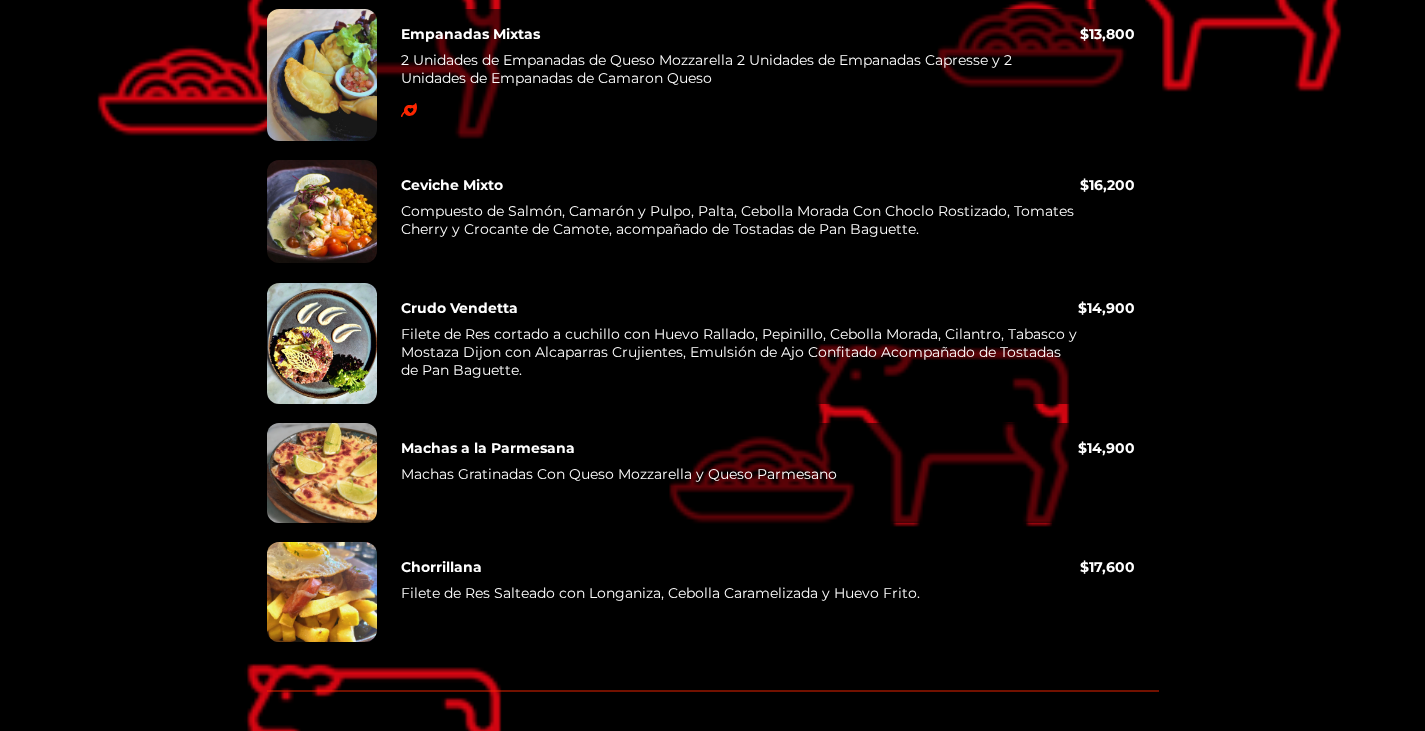 scroll, scrollTop: 2536, scrollLeft: 0, axis: vertical 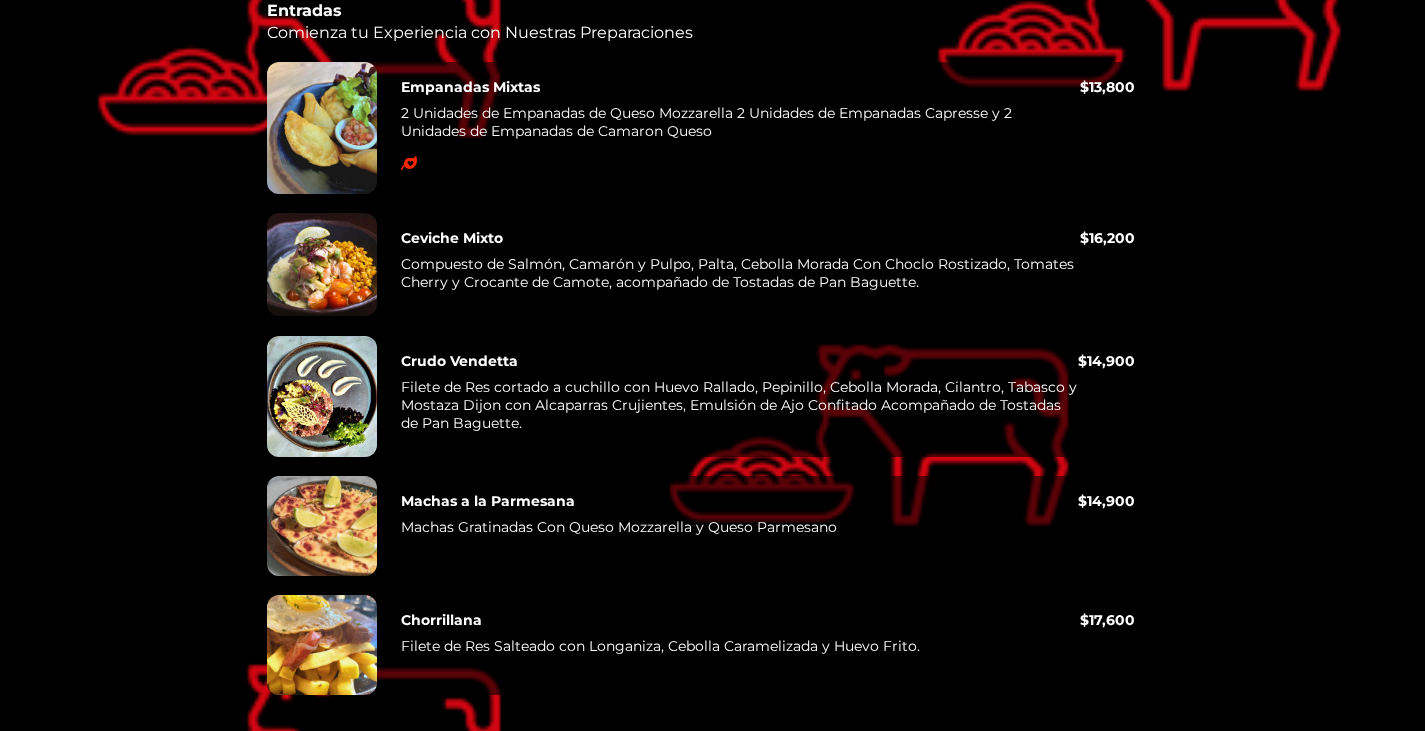 click on "Filete de Res cortado a cuchillo con Huevo Rallado, Pepinillo, Cebolla Morada, Cilantro, Tabasco y Mostaza Dijon con Alcaparras Crujientes, Emulsión de Ajo Confitado Acompañado de Tostadas de Pan Baguette." at bounding box center [739, 409] 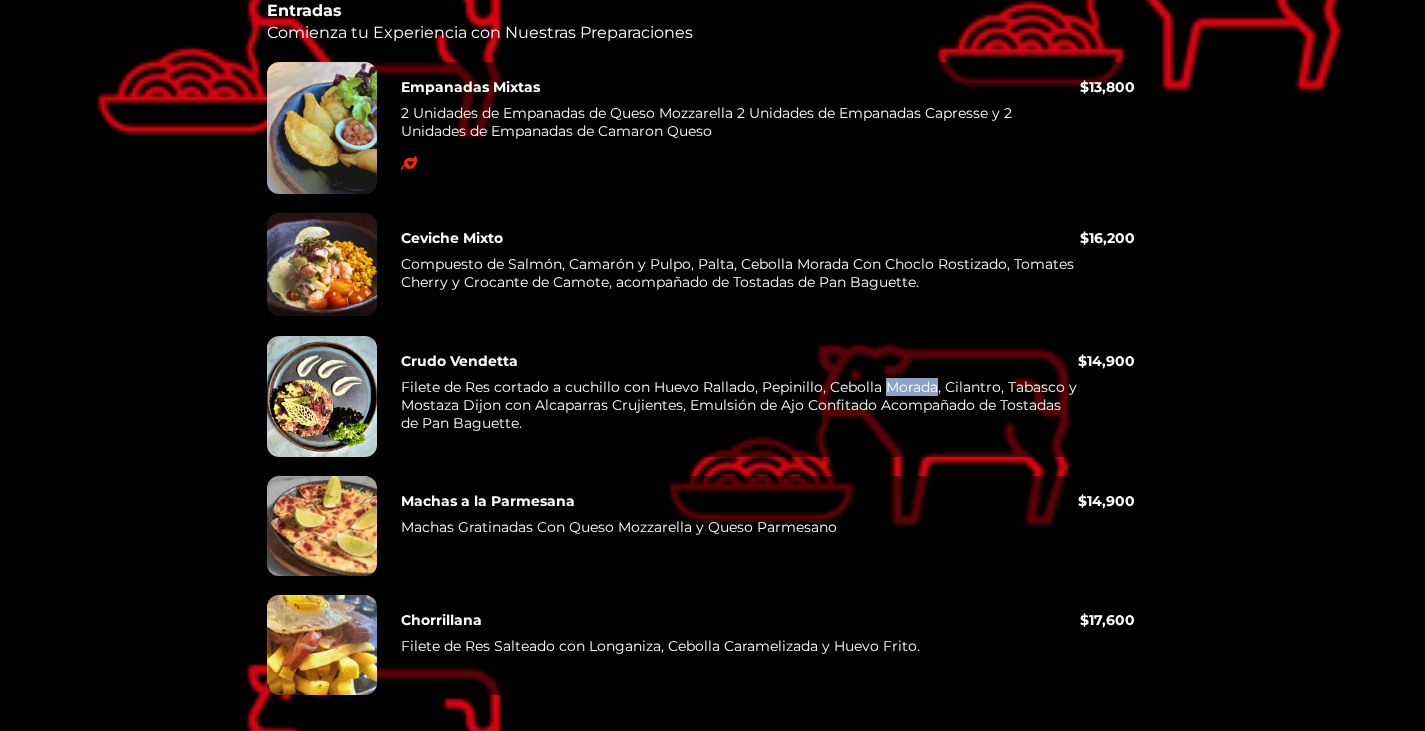 click on "Filete de Res cortado a cuchillo con Huevo Rallado, Pepinillo, Cebolla Morada, Cilantro, Tabasco y Mostaza Dijon con Alcaparras Crujientes, Emulsión de Ajo Confitado Acompañado de Tostadas de Pan Baguette." at bounding box center (739, 409) 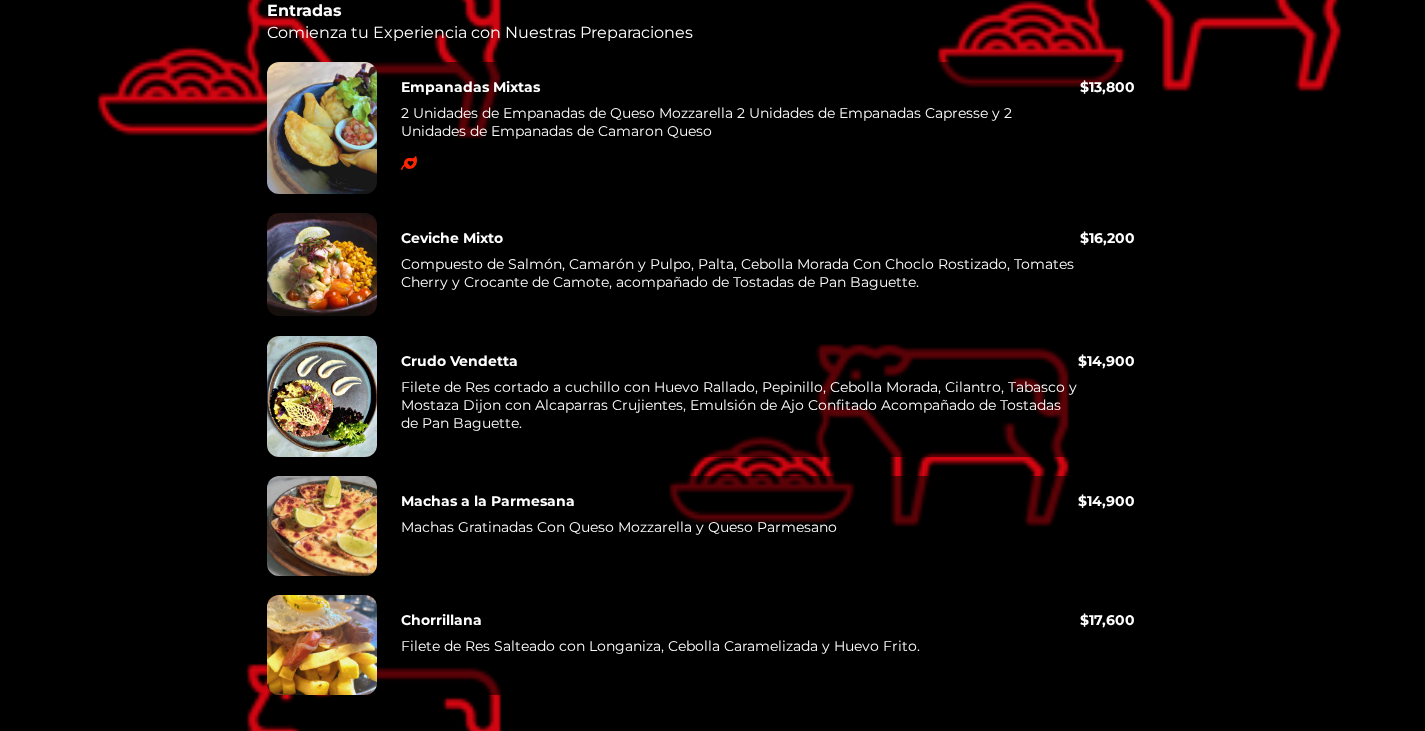 click on "Filete de Res cortado a cuchillo con Huevo Rallado, Pepinillo, Cebolla Morada, Cilantro, Tabasco y Mostaza Dijon con Alcaparras Crujientes, Emulsión de Ajo Confitado Acompañado de Tostadas de Pan Baguette." at bounding box center [739, 409] 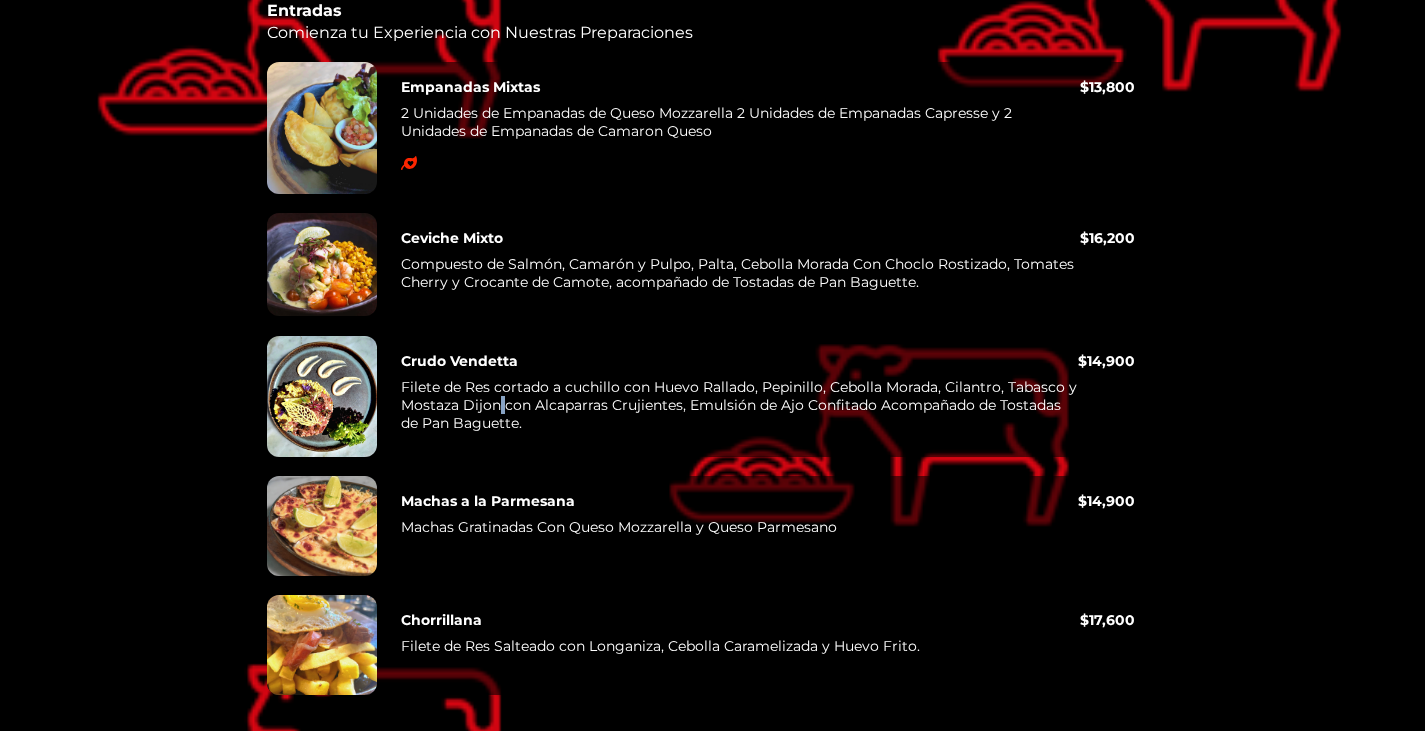 click on "Filete de Res cortado a cuchillo con Huevo Rallado, Pepinillo, Cebolla Morada, Cilantro, Tabasco y Mostaza Dijon con Alcaparras Crujientes, Emulsión de Ajo Confitado Acompañado de Tostadas de Pan Baguette." at bounding box center [739, 409] 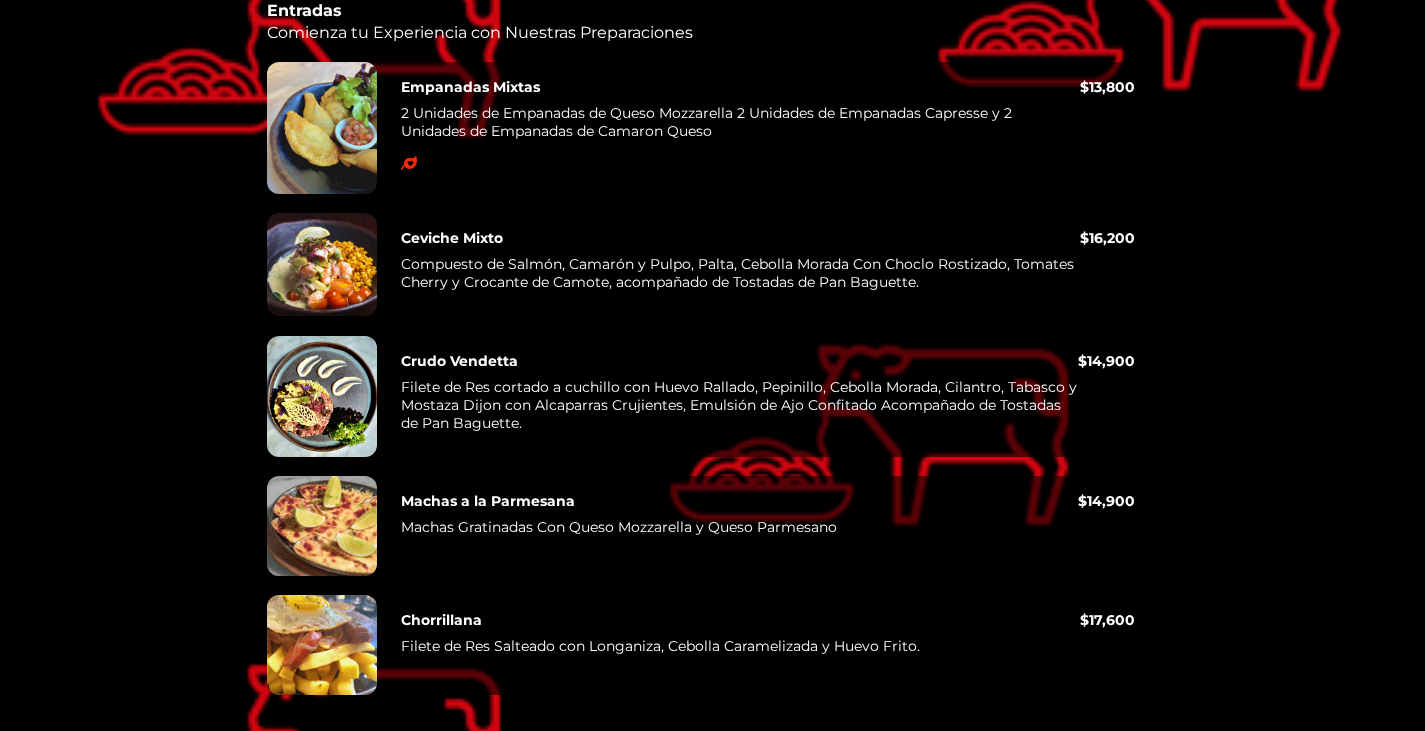 click on "Filete de Res cortado a cuchillo con Huevo Rallado, Pepinillo, Cebolla Morada, Cilantro, Tabasco y Mostaza Dijon con Alcaparras Crujientes, Emulsión de Ajo Confitado Acompañado de Tostadas de Pan Baguette." at bounding box center [739, 409] 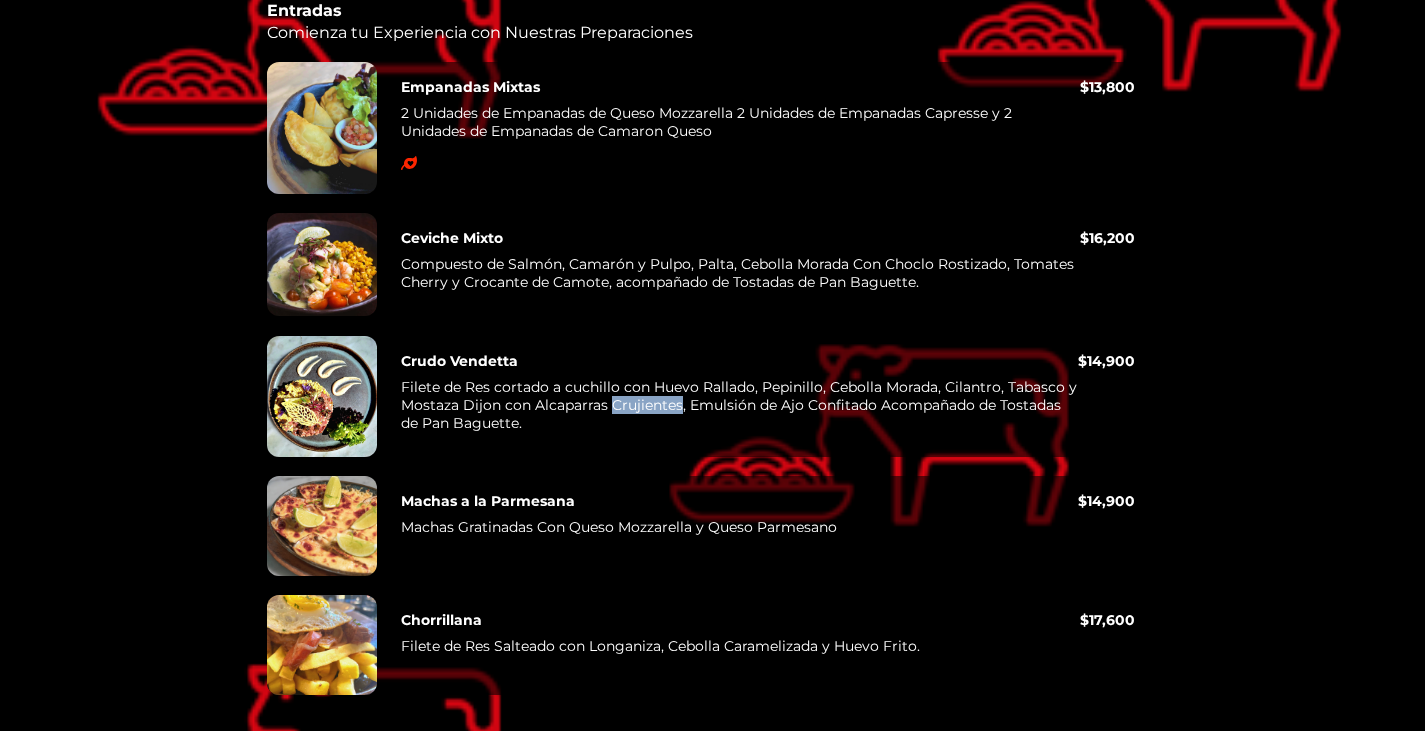 click on "Filete de Res cortado a cuchillo con Huevo Rallado, Pepinillo, Cebolla Morada, Cilantro, Tabasco y Mostaza Dijon con Alcaparras Crujientes, Emulsión de Ajo Confitado Acompañado de Tostadas de Pan Baguette." at bounding box center (739, 409) 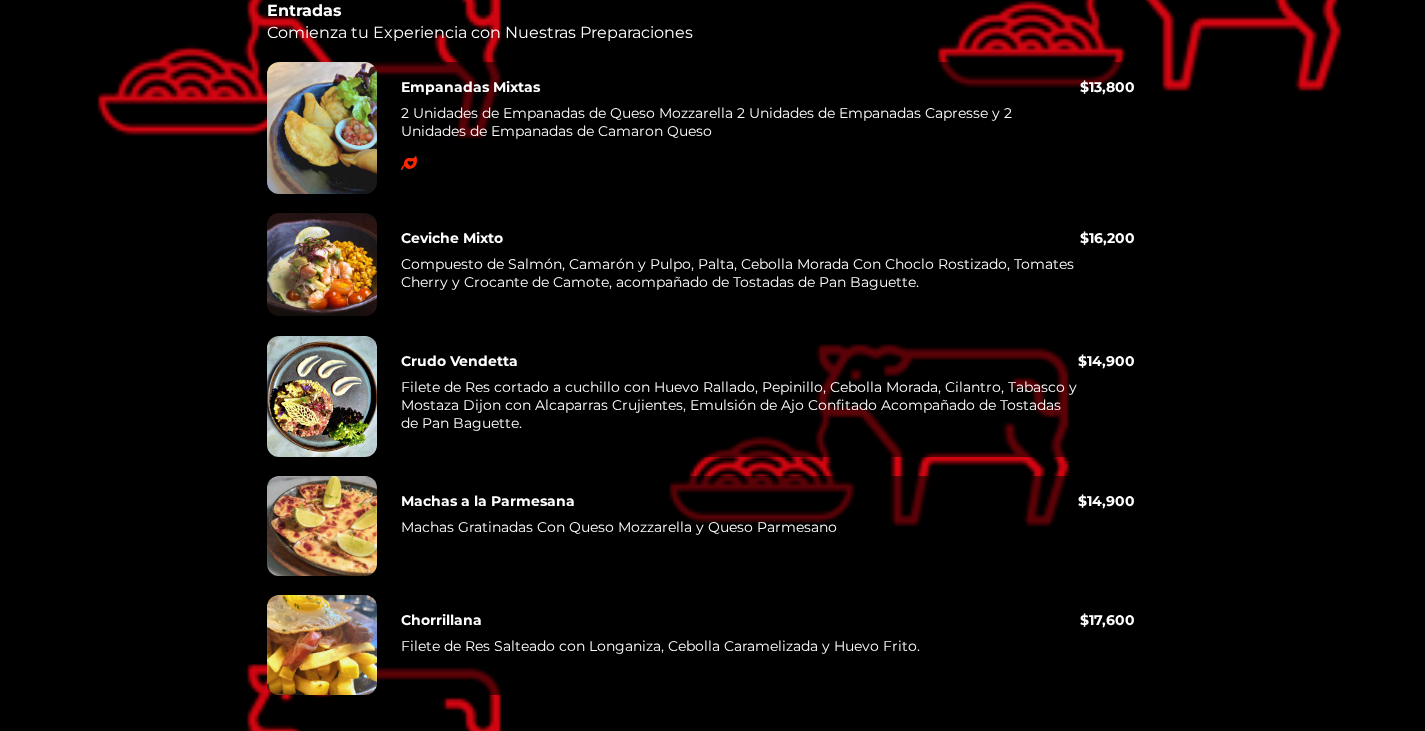 click on "Filete de Res cortado a cuchillo con Huevo Rallado, Pepinillo, Cebolla Morada, Cilantro, Tabasco y Mostaza Dijon con Alcaparras Crujientes, Emulsión de Ajo Confitado Acompañado de Tostadas de Pan Baguette." at bounding box center (739, 409) 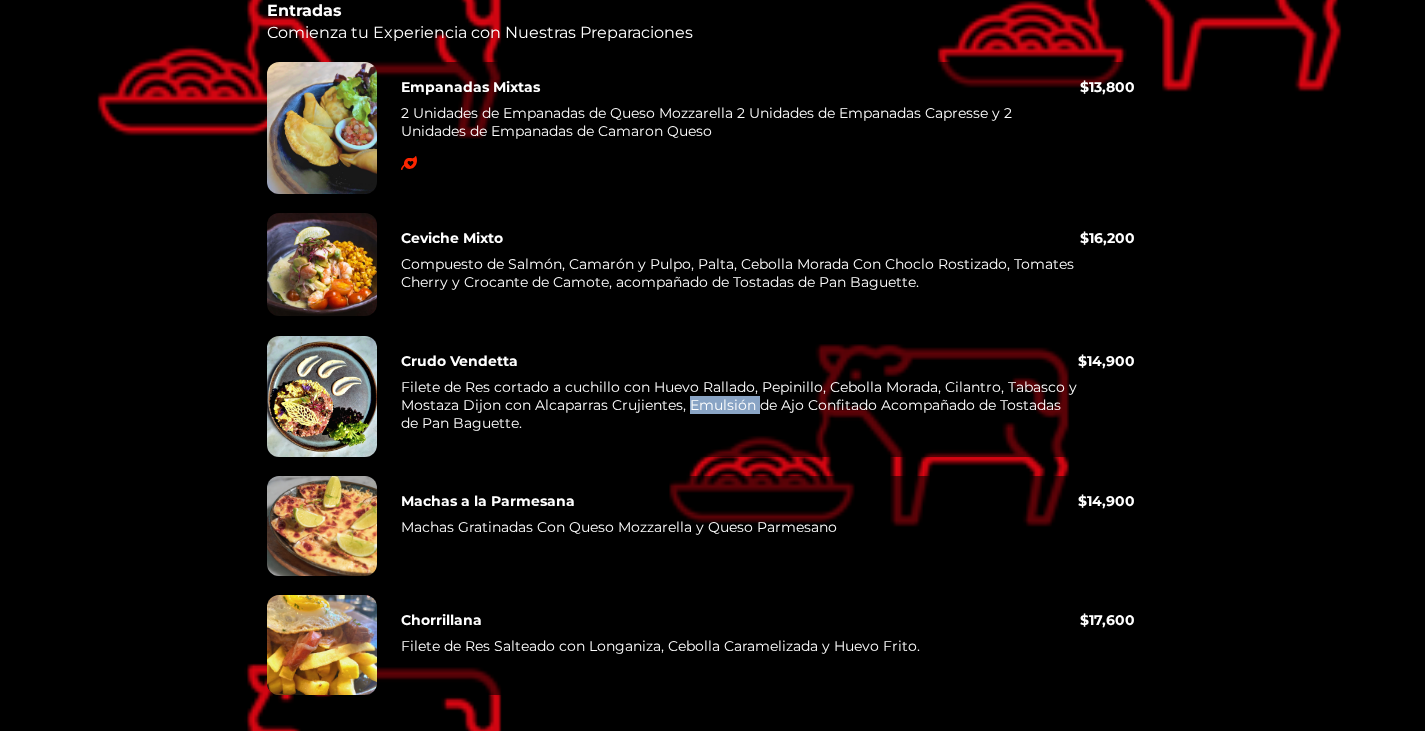 click on "Filete de Res cortado a cuchillo con Huevo Rallado, Pepinillo, Cebolla Morada, Cilantro, Tabasco y Mostaza Dijon con Alcaparras Crujientes, Emulsión de Ajo Confitado Acompañado de Tostadas de Pan Baguette." at bounding box center (739, 409) 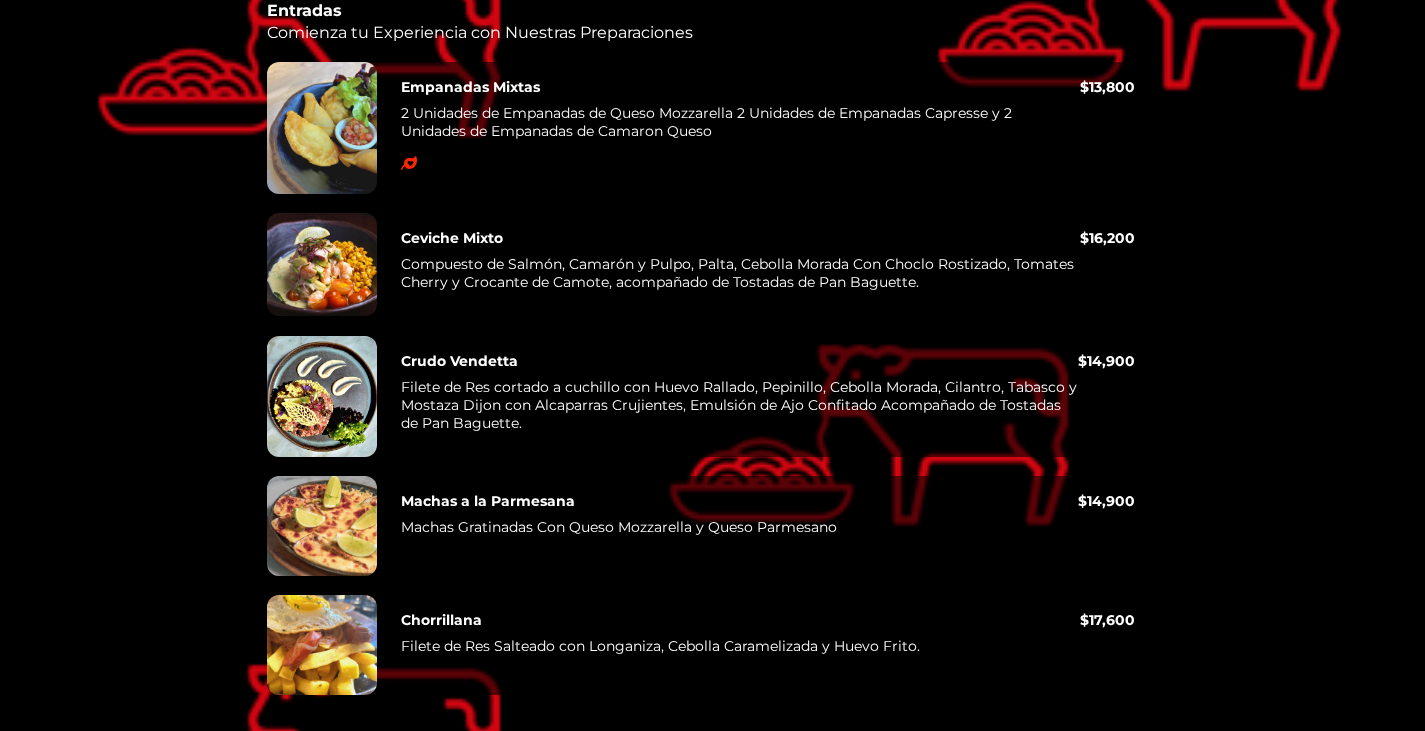 click on "Filete de Res cortado a cuchillo con Huevo Rallado, Pepinillo, Cebolla Morada, Cilantro, Tabasco y Mostaza Dijon con Alcaparras Crujientes, Emulsión de Ajo Confitado Acompañado de Tostadas de Pan Baguette." at bounding box center [739, 409] 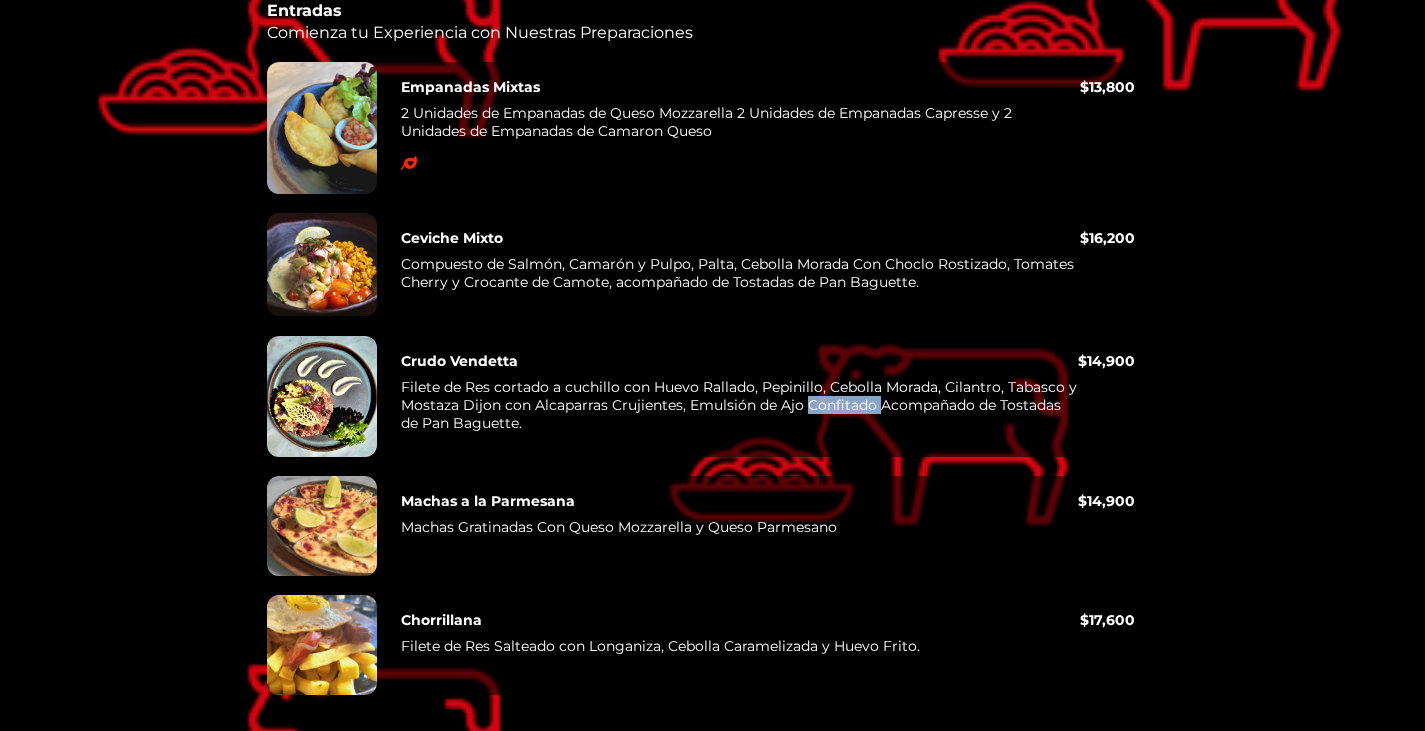 click on "Filete de Res cortado a cuchillo con Huevo Rallado, Pepinillo, Cebolla Morada, Cilantro, Tabasco y Mostaza Dijon con Alcaparras Crujientes, Emulsión de Ajo Confitado Acompañado de Tostadas de Pan Baguette." at bounding box center (739, 409) 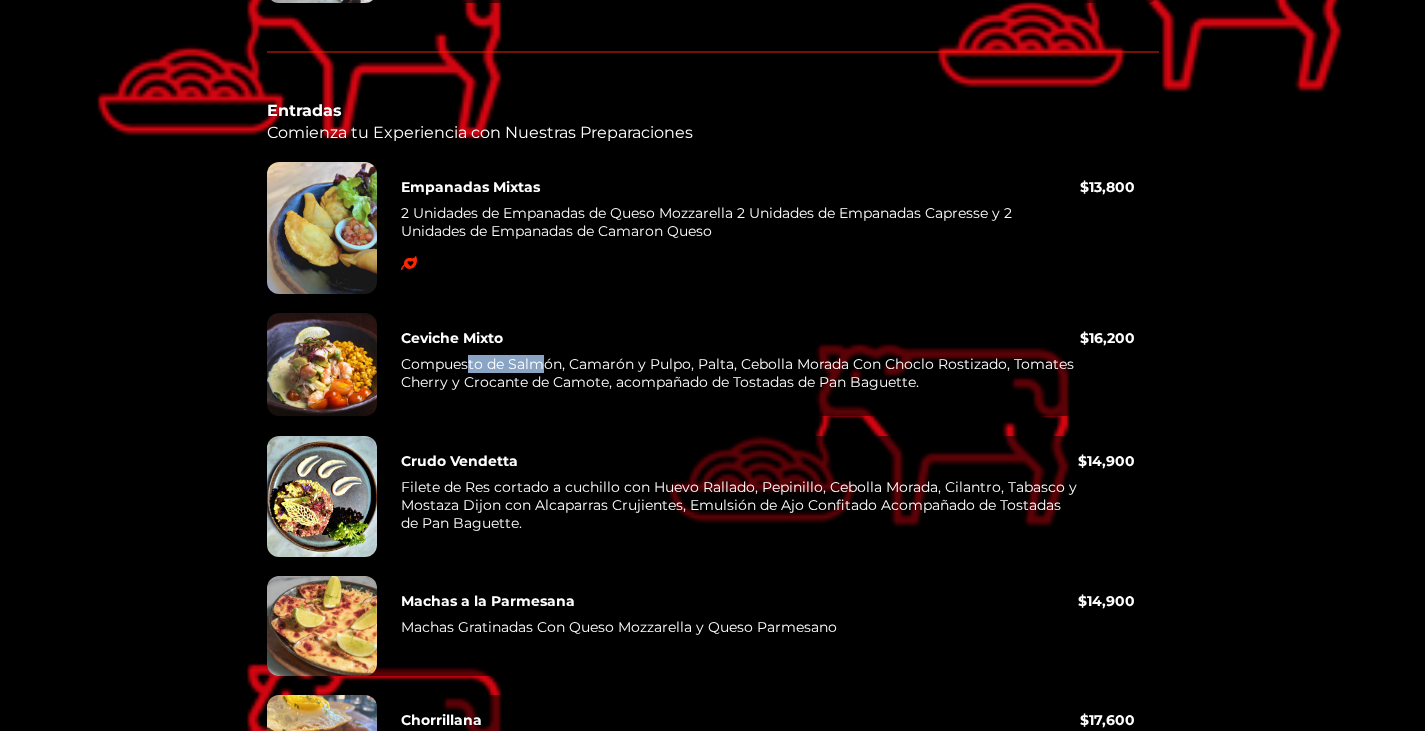 drag, startPoint x: 468, startPoint y: 333, endPoint x: 542, endPoint y: 333, distance: 74 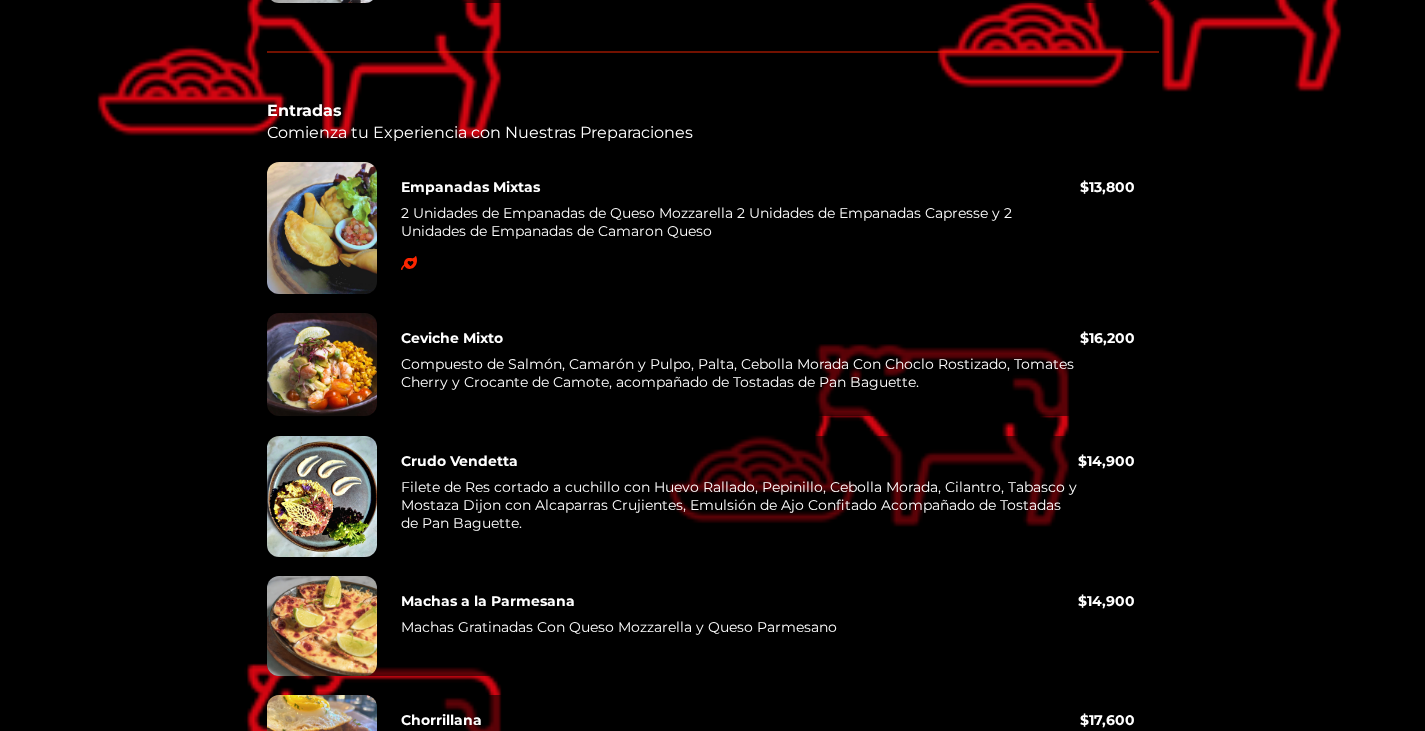 click on "Compuesto de Salmón, Camarón y Pulpo, Palta, Cebolla Morada Con Choclo Rostizado, Tomates Cherry y Crocante de Camote, acompañado de Tostadas de Pan Baguette." at bounding box center [740, 377] 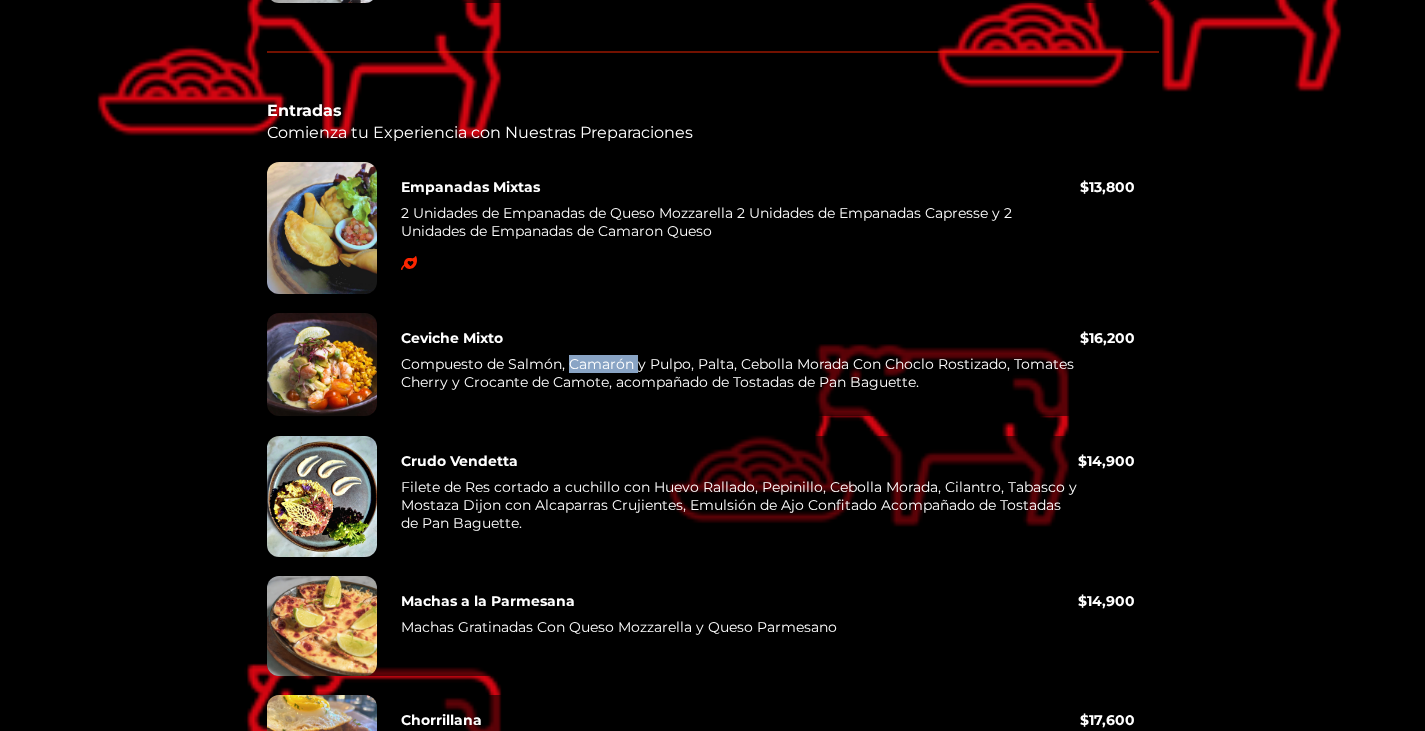 click on "Compuesto de Salmón, Camarón y Pulpo, Palta, Cebolla Morada Con Choclo Rostizado, Tomates Cherry y Crocante de Camote, acompañado de Tostadas de Pan Baguette." at bounding box center [740, 377] 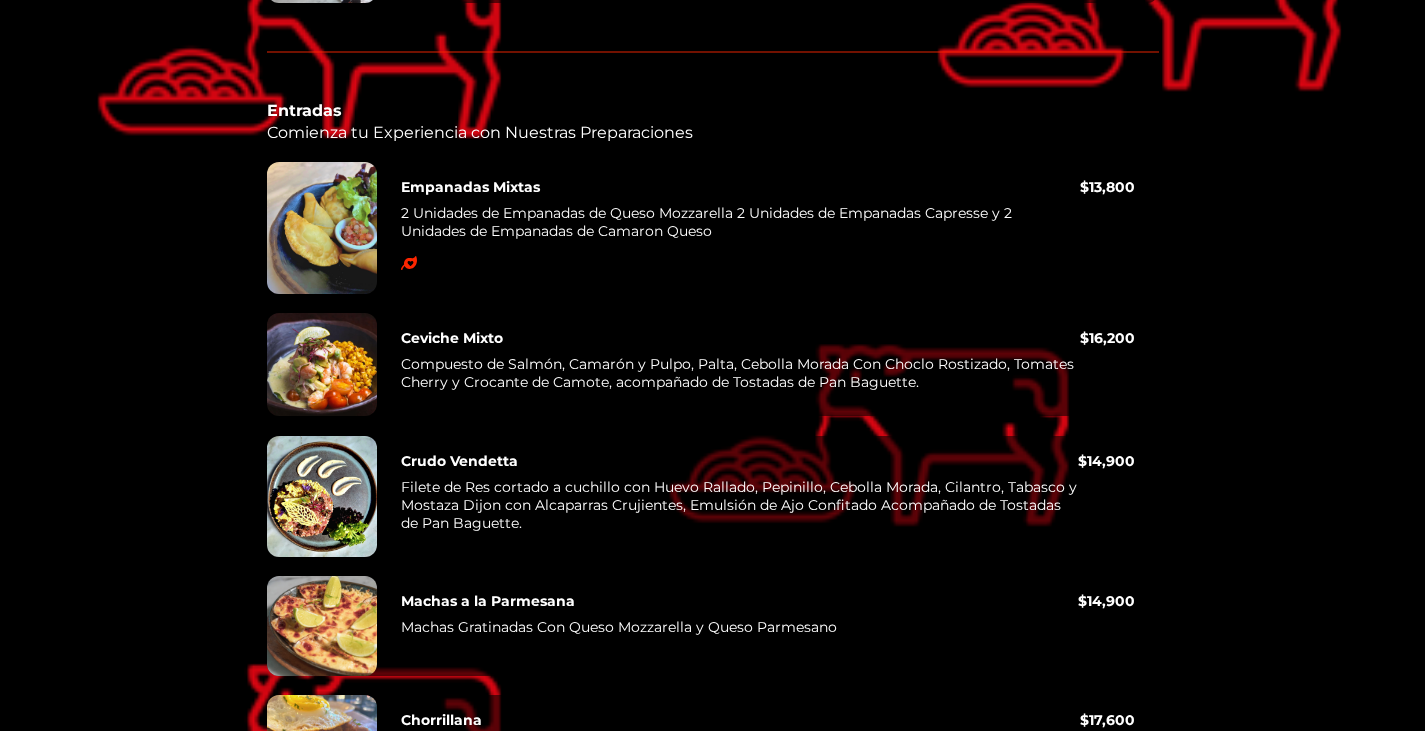 click on "Compuesto de Salmón, Camarón y Pulpo, Palta, Cebolla Morada Con Choclo Rostizado, Tomates Cherry y Crocante de Camote, acompañado de Tostadas de Pan Baguette." at bounding box center (740, 377) 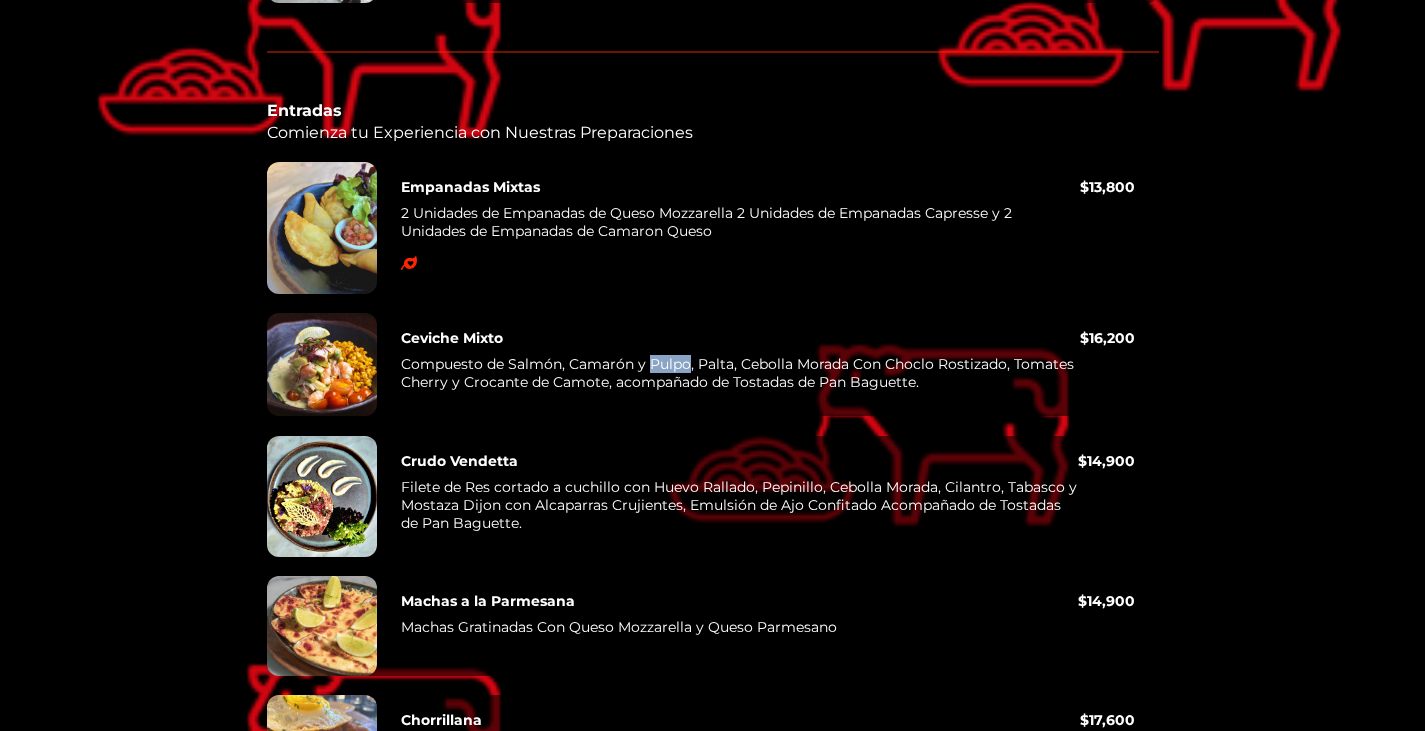 click on "Compuesto de Salmón, Camarón y Pulpo, Palta, Cebolla Morada Con Choclo Rostizado, Tomates Cherry y Crocante de Camote, acompañado de Tostadas de Pan Baguette." at bounding box center (740, 377) 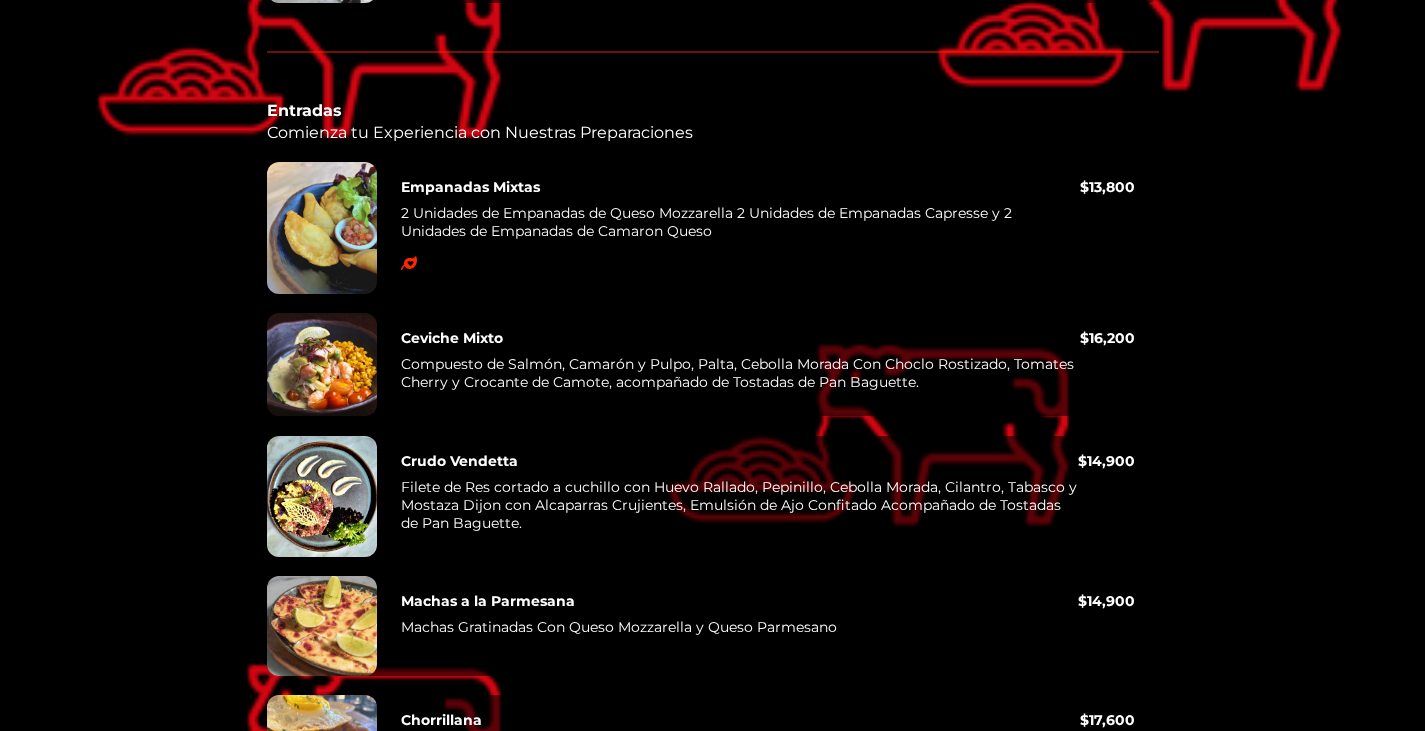 click on "Compuesto de Salmón, Camarón y Pulpo, Palta, Cebolla Morada Con Choclo Rostizado, Tomates Cherry y Crocante de Camote, acompañado de Tostadas de Pan Baguette." at bounding box center (740, 377) 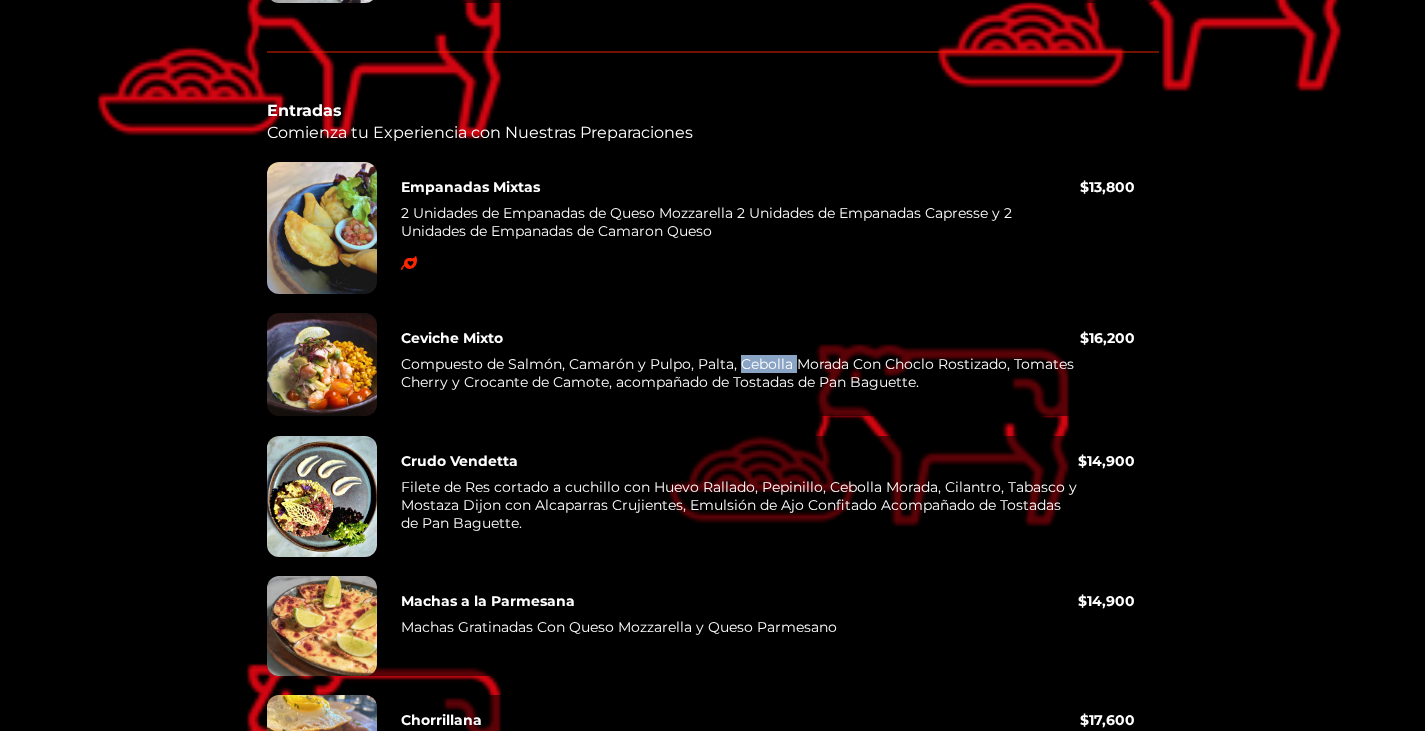 click on "Compuesto de Salmón, Camarón y Pulpo, Palta, Cebolla Morada Con Choclo Rostizado, Tomates Cherry y Crocante de Camote, acompañado de Tostadas de Pan Baguette." at bounding box center (740, 377) 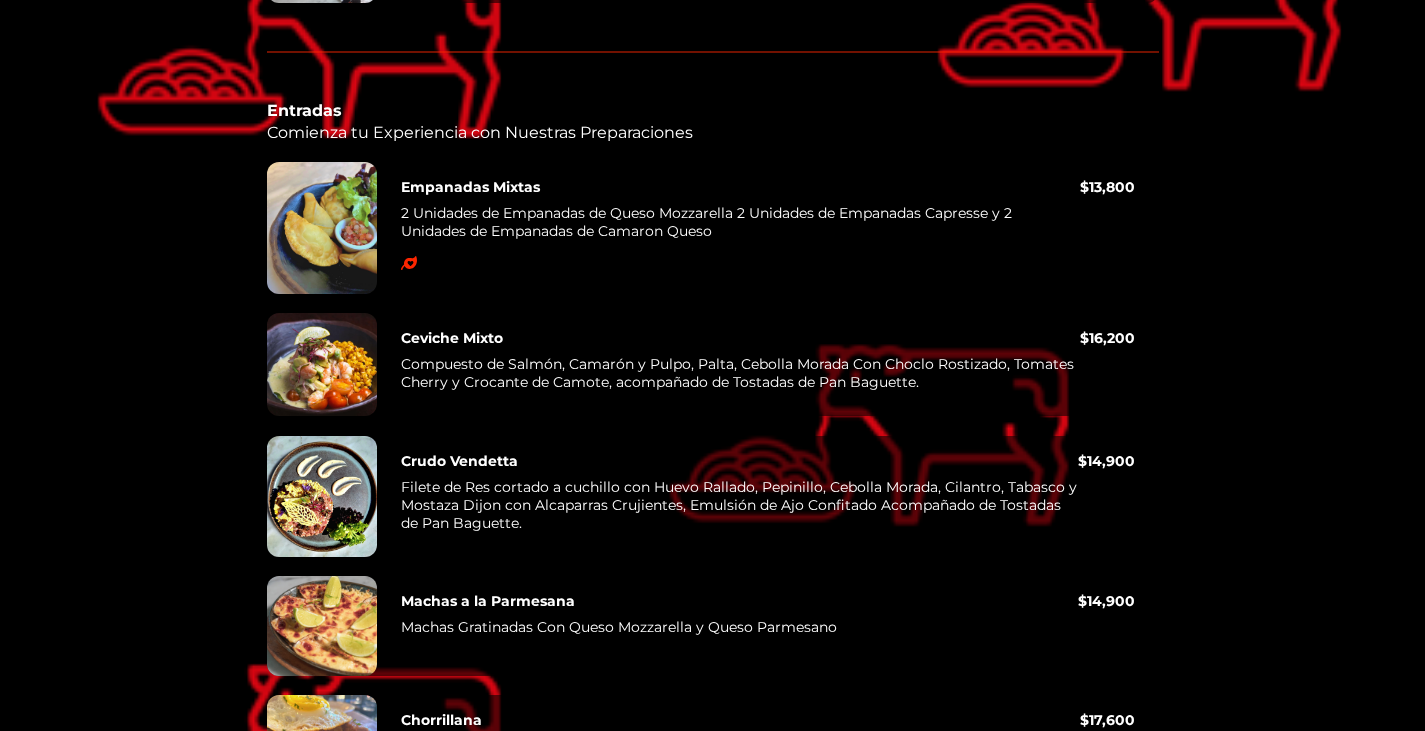 click on "Compuesto de Salmón, Camarón y Pulpo, Palta, Cebolla Morada Con Choclo Rostizado, Tomates Cherry y Crocante de Camote, acompañado de Tostadas de Pan Baguette." at bounding box center (740, 377) 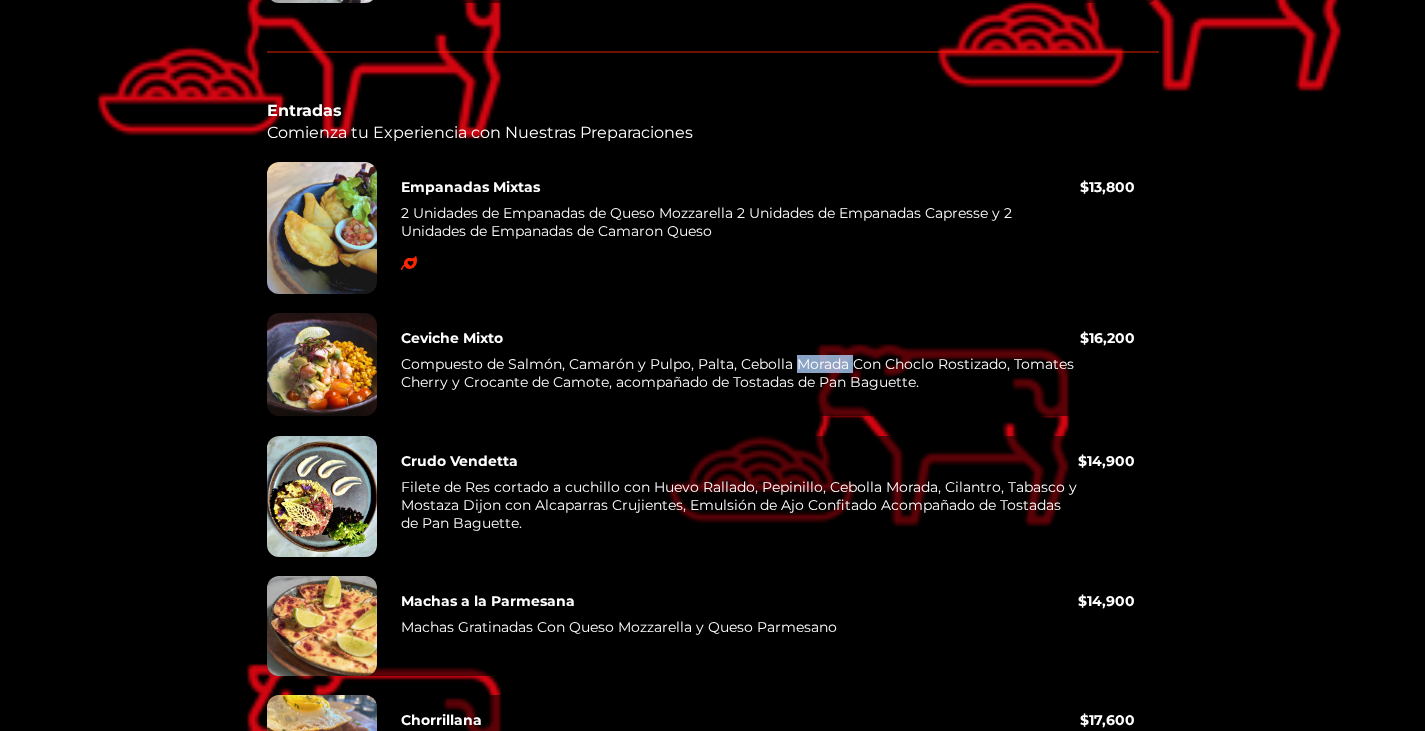 click on "Compuesto de Salmón, Camarón y Pulpo, Palta, Cebolla Morada Con Choclo Rostizado, Tomates Cherry y Crocante de Camote, acompañado de Tostadas de Pan Baguette." at bounding box center [740, 377] 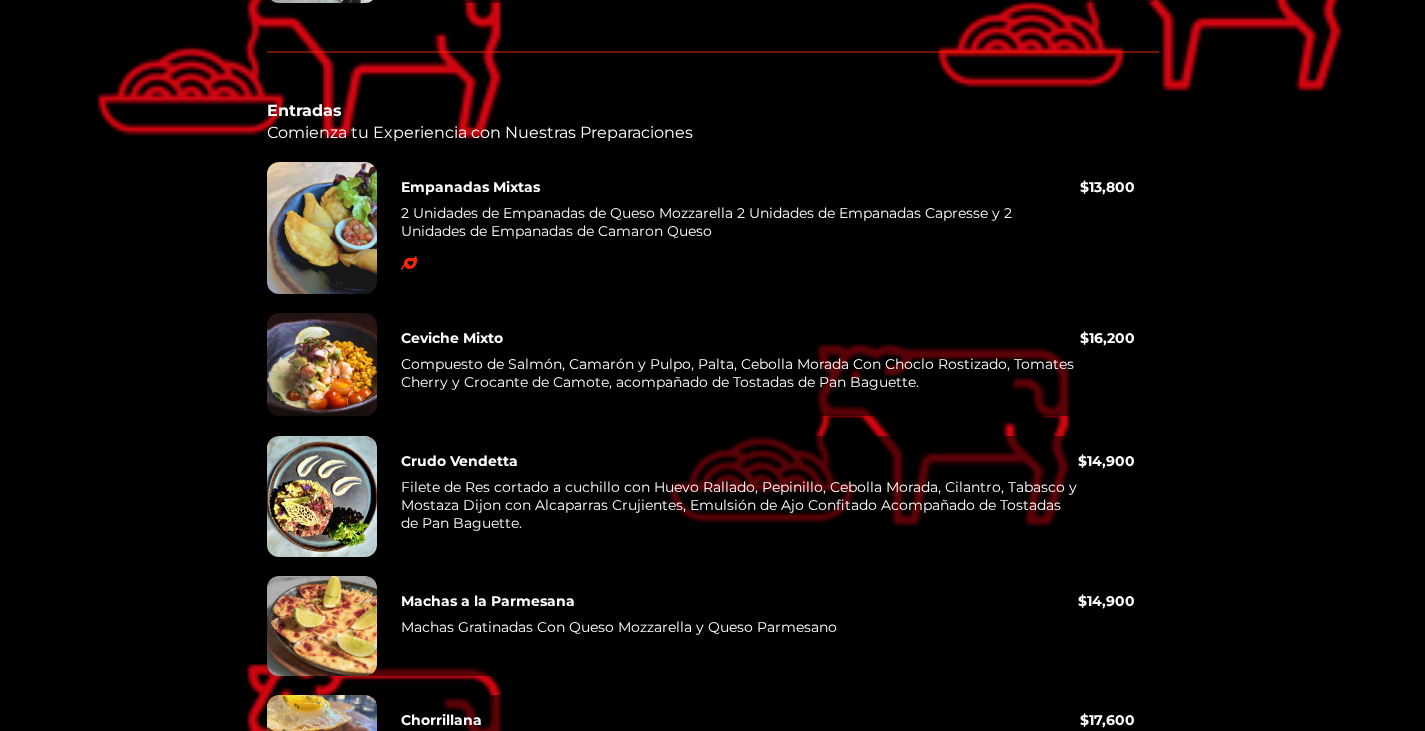 click on "Compuesto de Salmón, Camarón y Pulpo, Palta, Cebolla Morada Con Choclo Rostizado, Tomates Cherry y Crocante de Camote, acompañado de Tostadas de Pan Baguette." at bounding box center (740, 377) 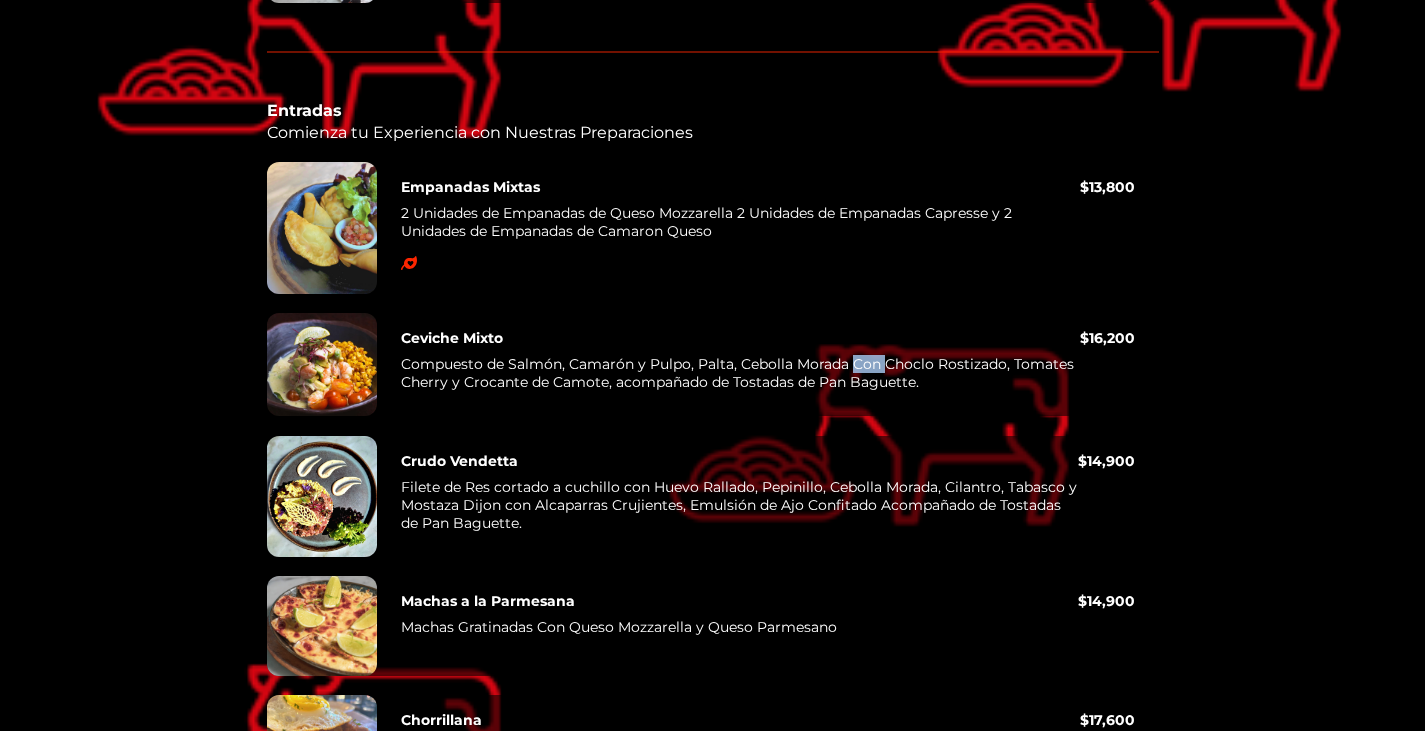 click on "Compuesto de Salmón, Camarón y Pulpo, Palta, Cebolla Morada Con Choclo Rostizado, Tomates Cherry y Crocante de Camote, acompañado de Tostadas de Pan Baguette." at bounding box center [740, 377] 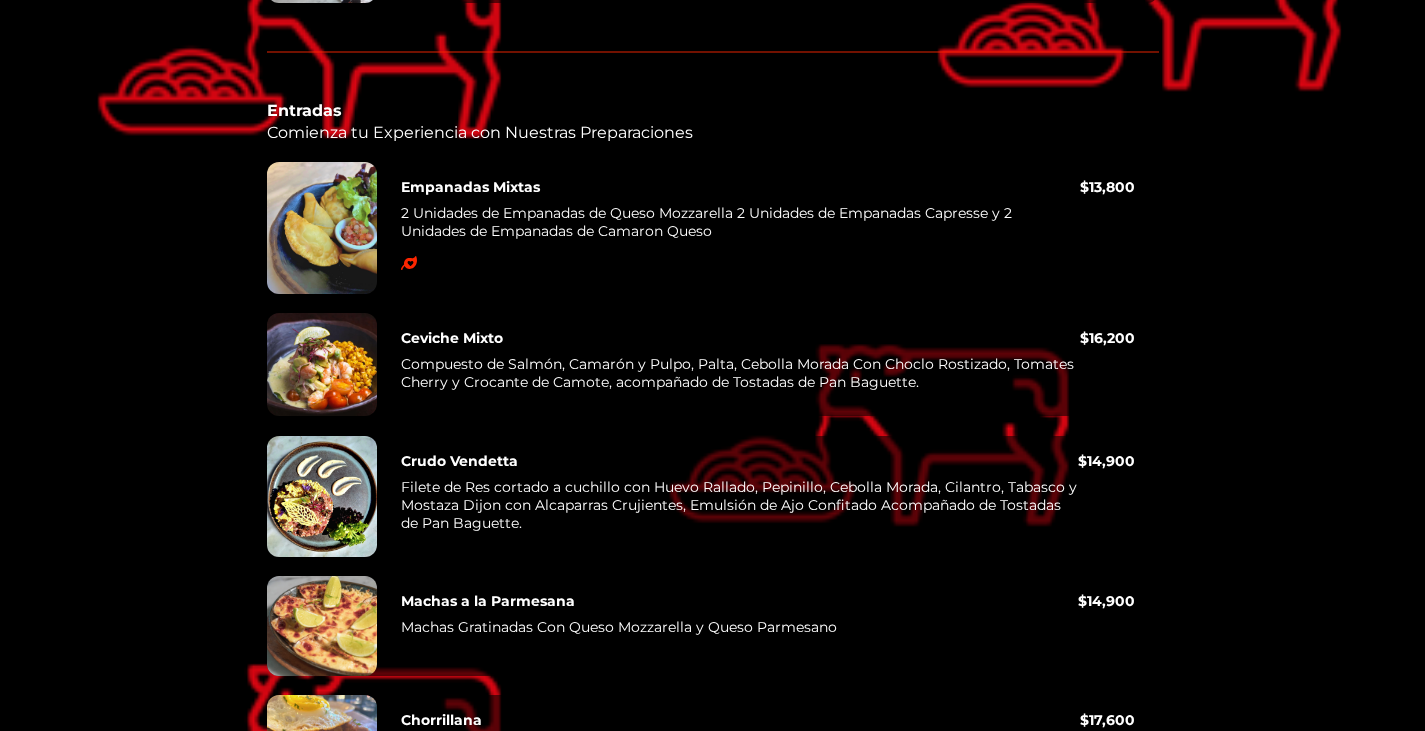 click on "Compuesto de Salmón, Camarón y Pulpo, Palta, Cebolla Morada Con Choclo Rostizado, Tomates Cherry y Crocante de Camote, acompañado de Tostadas de Pan Baguette." at bounding box center (740, 377) 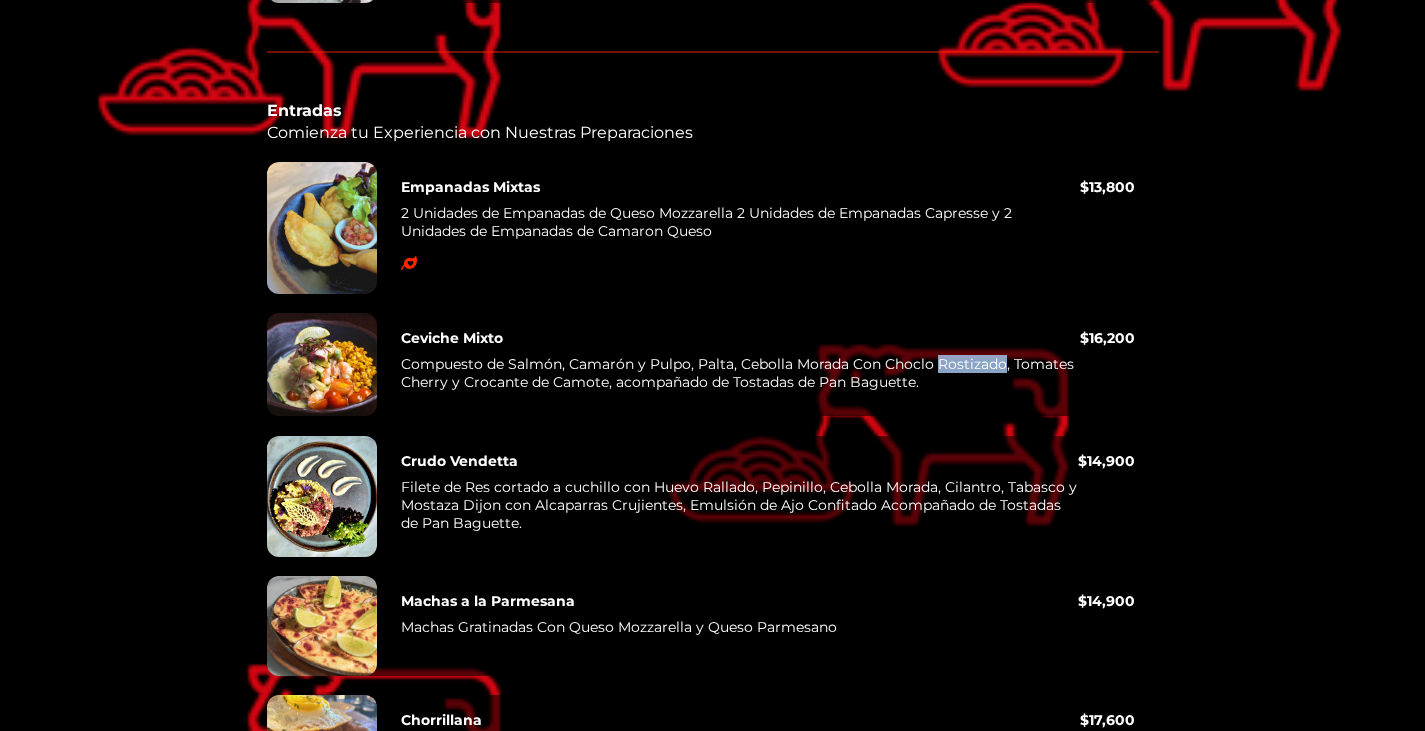 click on "Compuesto de Salmón, Camarón y Pulpo, Palta, Cebolla Morada Con Choclo Rostizado, Tomates Cherry y Crocante de Camote, acompañado de Tostadas de Pan Baguette." at bounding box center (740, 377) 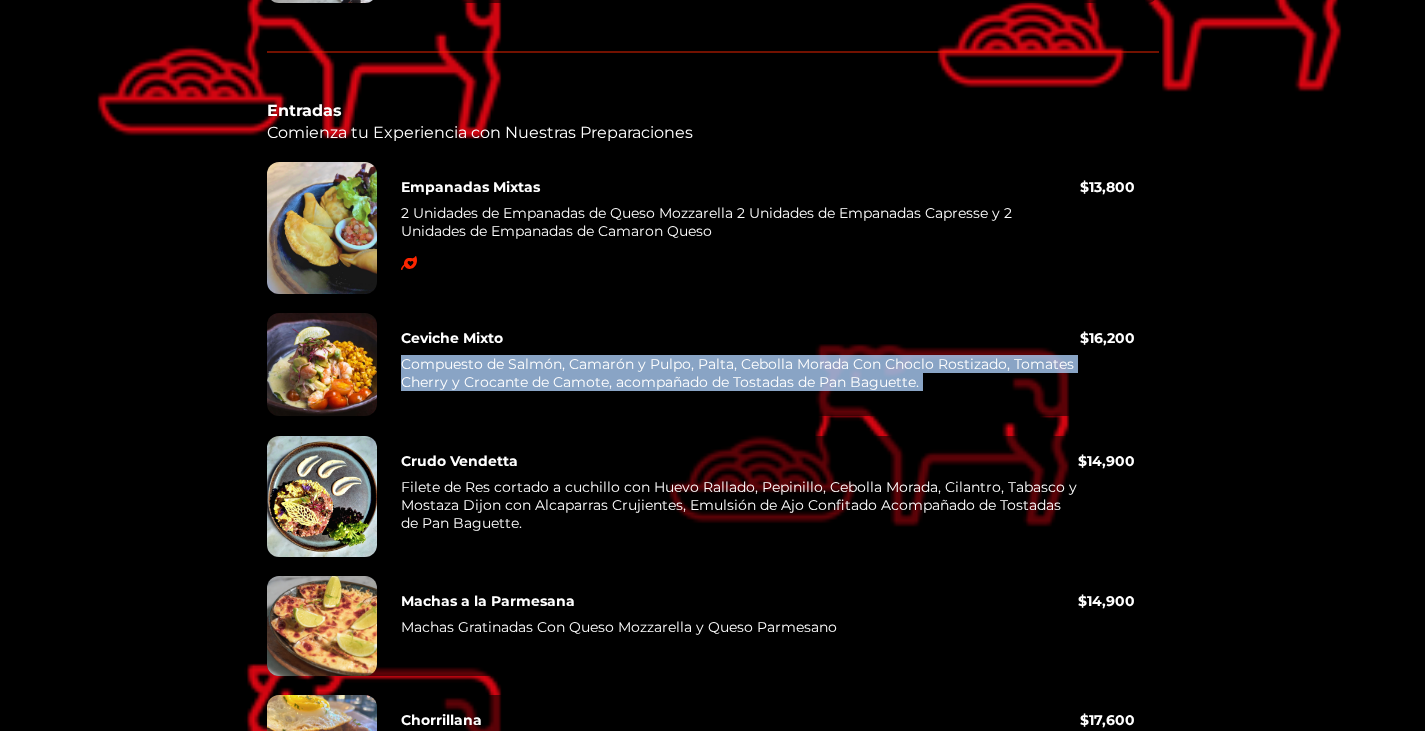 click on "Compuesto de Salmón, Camarón y Pulpo, Palta, Cebolla Morada Con Choclo Rostizado, Tomates Cherry y Crocante de Camote, acompañado de Tostadas de Pan Baguette." at bounding box center (740, 377) 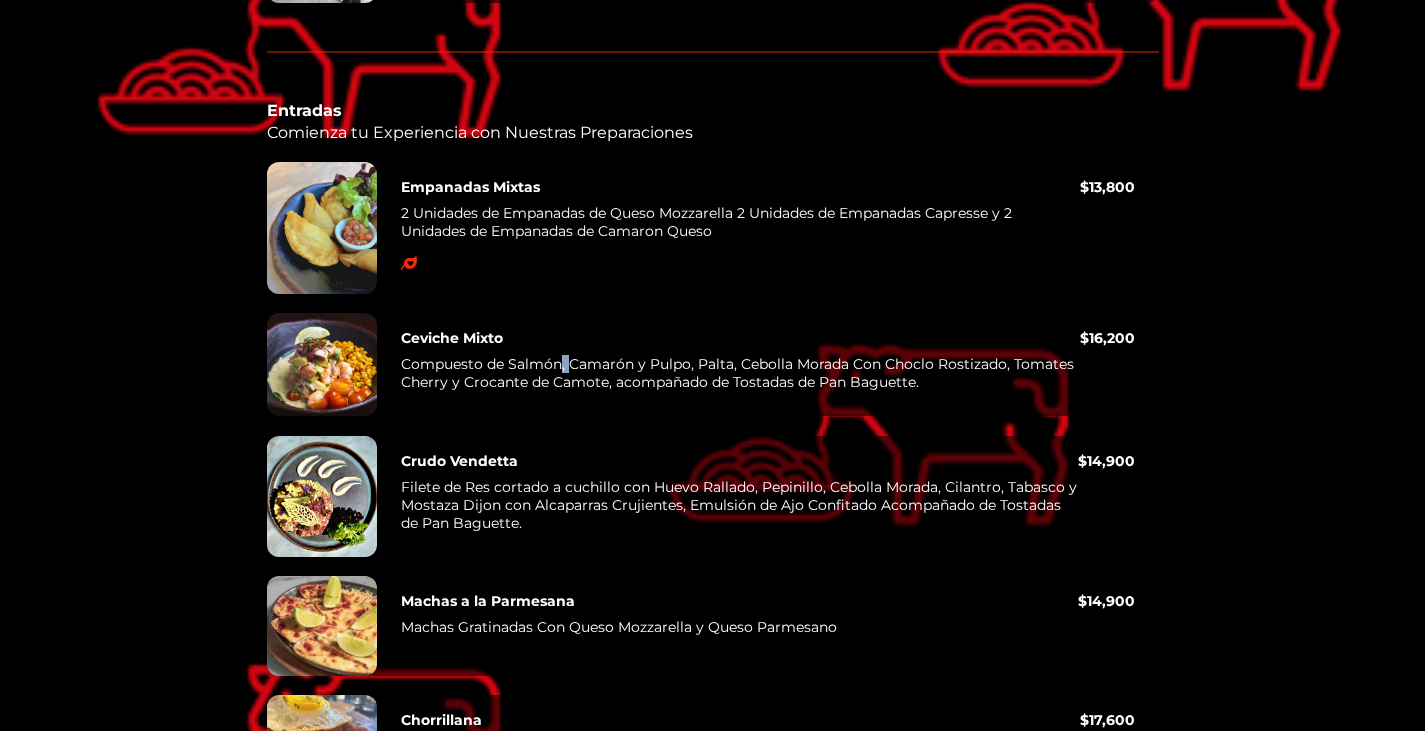click on "Compuesto de Salmón, Camarón y Pulpo, Palta, Cebolla Morada Con Choclo Rostizado, Tomates Cherry y Crocante de Camote, acompañado de Tostadas de Pan Baguette." at bounding box center (740, 377) 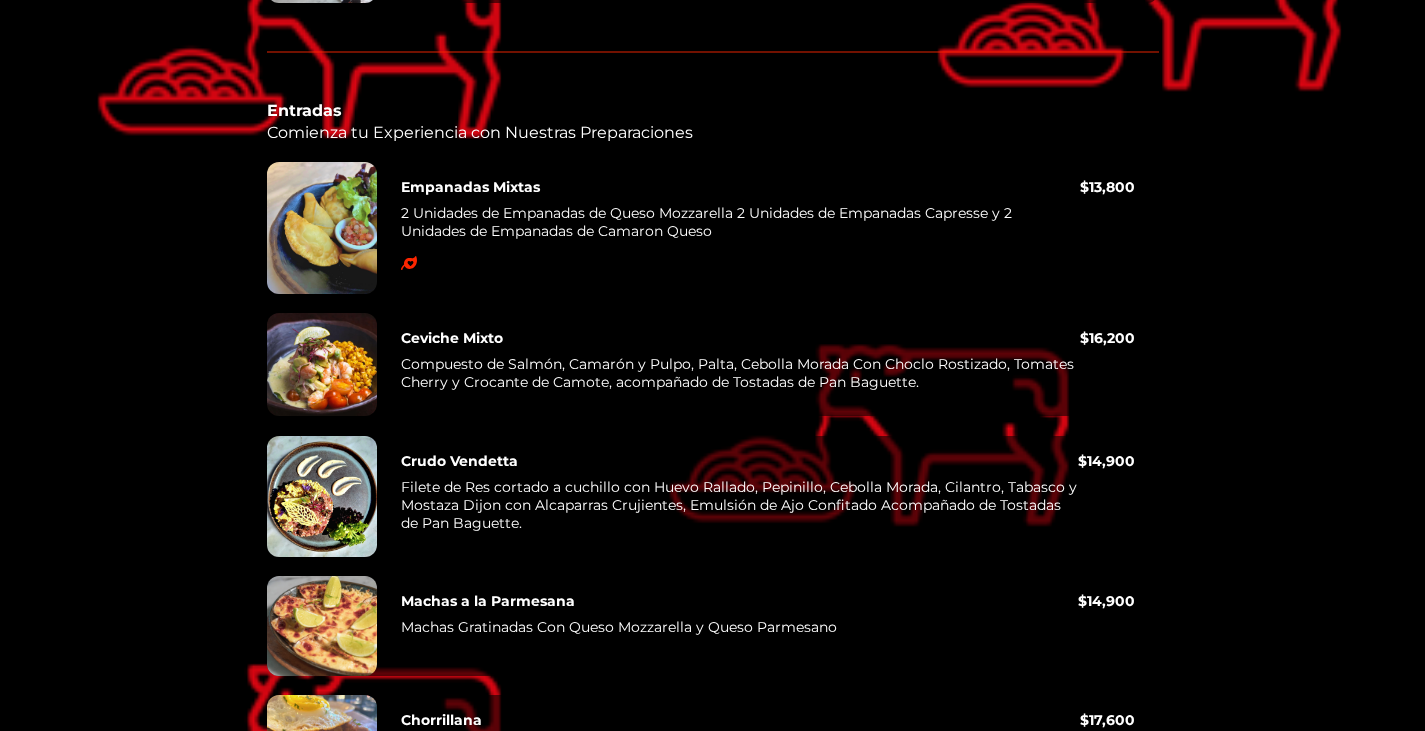 click on "Compuesto de Salmón, Camarón y Pulpo, Palta, Cebolla Morada Con Choclo Rostizado, Tomates Cherry y Crocante de Camote, acompañado de Tostadas de Pan Baguette." at bounding box center [740, 377] 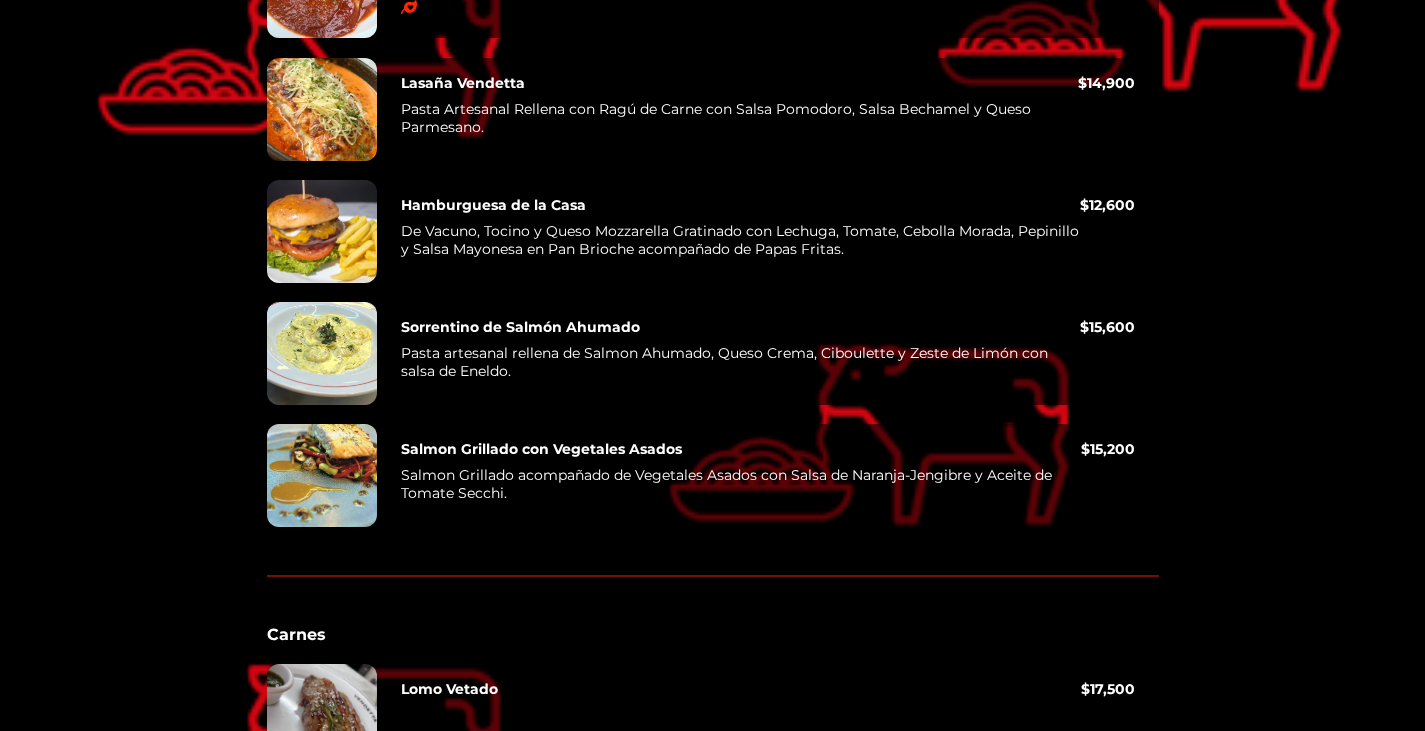 scroll, scrollTop: 5336, scrollLeft: 0, axis: vertical 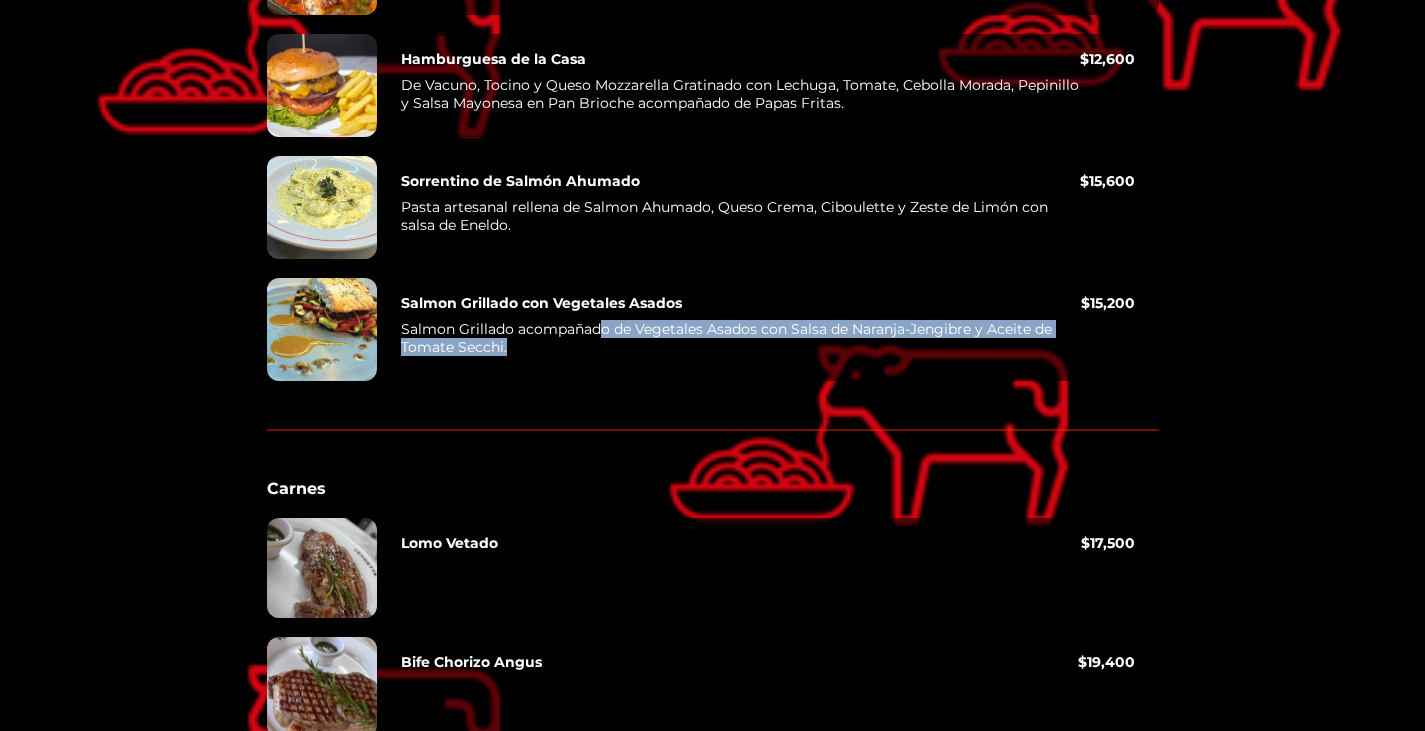 drag, startPoint x: 507, startPoint y: 274, endPoint x: 604, endPoint y: 264, distance: 97.5141 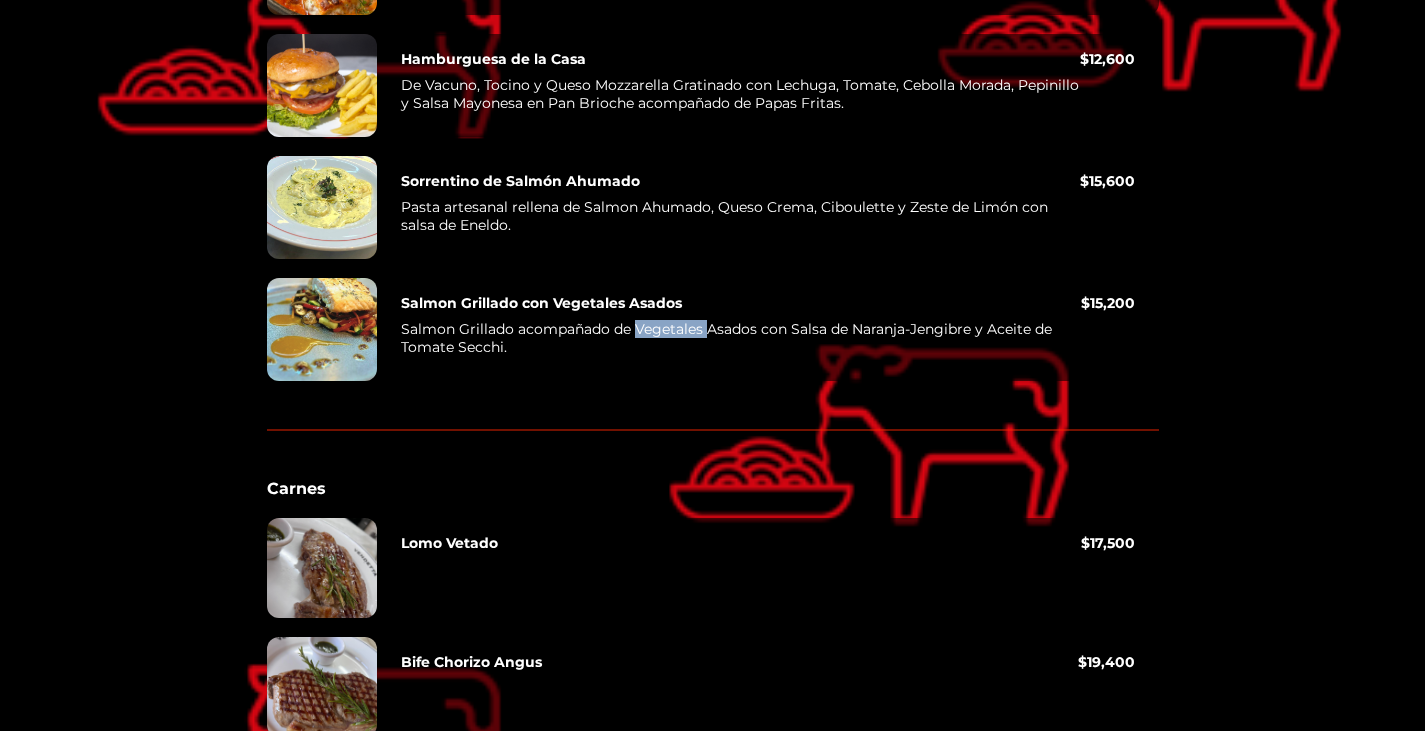 click on "Salmon Grillado acompañado de Vegetales Asados con Salsa de Naranja-Jengibre y Aceite de Tomate Secchi." at bounding box center (741, 342) 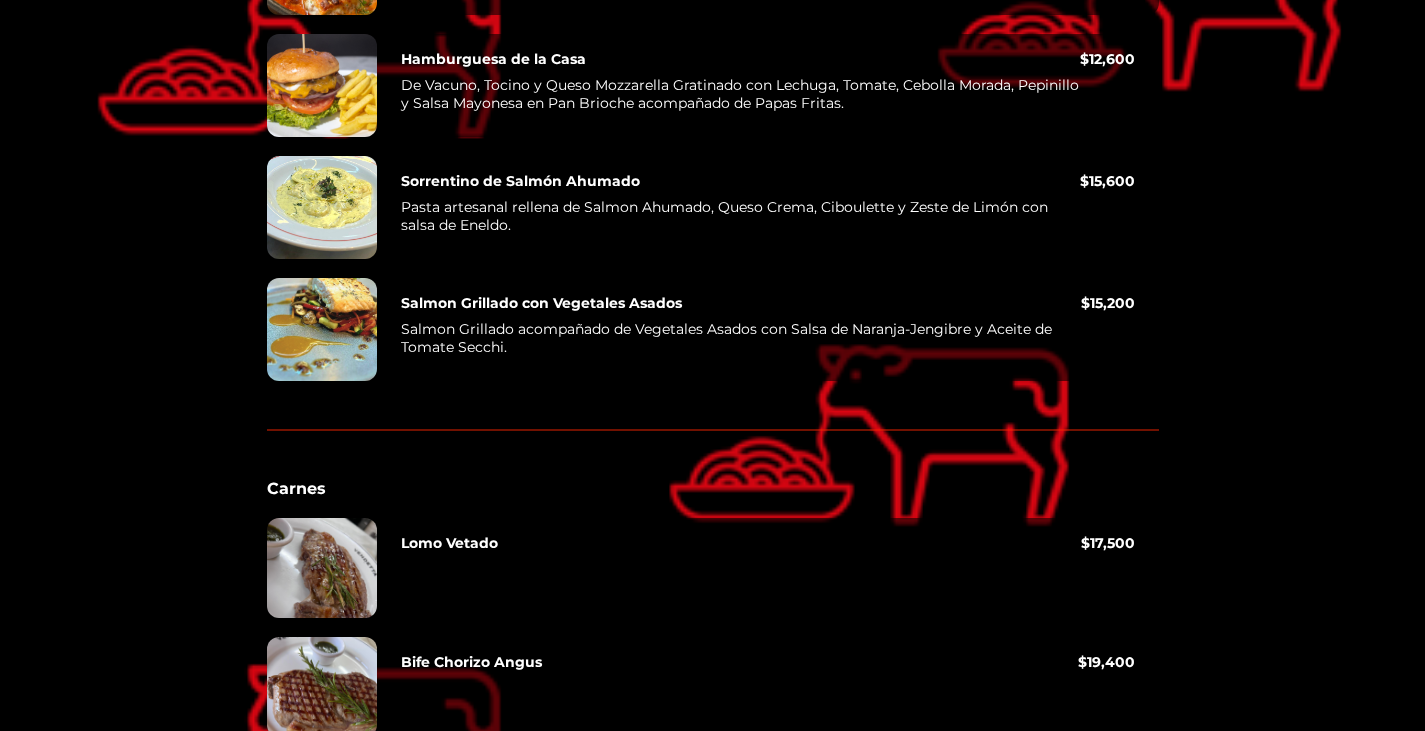 click on "Salmon Grillado acompañado de Vegetales Asados con Salsa de Naranja-Jengibre y Aceite de Tomate Secchi." at bounding box center (741, 342) 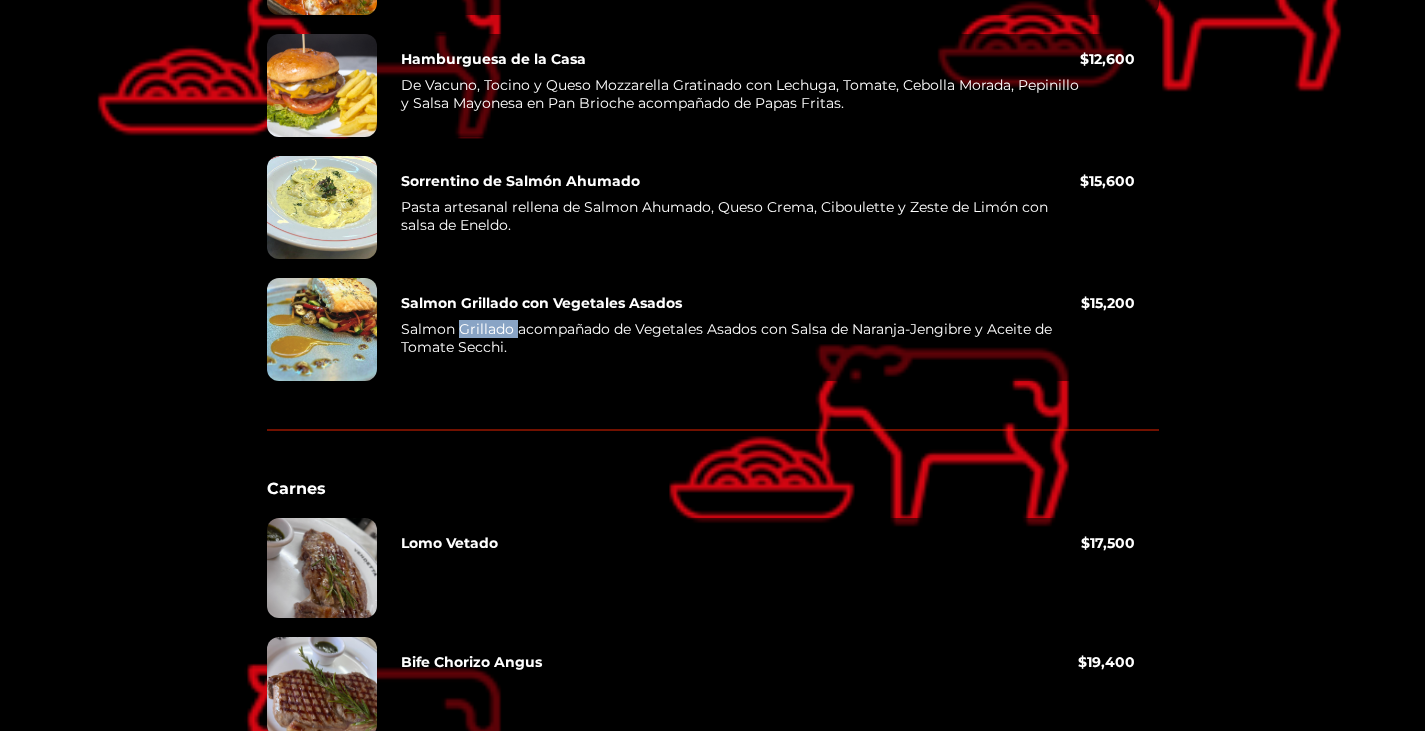 click on "Salmon Grillado acompañado de Vegetales Asados con Salsa de Naranja-Jengibre y Aceite de Tomate Secchi." at bounding box center [741, 342] 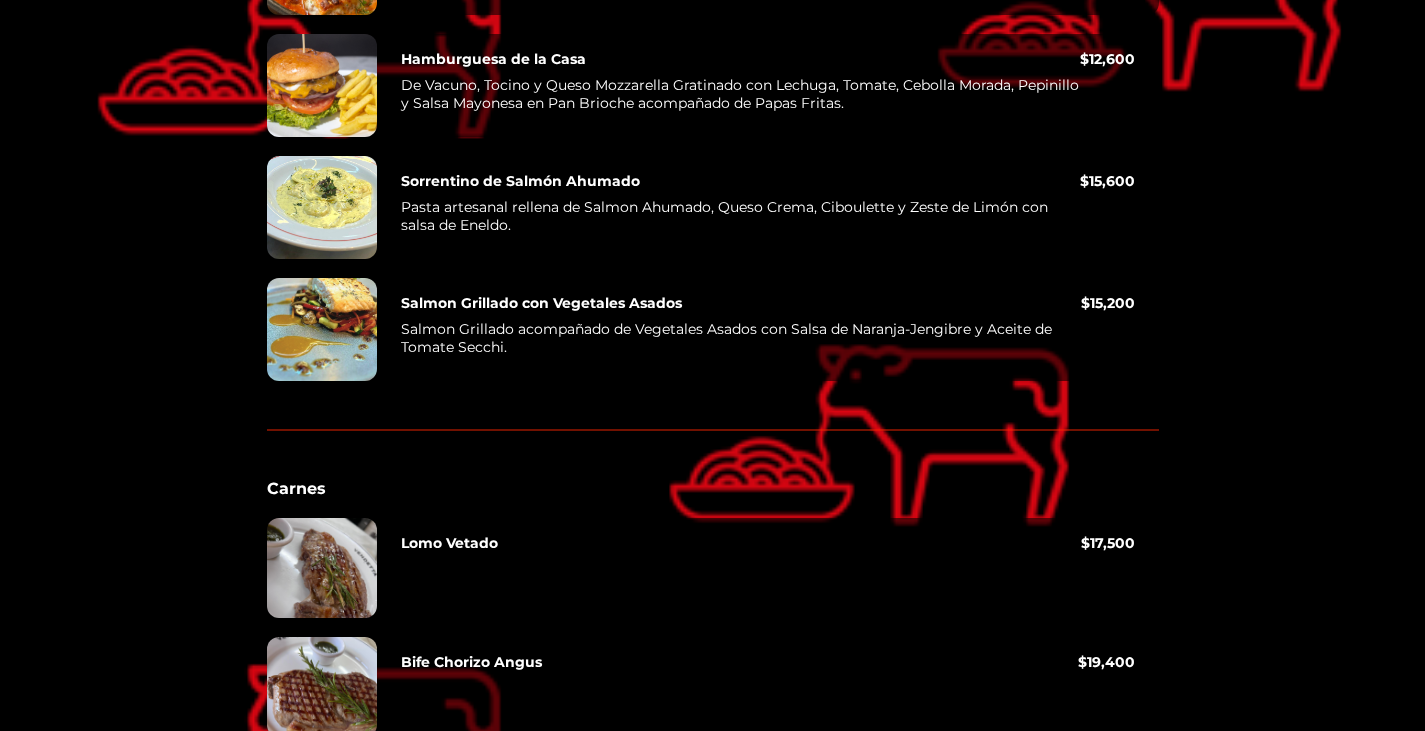 click on "Salmon Grillado acompañado de Vegetales Asados con Salsa de Naranja-Jengibre y Aceite de Tomate Secchi." at bounding box center (741, 342) 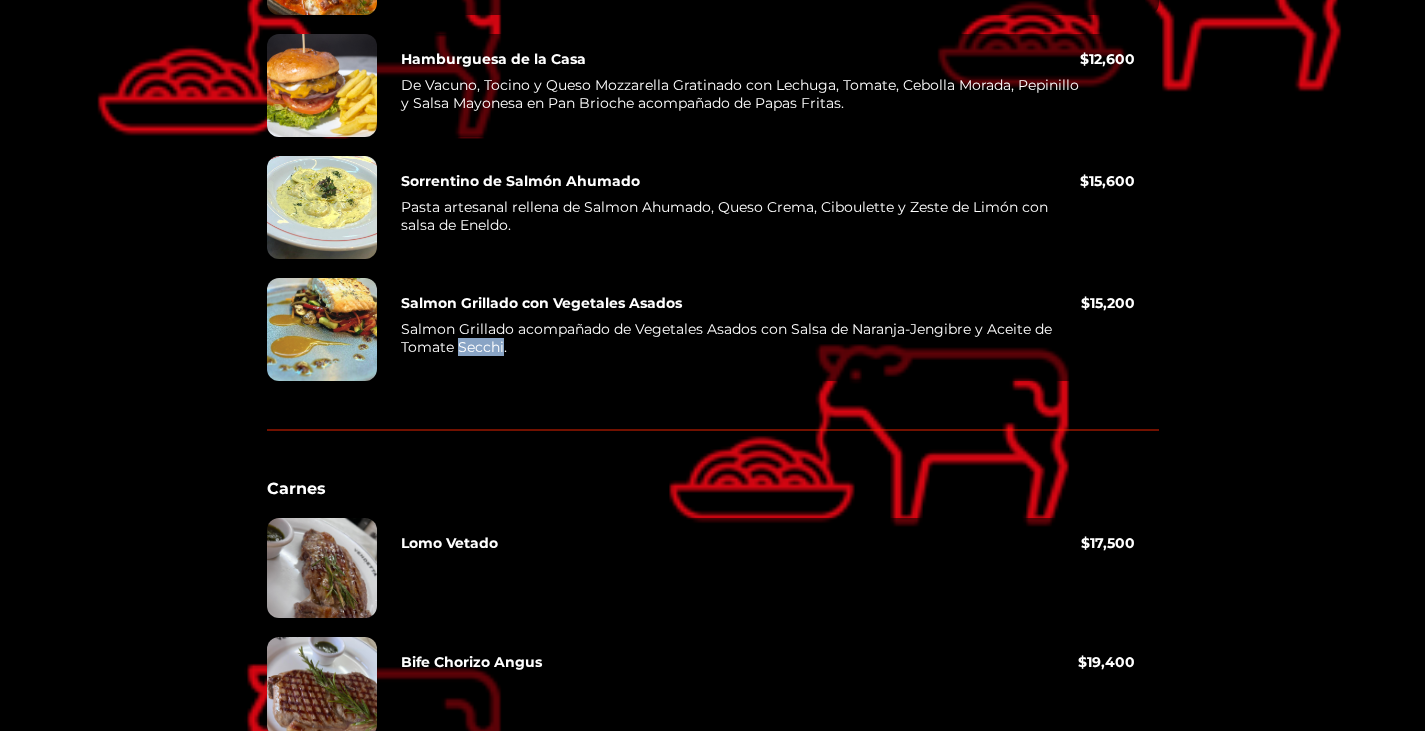 click on "Salmon Grillado acompañado de Vegetales Asados con Salsa de Naranja-Jengibre y Aceite de Tomate Secchi." at bounding box center [741, 342] 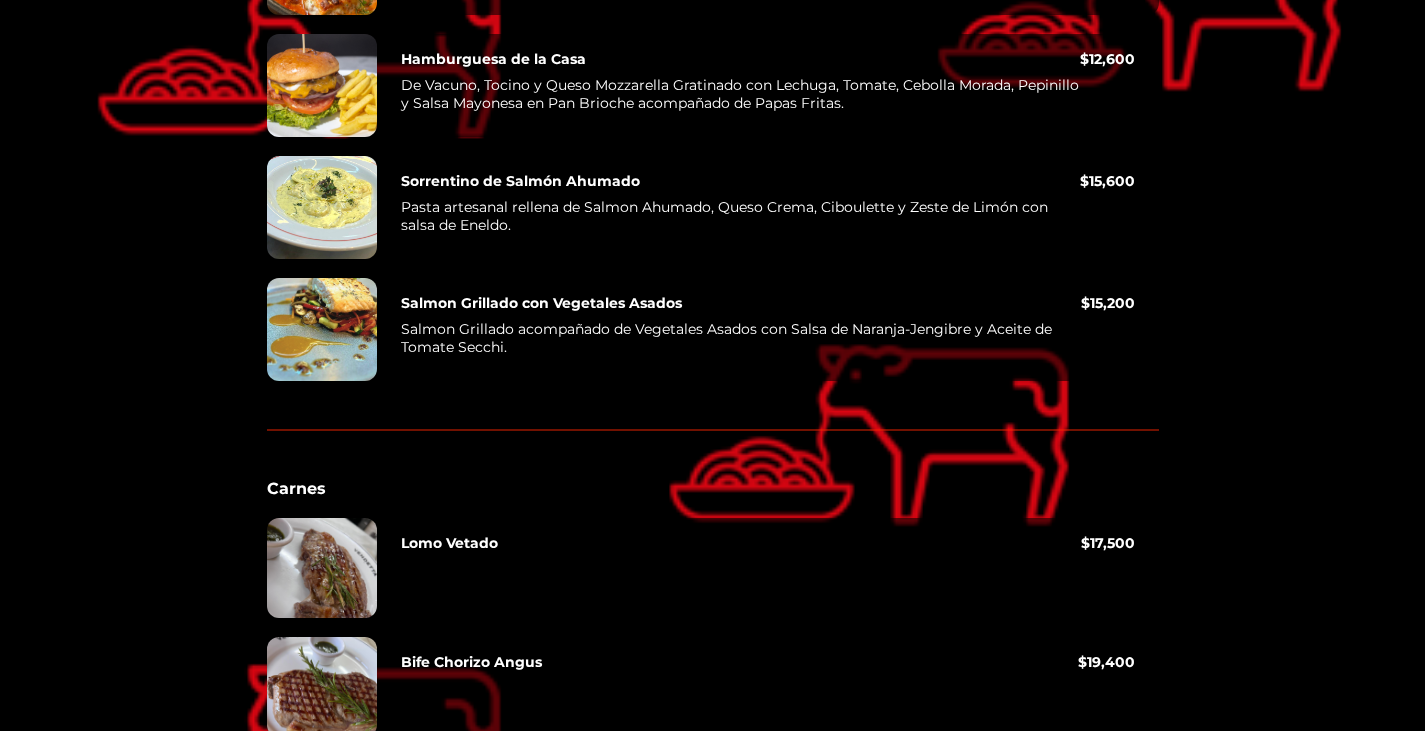 click on "Salmon Grillado acompañado de Vegetales Asados con Salsa de Naranja-Jengibre y Aceite de Tomate Secchi." at bounding box center (741, 342) 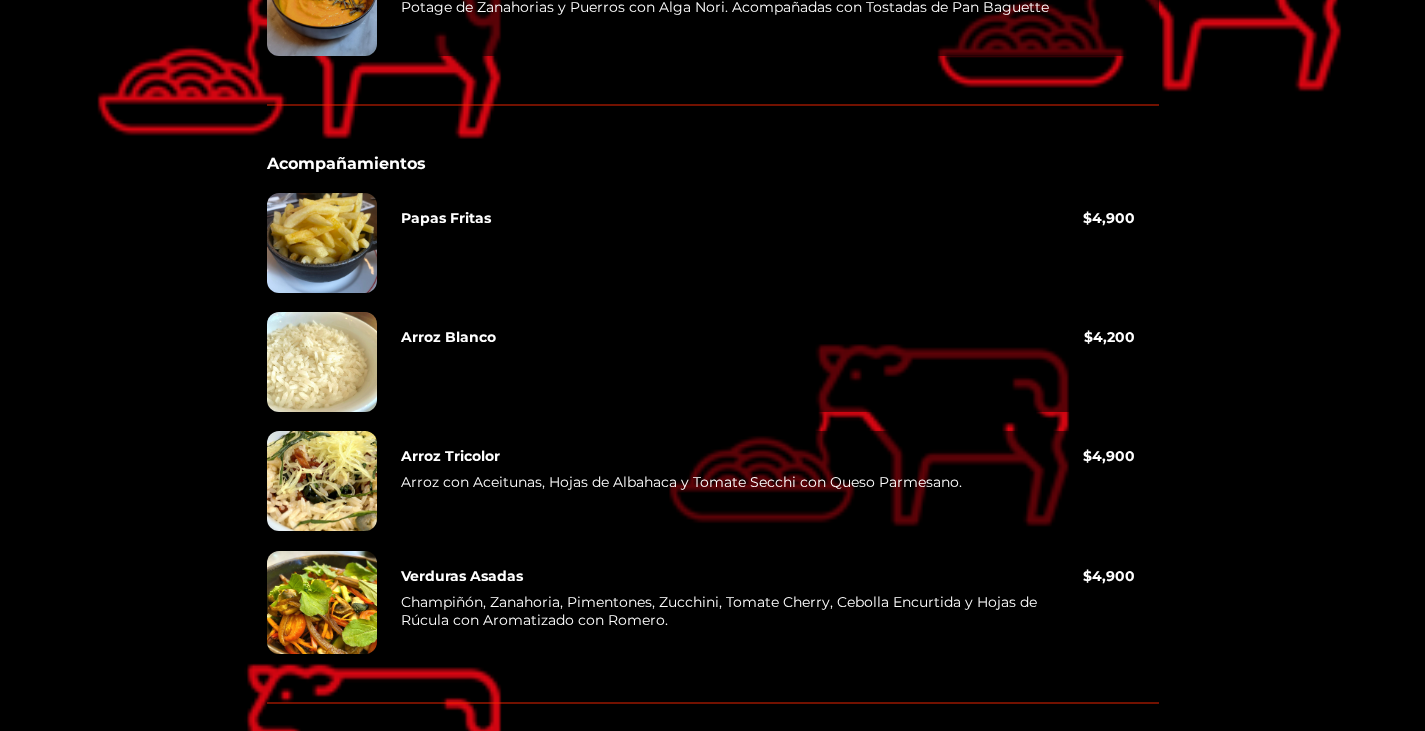 scroll, scrollTop: 6736, scrollLeft: 0, axis: vertical 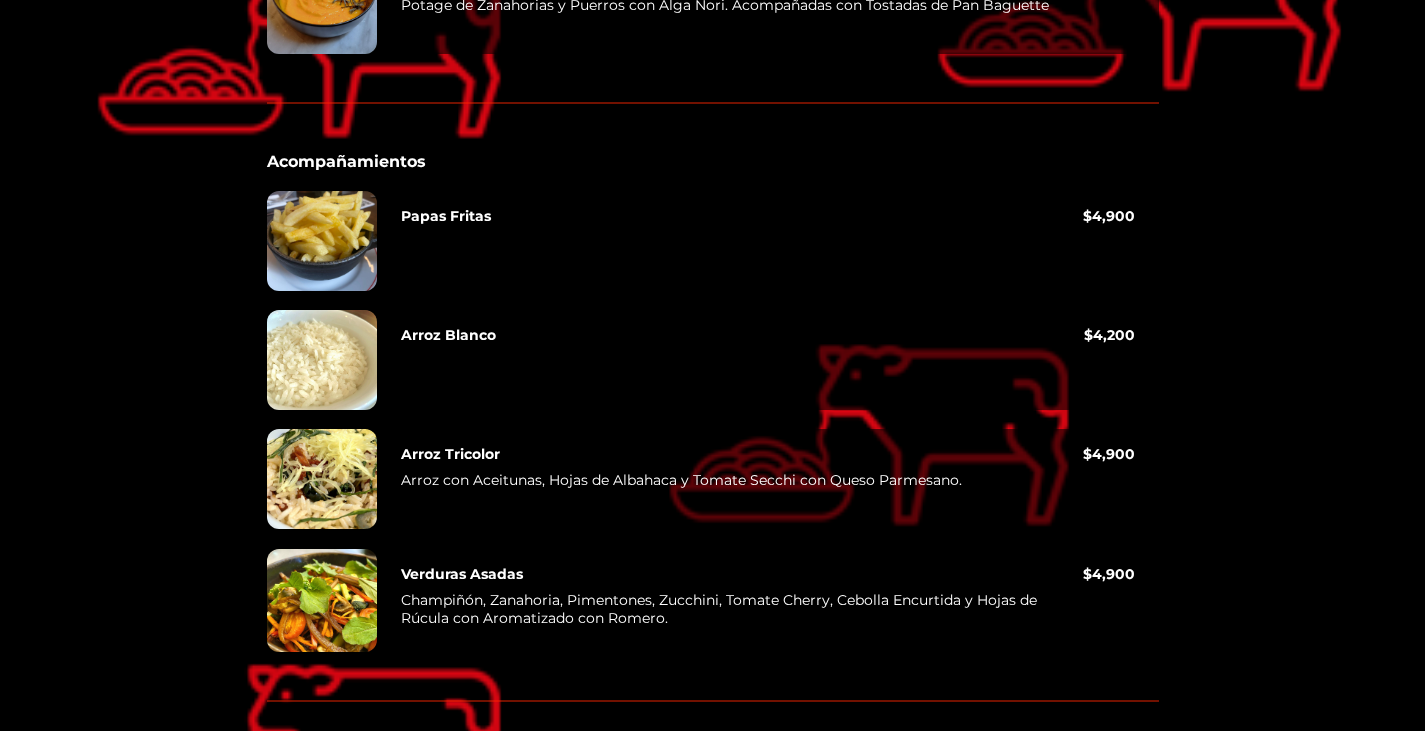 click on "Champiñón, Zanahoria, Pimentones, Zucchini, Tomate Cherry, Cebolla Encurtida y Hojas de Rúcula con Aromatizado con Romero." at bounding box center (742, 613) 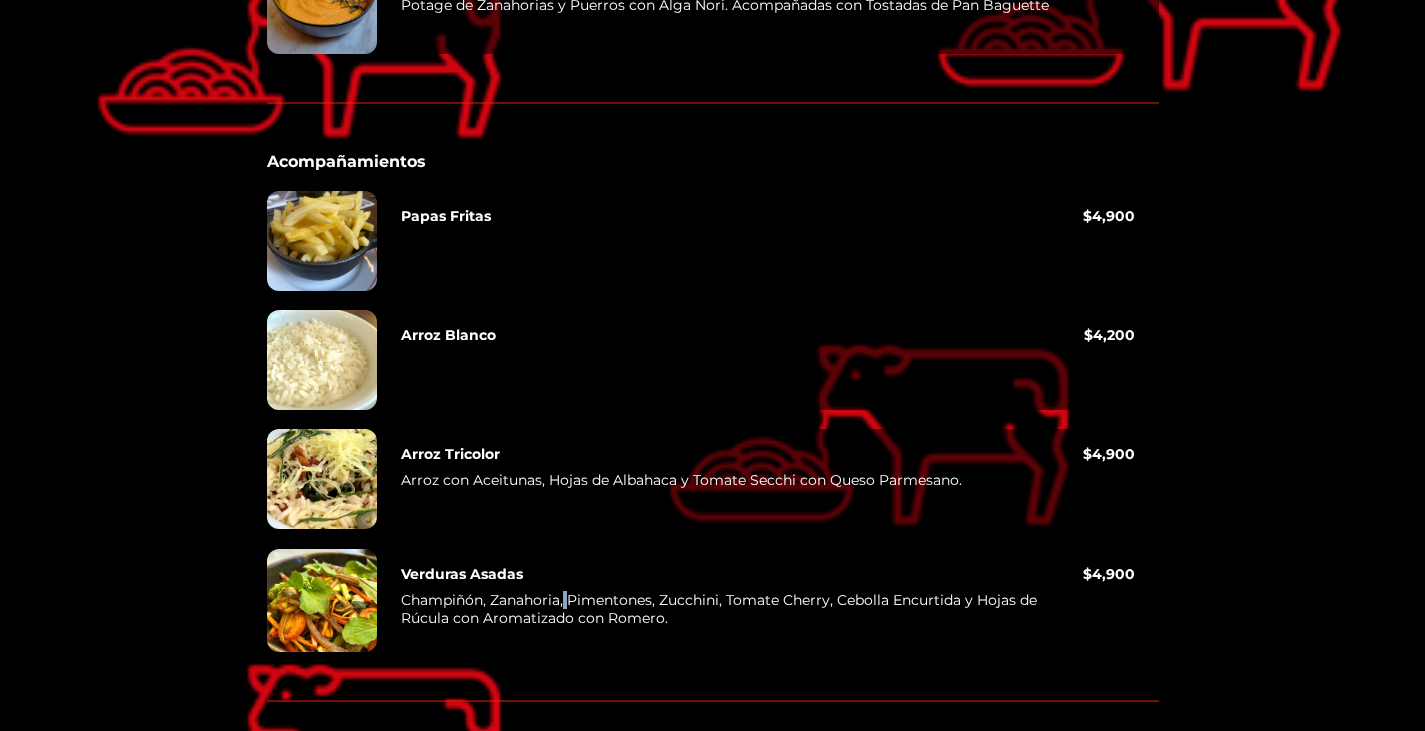 click on "Champiñón, Zanahoria, Pimentones, Zucchini, Tomate Cherry, Cebolla Encurtida y Hojas de Rúcula con Aromatizado con Romero." at bounding box center (742, 613) 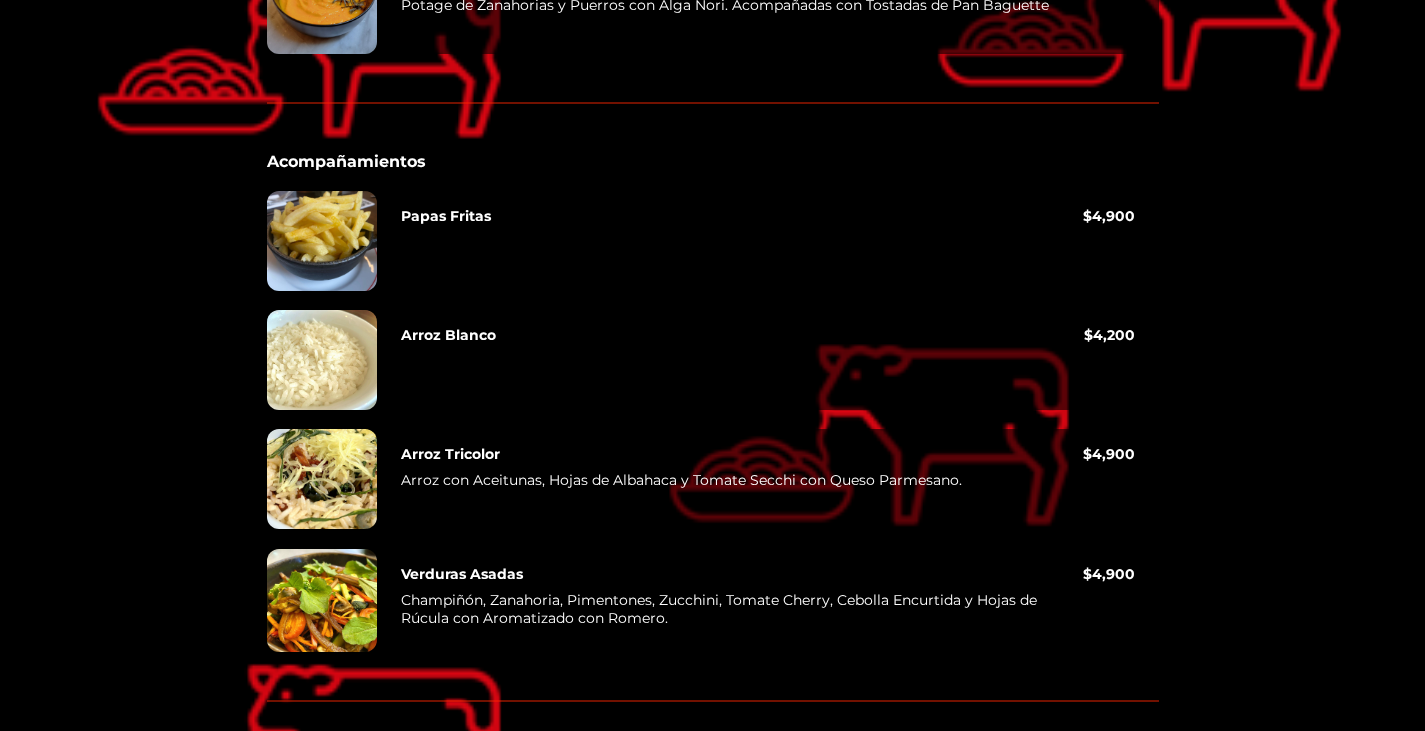 click on "Champiñón, Zanahoria, Pimentones, Zucchini, Tomate Cherry, Cebolla Encurtida y Hojas de Rúcula con Aromatizado con Romero." at bounding box center [742, 613] 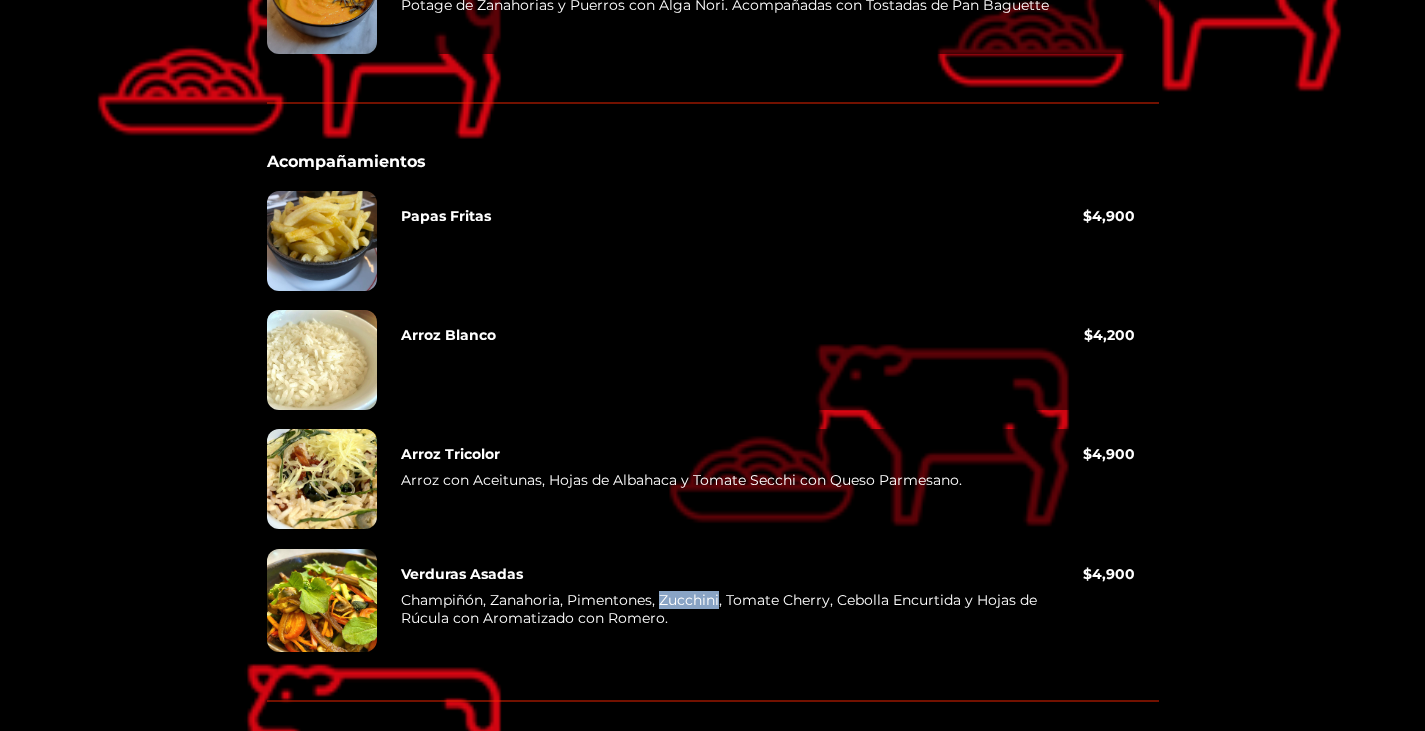 click on "Champiñón, Zanahoria, Pimentones, Zucchini, Tomate Cherry, Cebolla Encurtida y Hojas de Rúcula con Aromatizado con Romero." at bounding box center [742, 613] 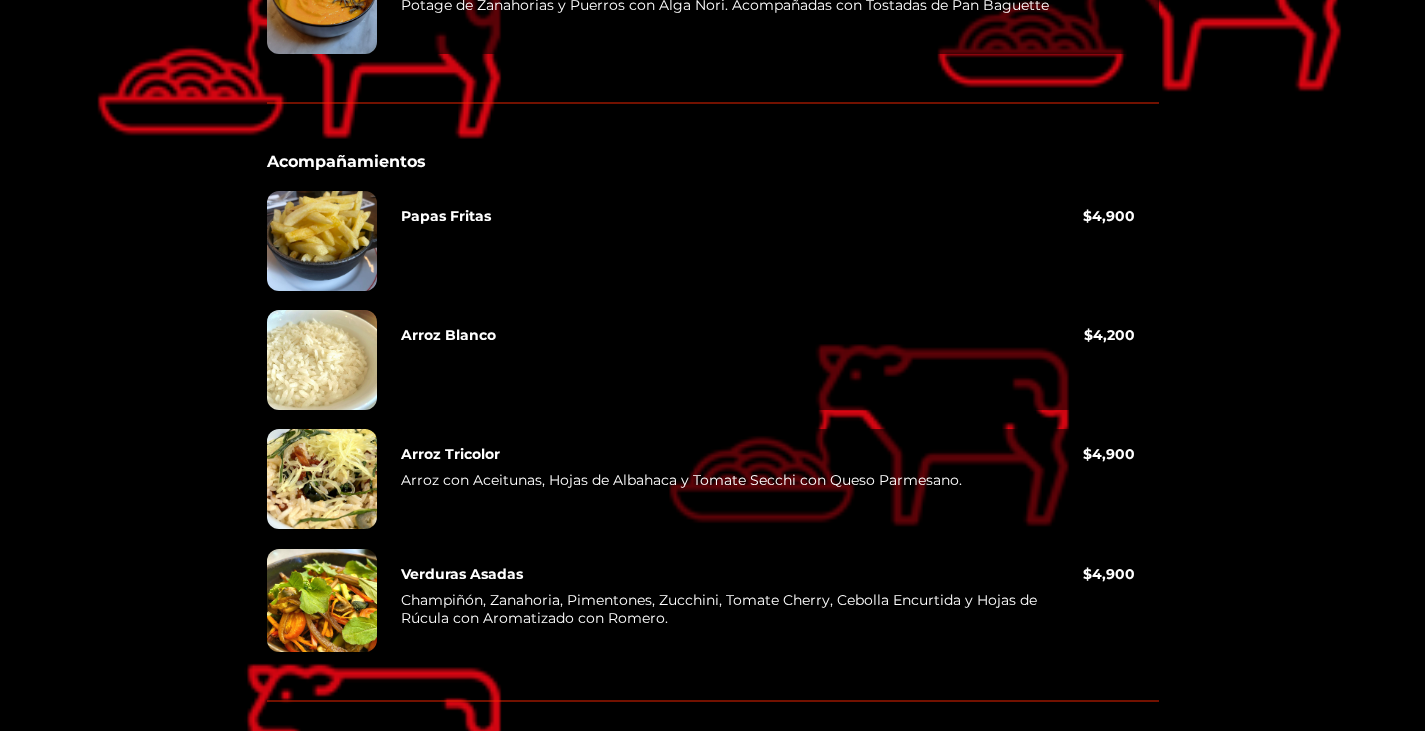click on "Champiñón, Zanahoria, Pimentones, Zucchini, Tomate Cherry, Cebolla Encurtida y Hojas de Rúcula con Aromatizado con Romero." at bounding box center (742, 613) 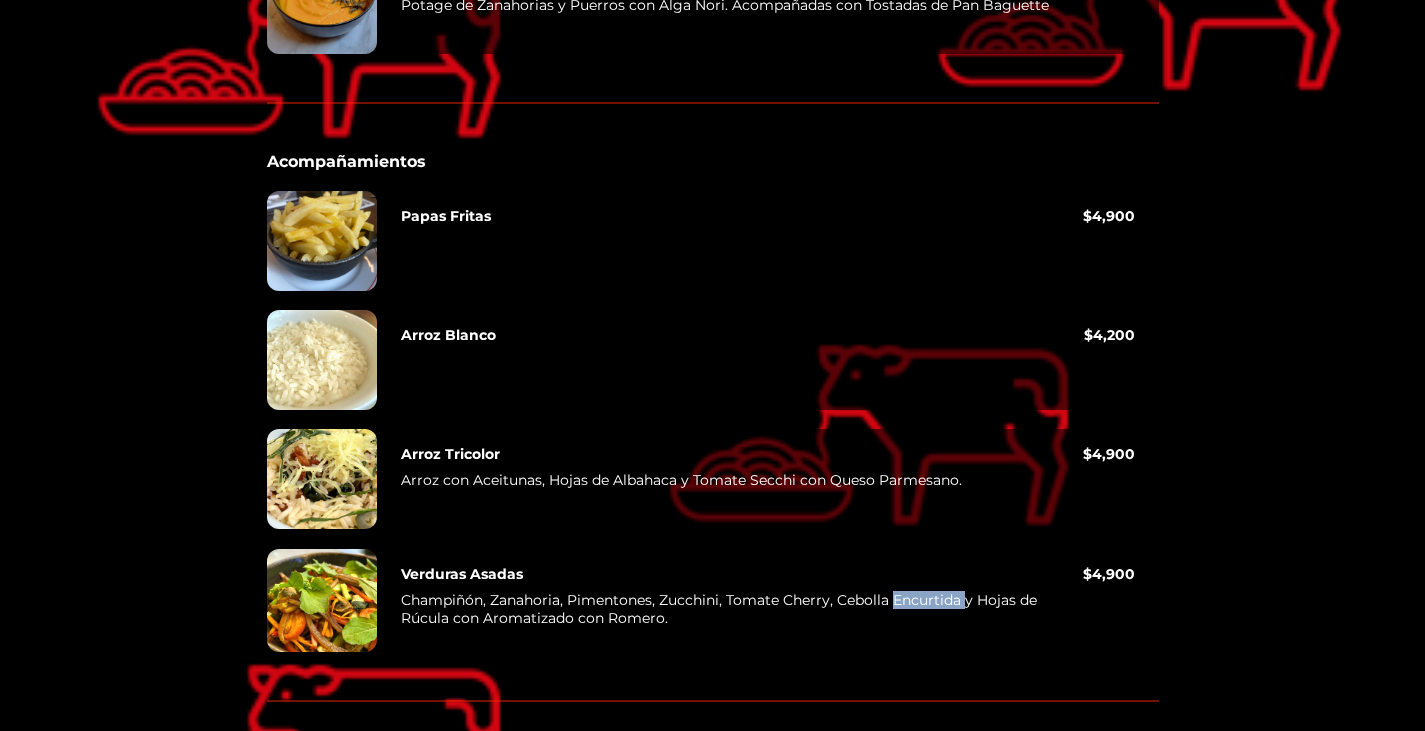 click on "Champiñón, Zanahoria, Pimentones, Zucchini, Tomate Cherry, Cebolla Encurtida y Hojas de Rúcula con Aromatizado con Romero." at bounding box center [742, 613] 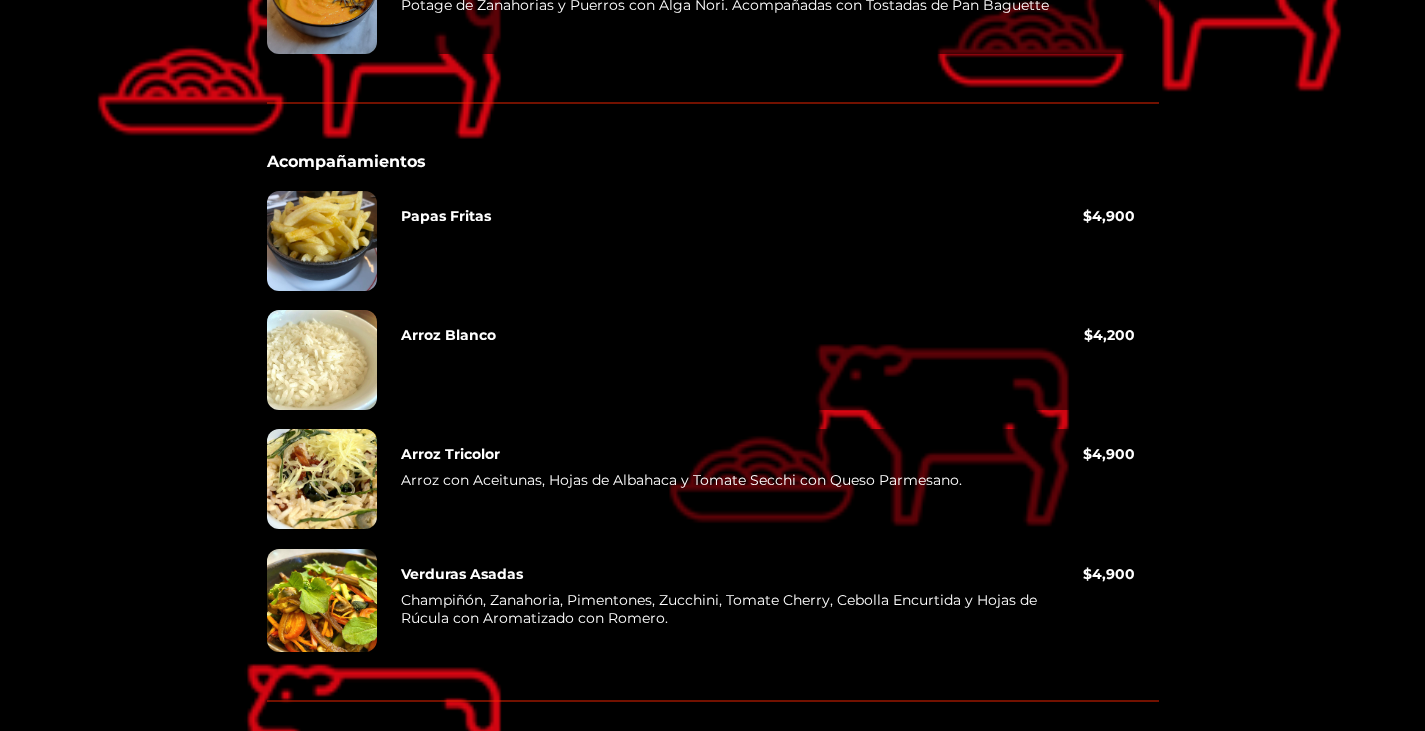 click on "Champiñón, Zanahoria, Pimentones, Zucchini, Tomate Cherry, Cebolla Encurtida y Hojas de Rúcula con Aromatizado con Romero." at bounding box center (742, 613) 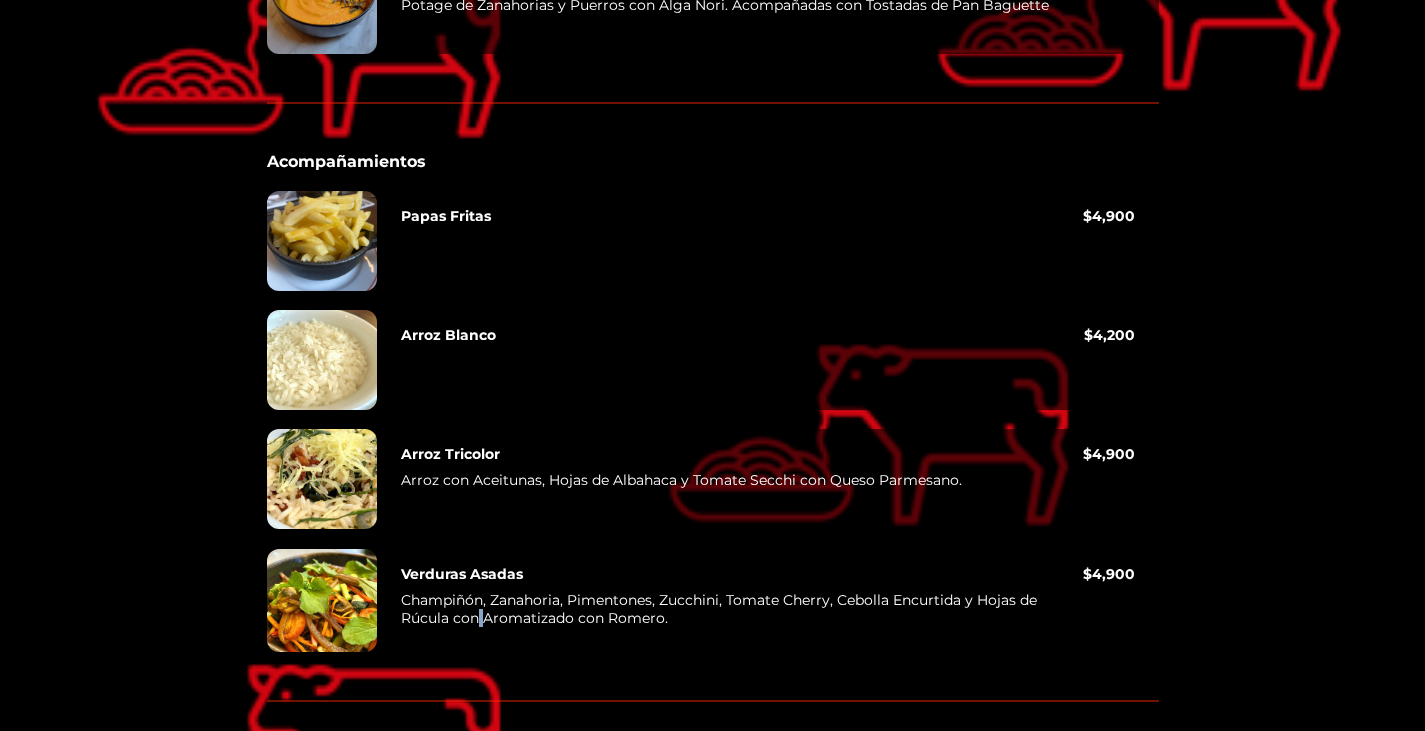 click on "Champiñón, Zanahoria, Pimentones, Zucchini, Tomate Cherry, Cebolla Encurtida y Hojas de Rúcula con Aromatizado con Romero." at bounding box center (742, 613) 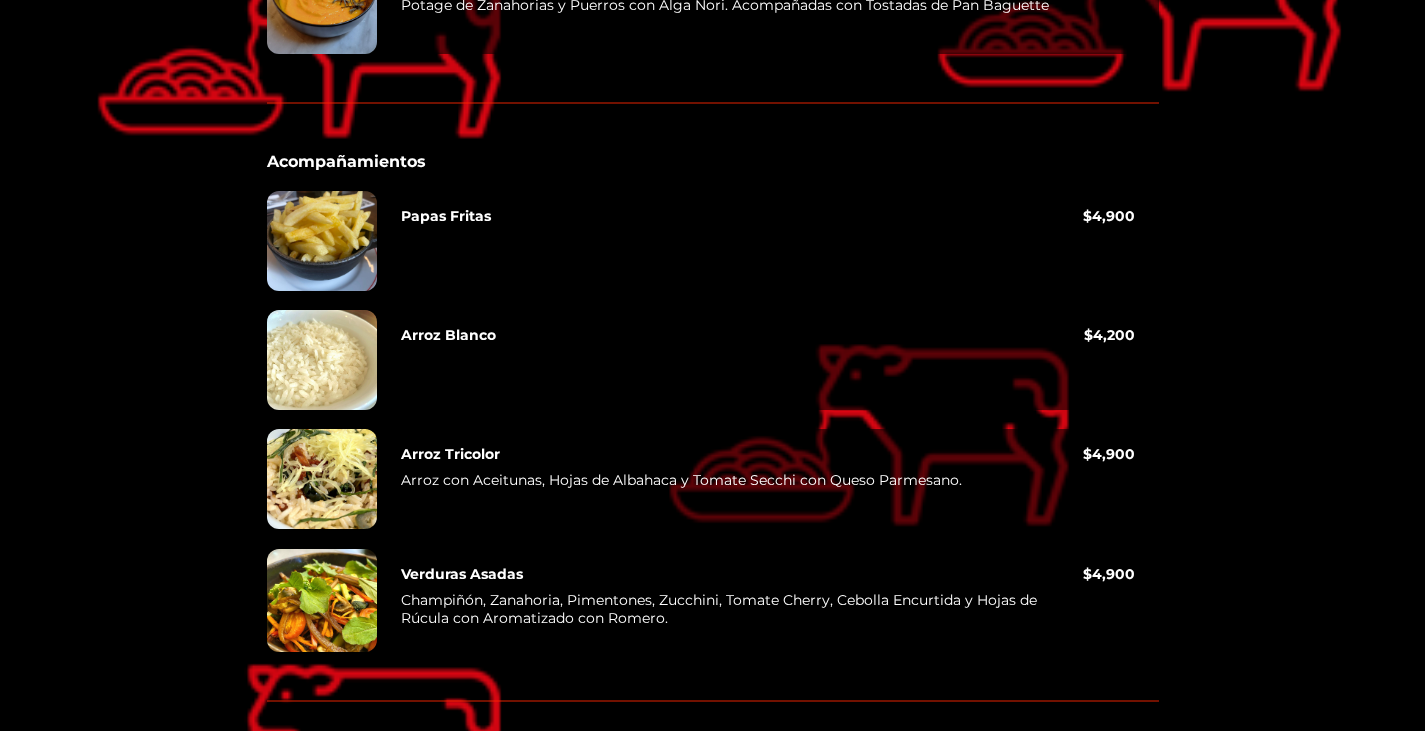click on "Champiñón, Zanahoria, Pimentones, Zucchini, Tomate Cherry, Cebolla Encurtida y Hojas de Rúcula con Aromatizado con Romero." at bounding box center (742, 613) 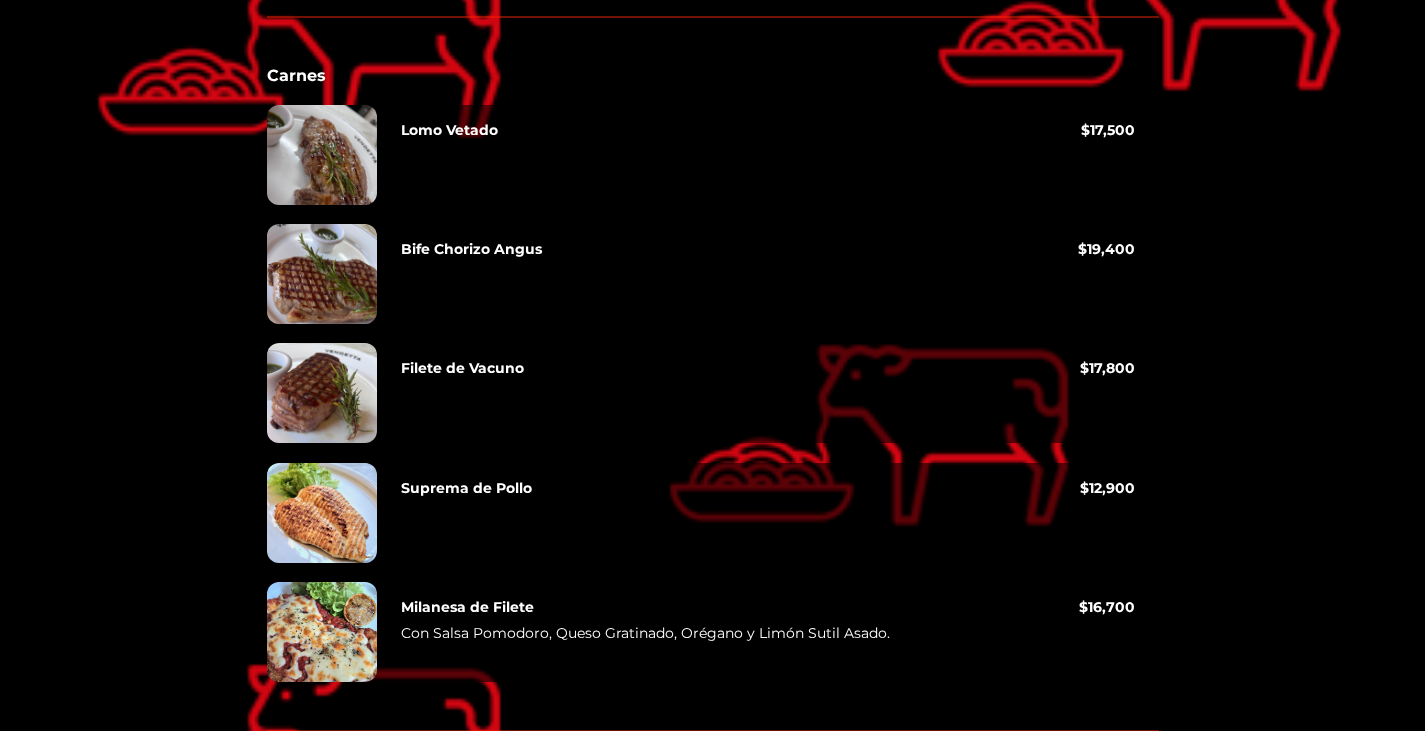 scroll, scrollTop: 5683, scrollLeft: 0, axis: vertical 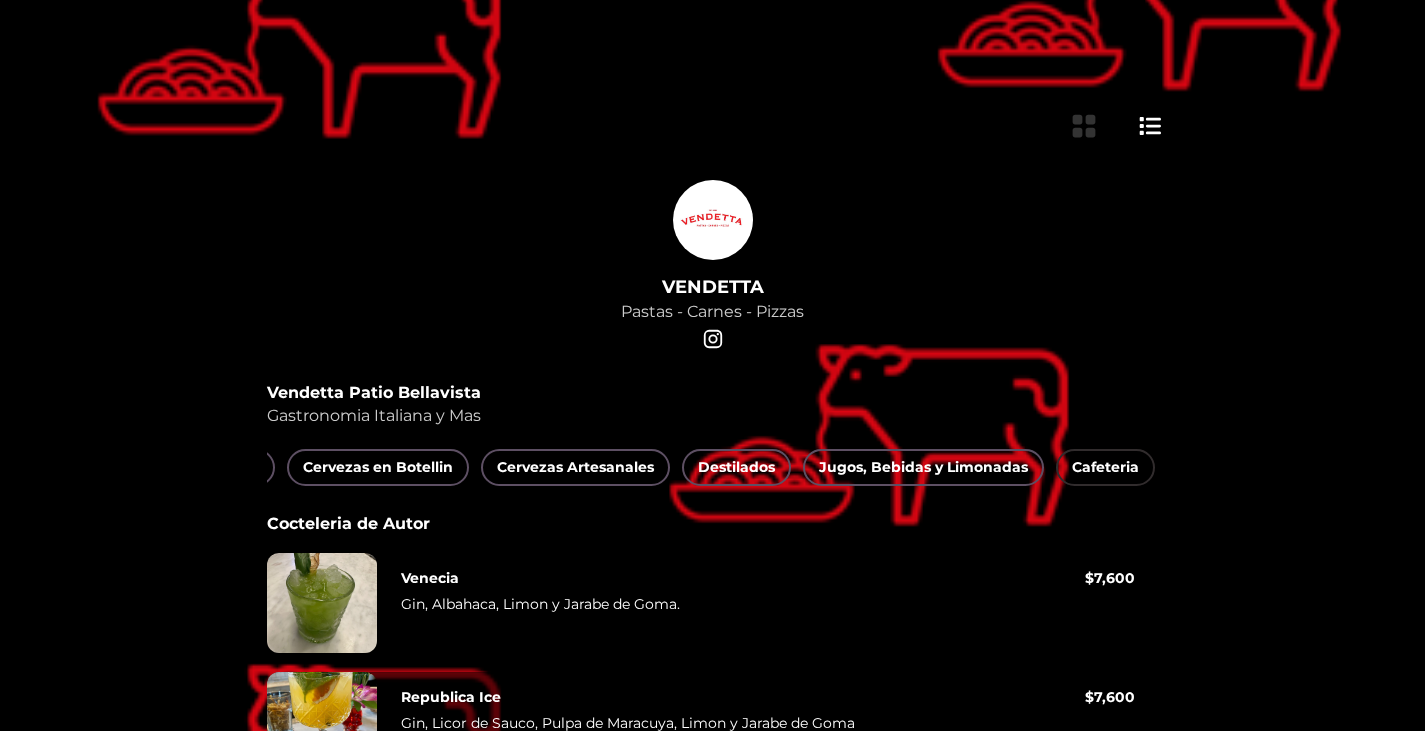 click on "Cafeteria" at bounding box center (1105, 467) 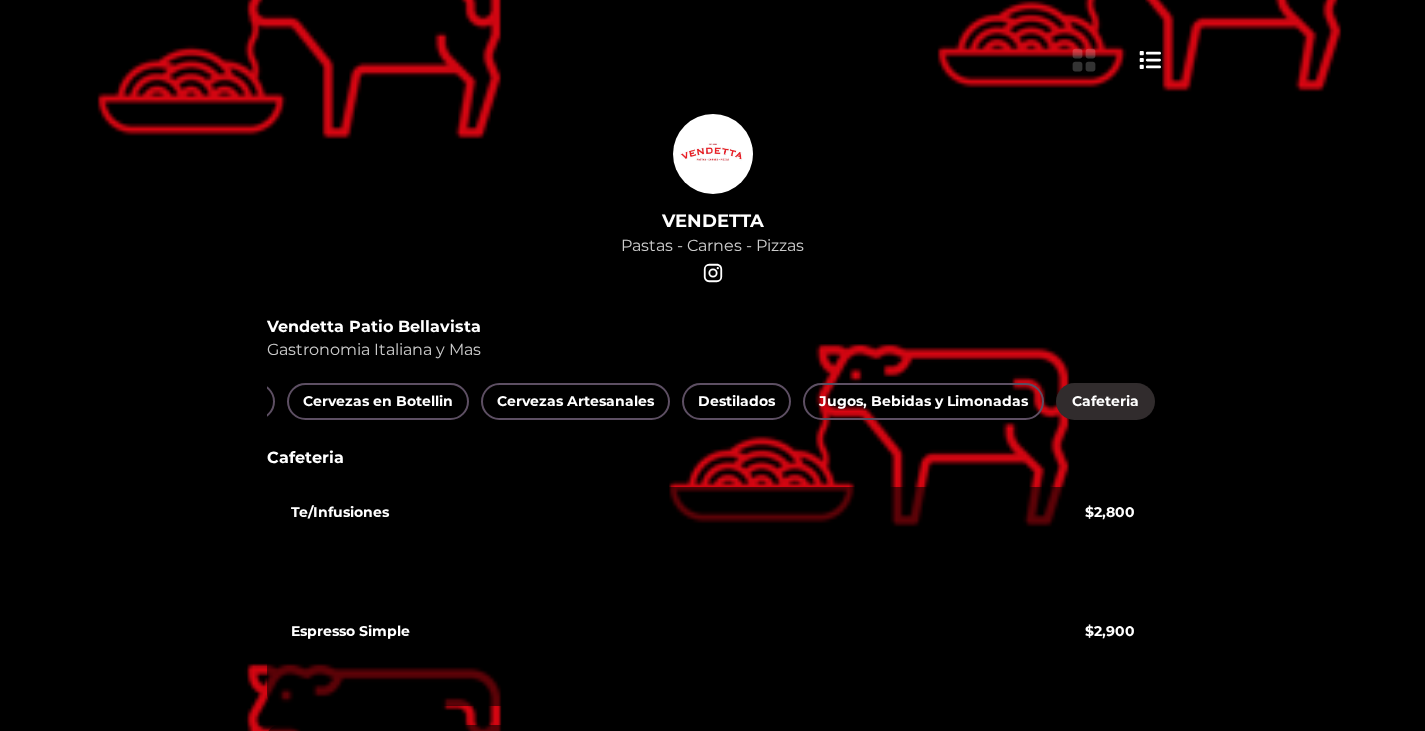 scroll, scrollTop: 0, scrollLeft: 0, axis: both 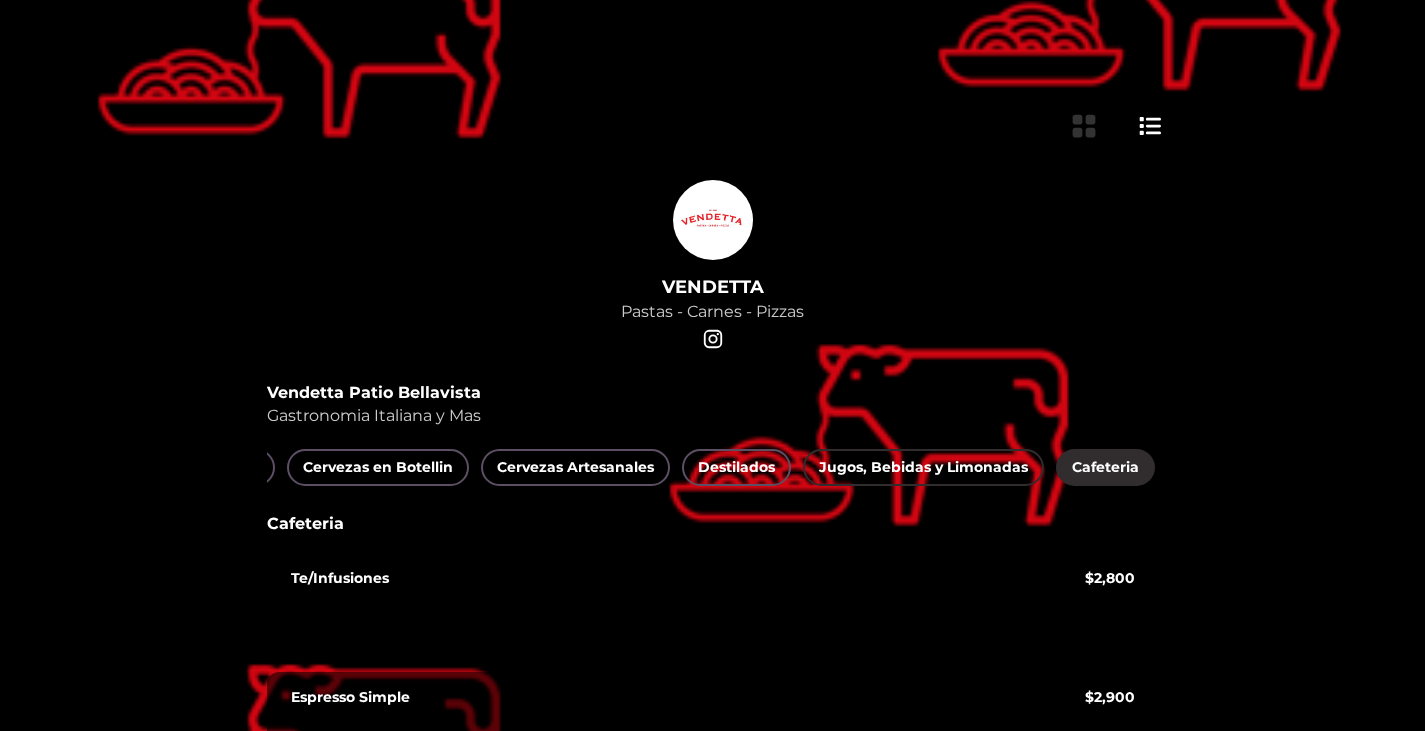 click on "Jugos, Bebidas y Limonadas" at bounding box center [923, 467] 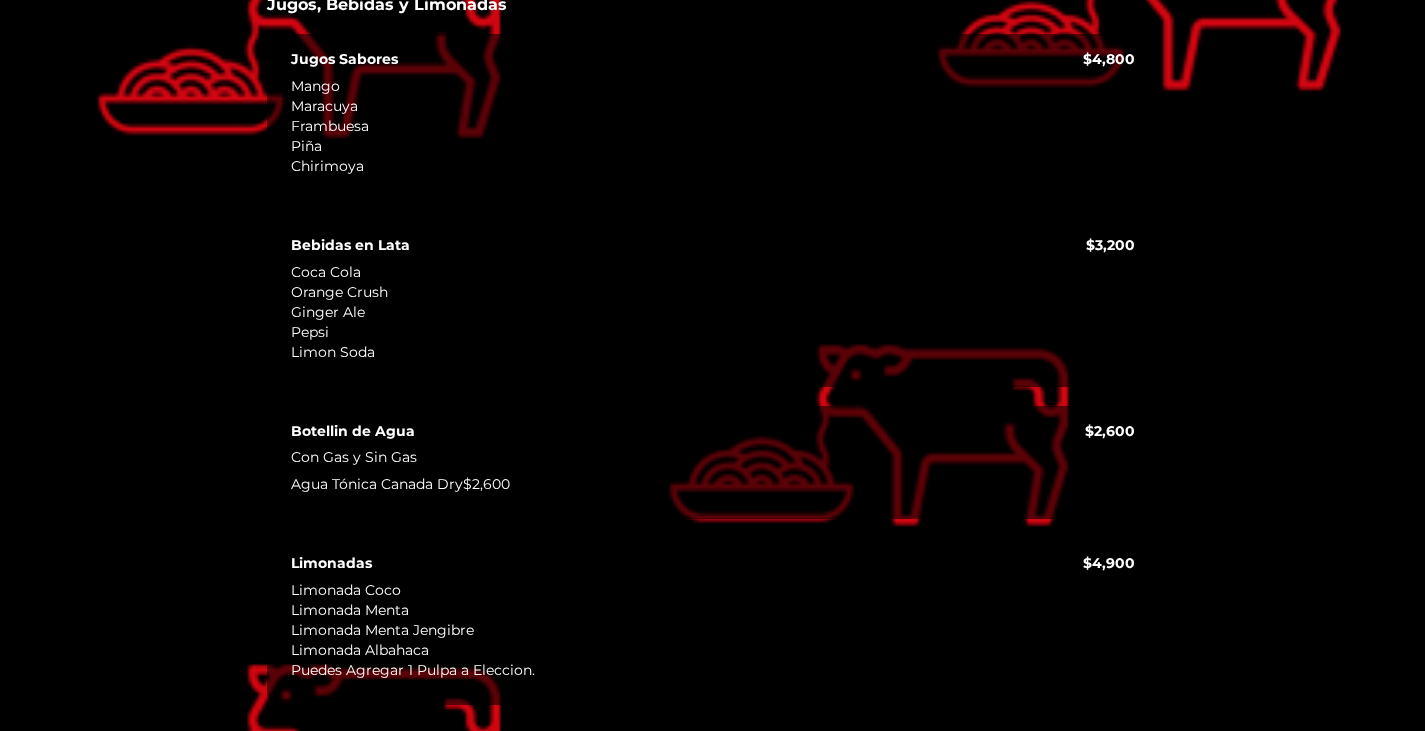 scroll, scrollTop: 523, scrollLeft: 0, axis: vertical 